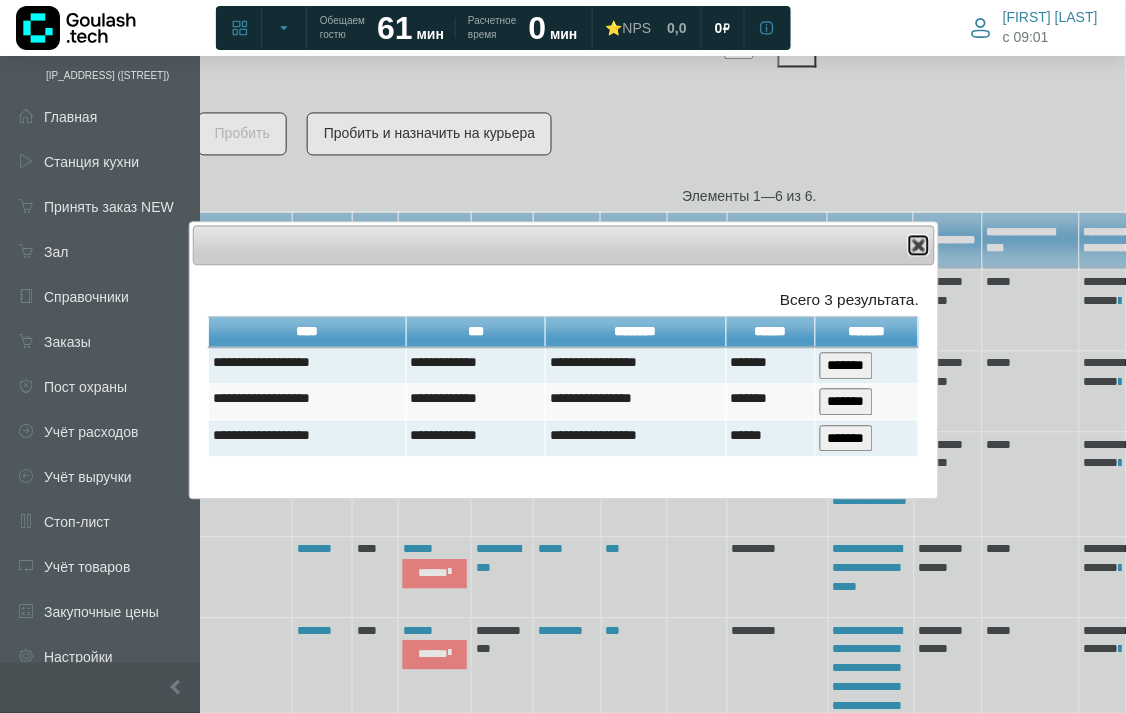 scroll, scrollTop: 847, scrollLeft: 278, axis: both 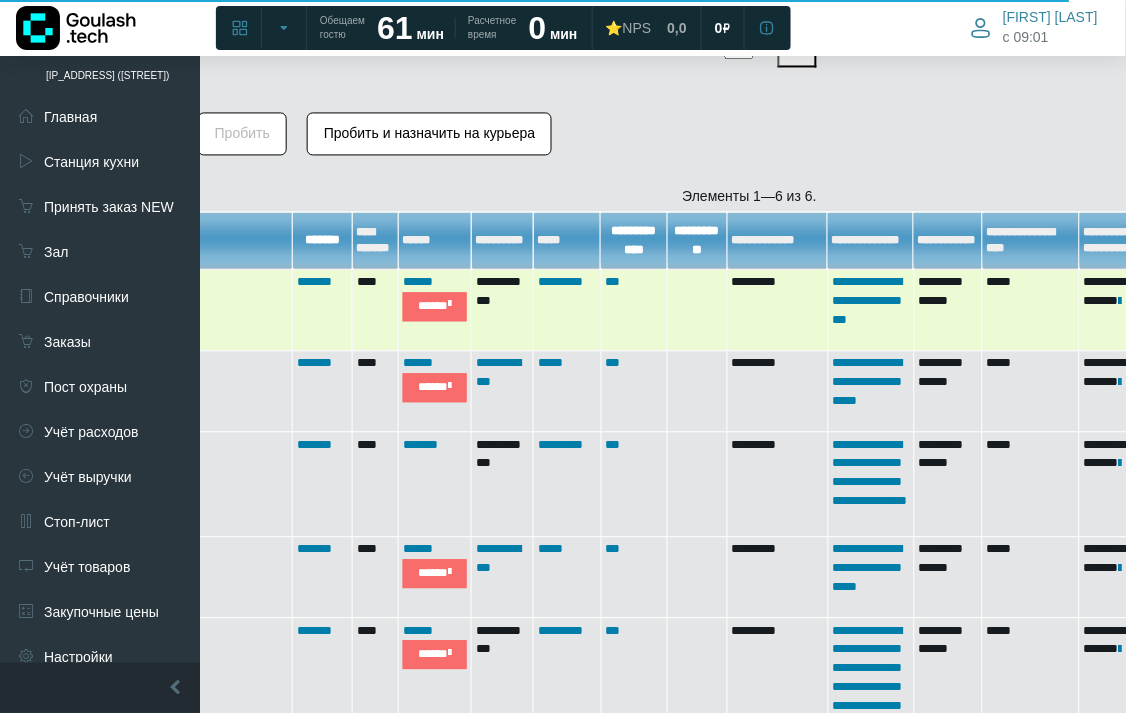 click on "*******" at bounding box center (323, 309) 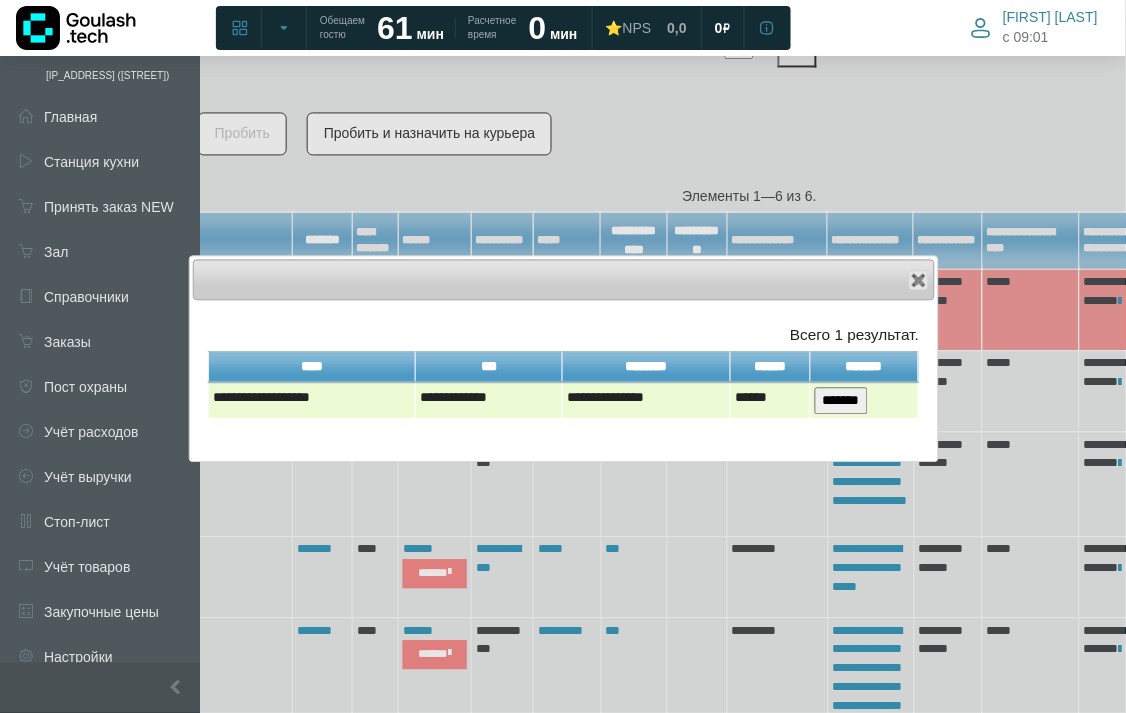 click on "*******" at bounding box center [841, 400] 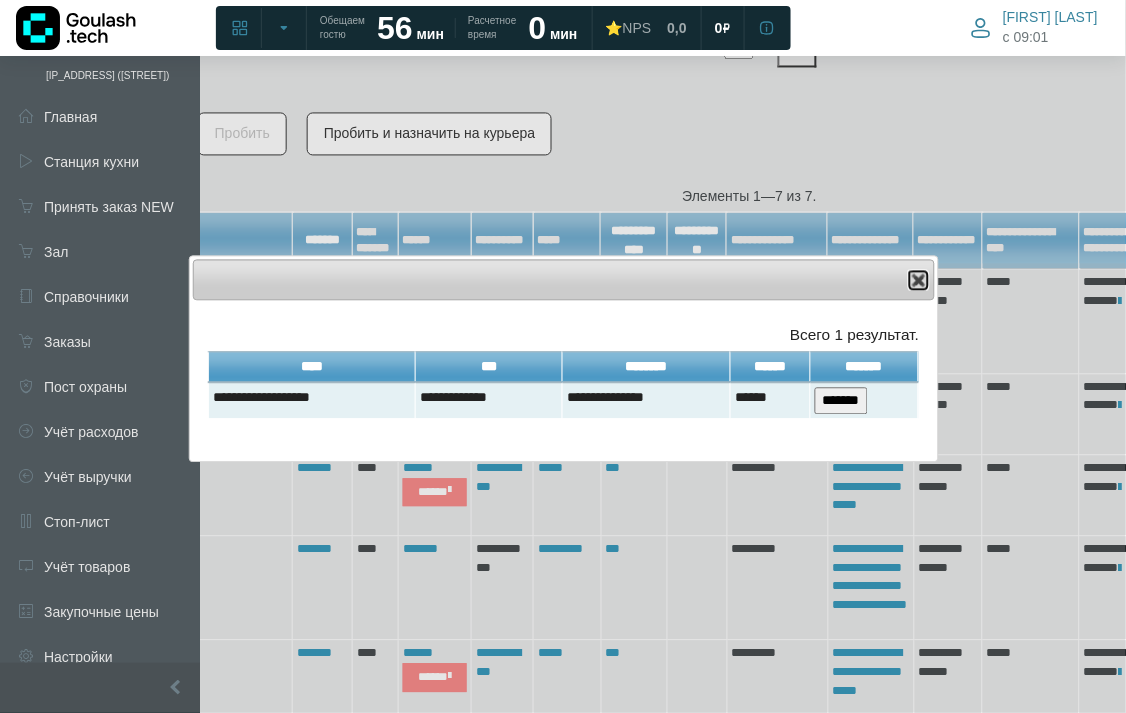 click at bounding box center (919, 280) 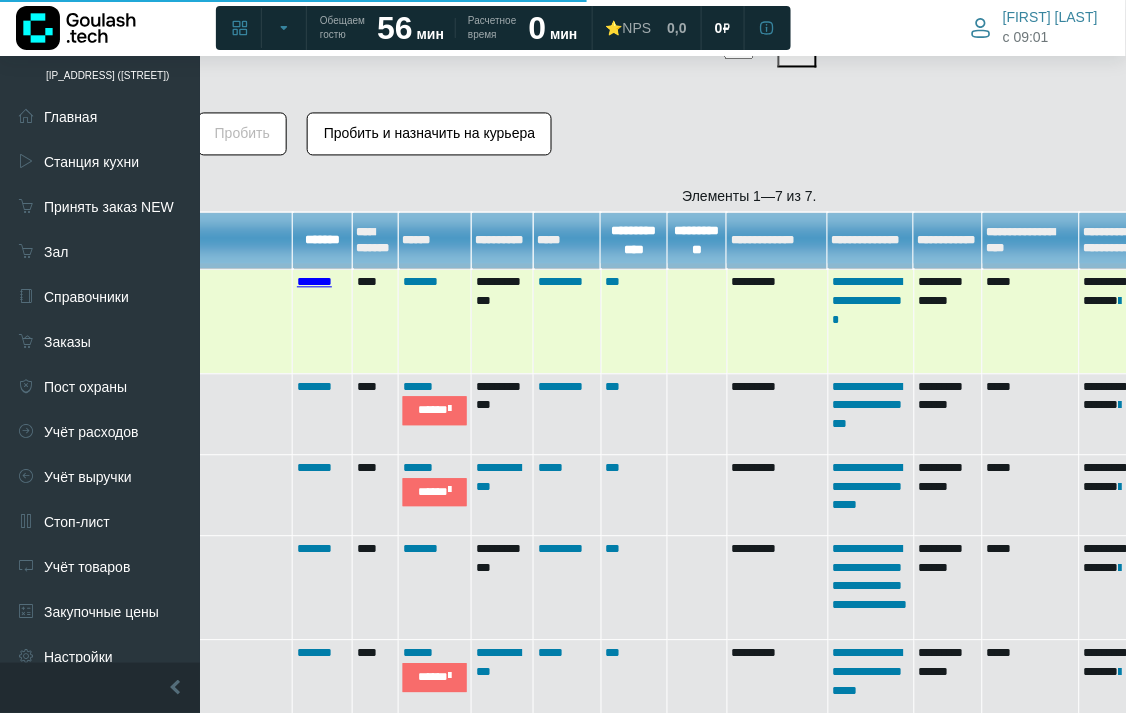 click on "*******" at bounding box center [314, 281] 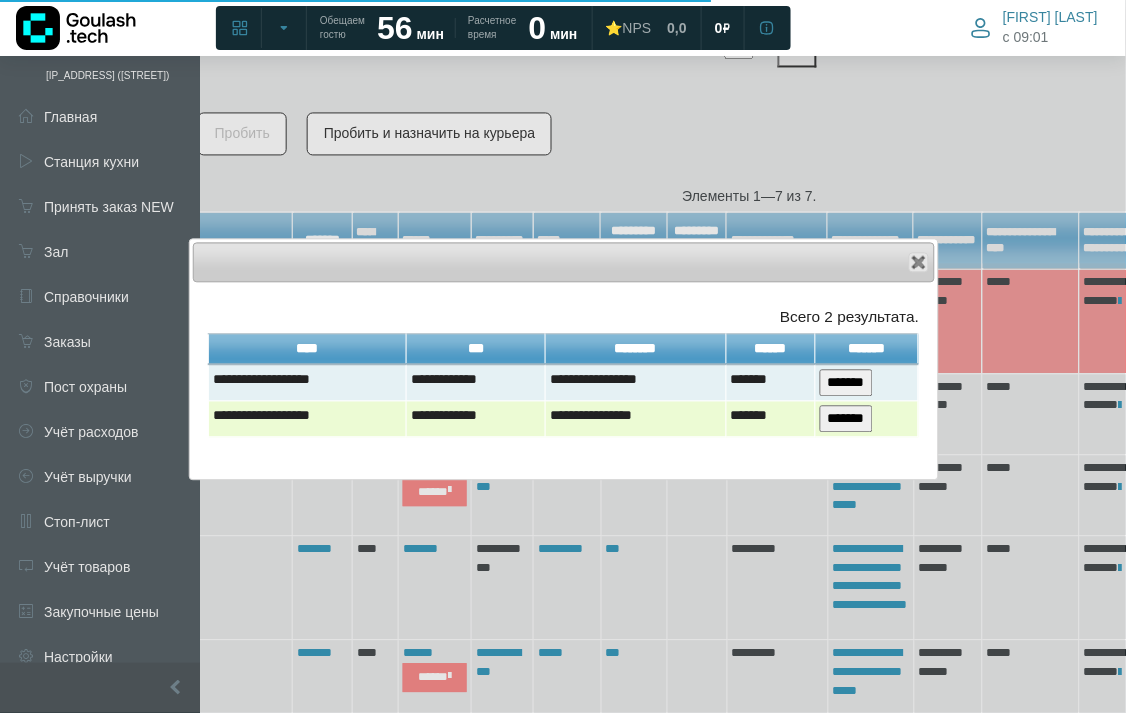 click on "*******" at bounding box center (846, 418) 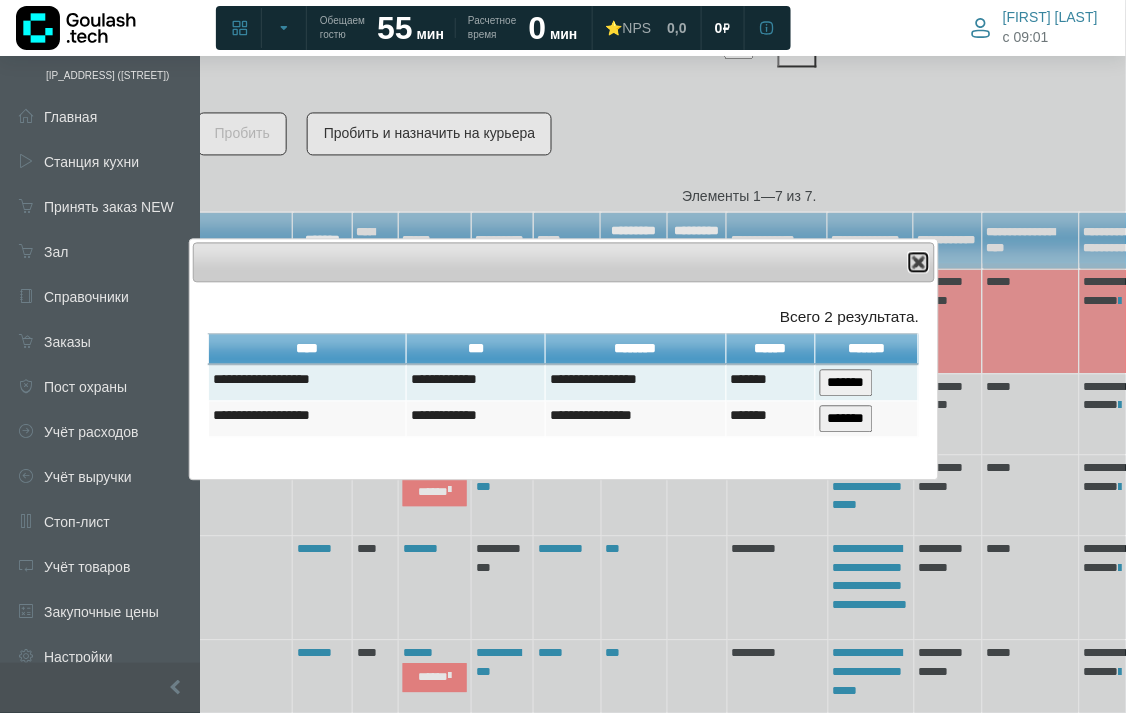 click at bounding box center [919, 262] 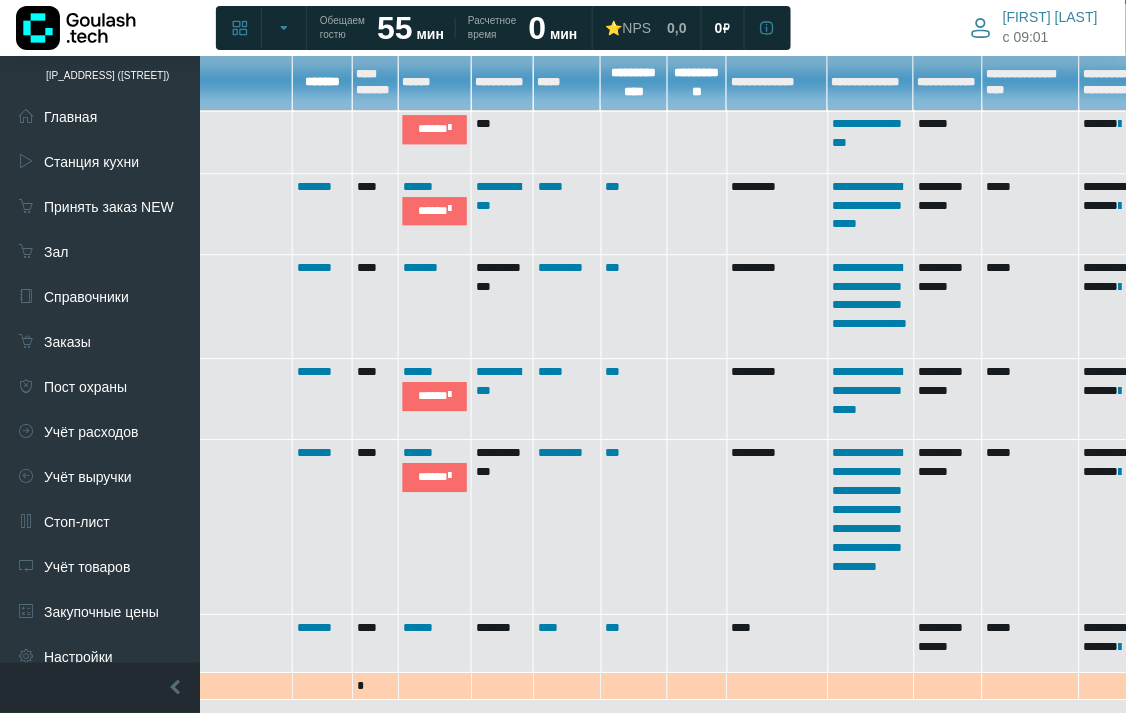 scroll, scrollTop: 1147, scrollLeft: 278, axis: both 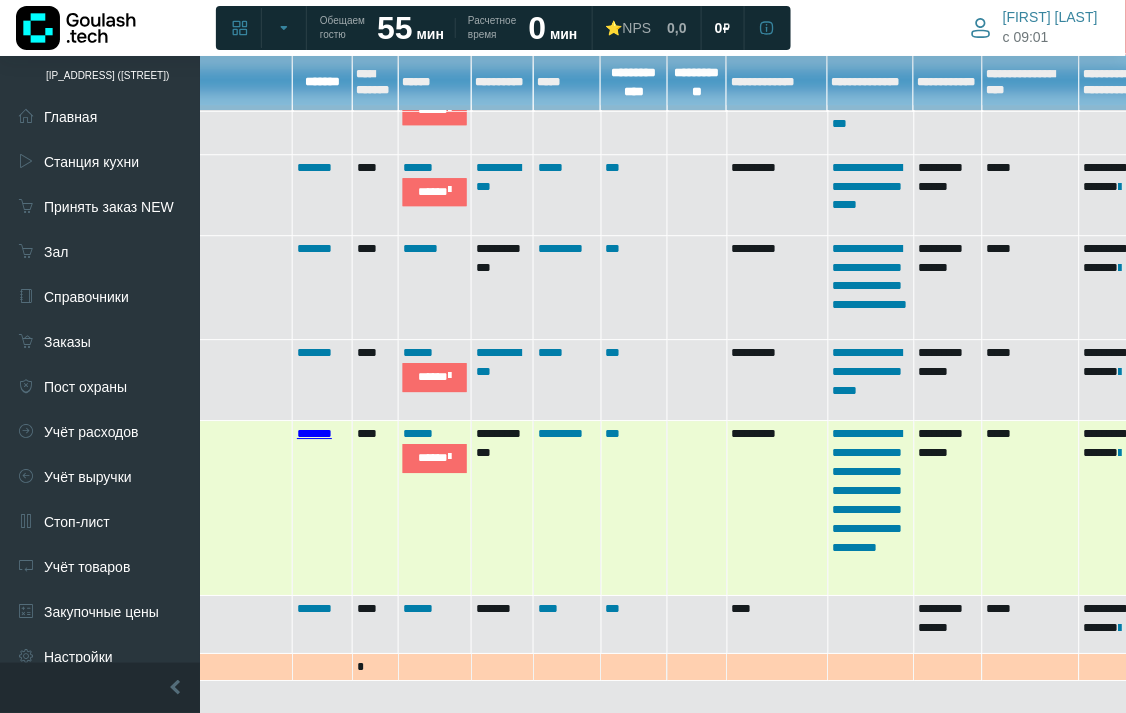 click on "*******" at bounding box center (314, 433) 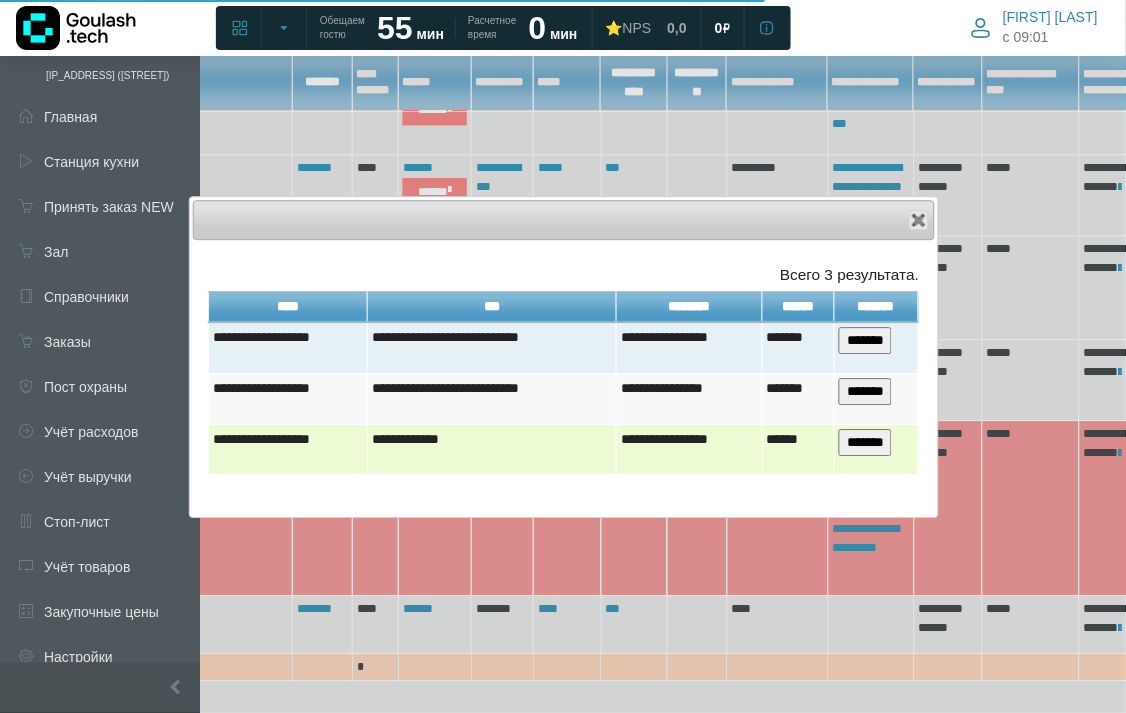 click on "*******" at bounding box center [865, 442] 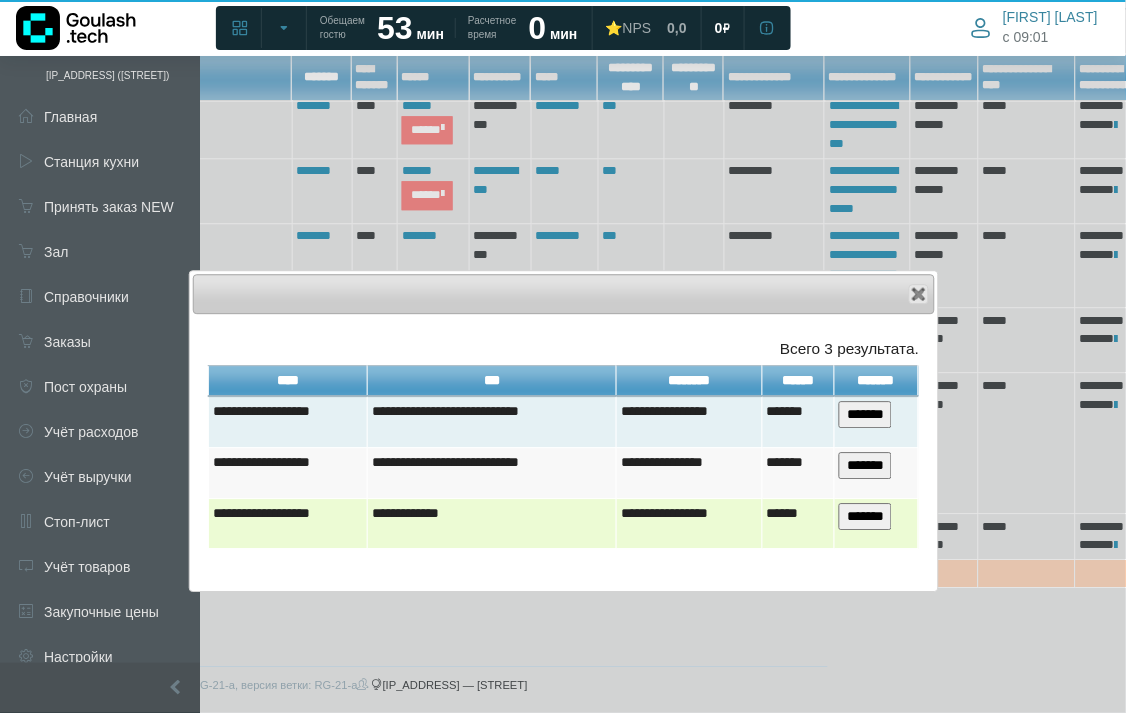 scroll, scrollTop: 1124, scrollLeft: 278, axis: both 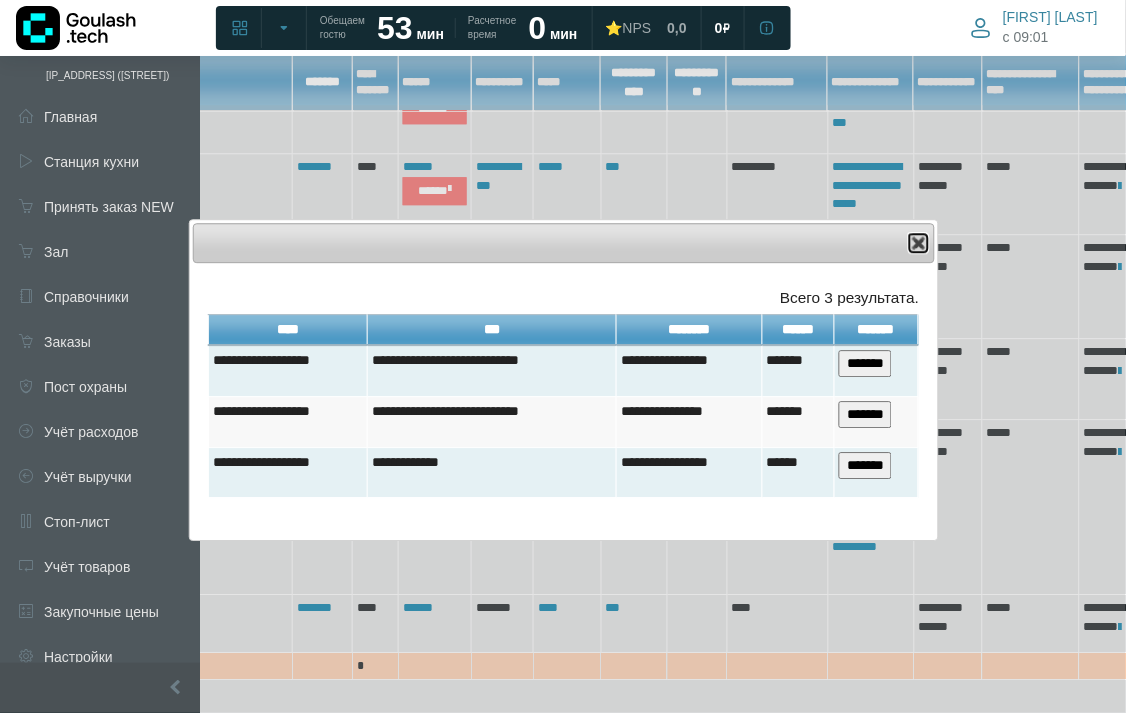 click on "Close" at bounding box center (919, 243) 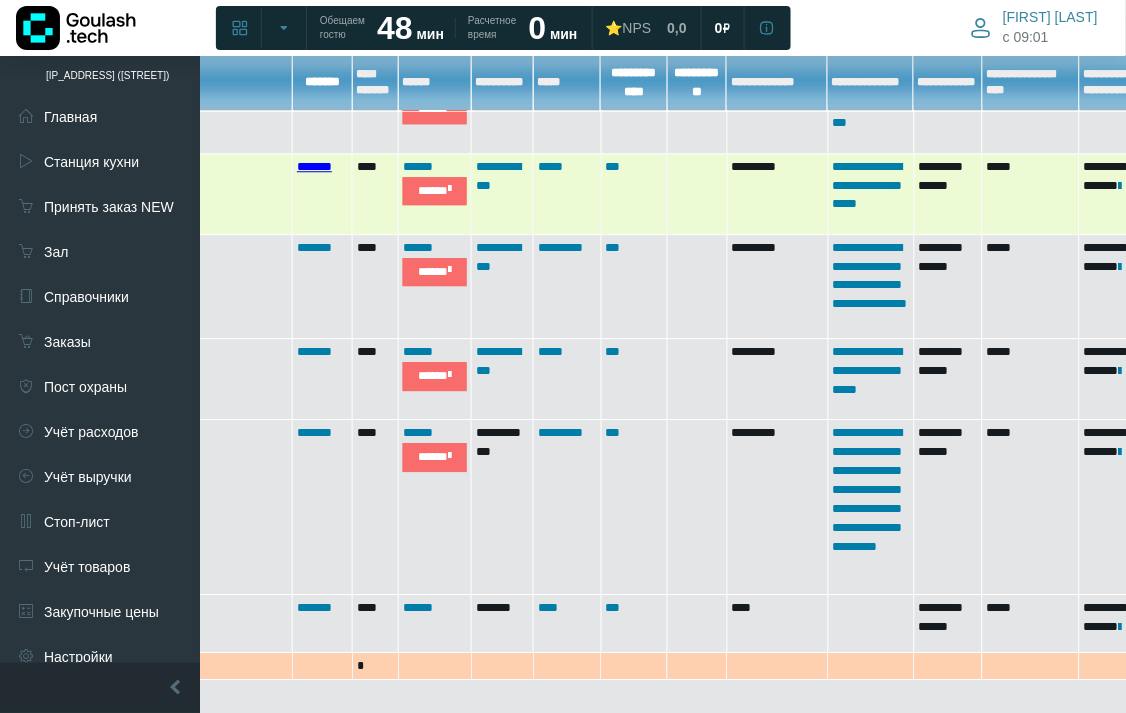 click on "*******" at bounding box center (314, 166) 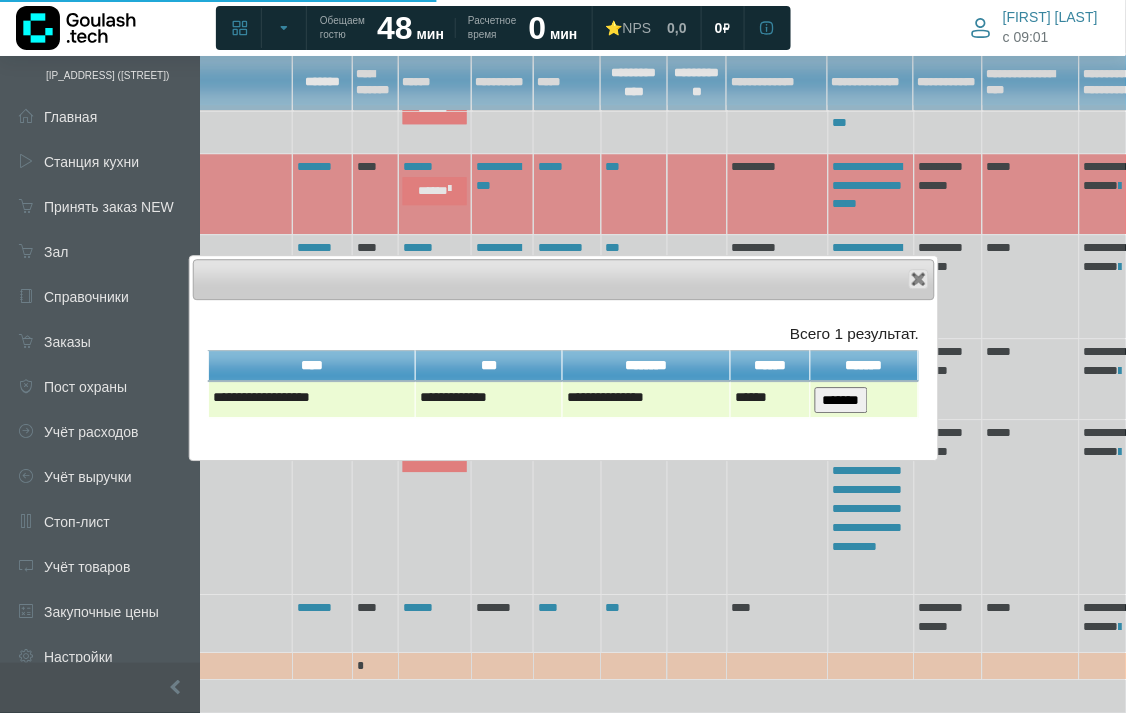 click on "*******" at bounding box center (841, 400) 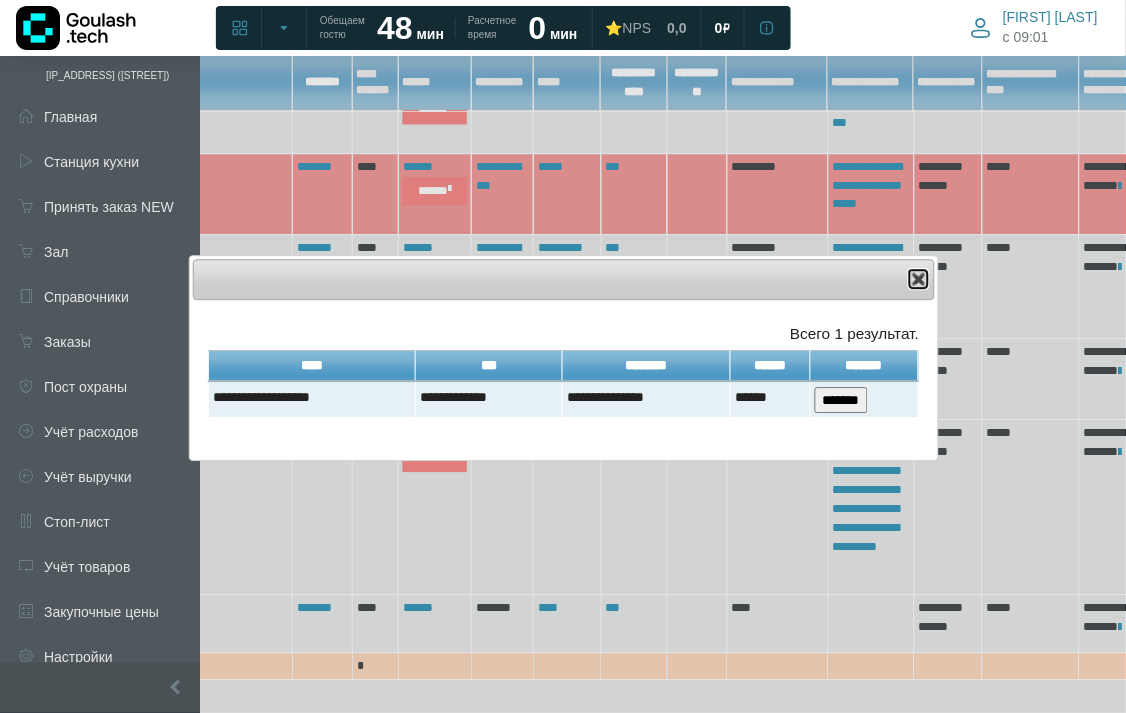 click at bounding box center [919, 279] 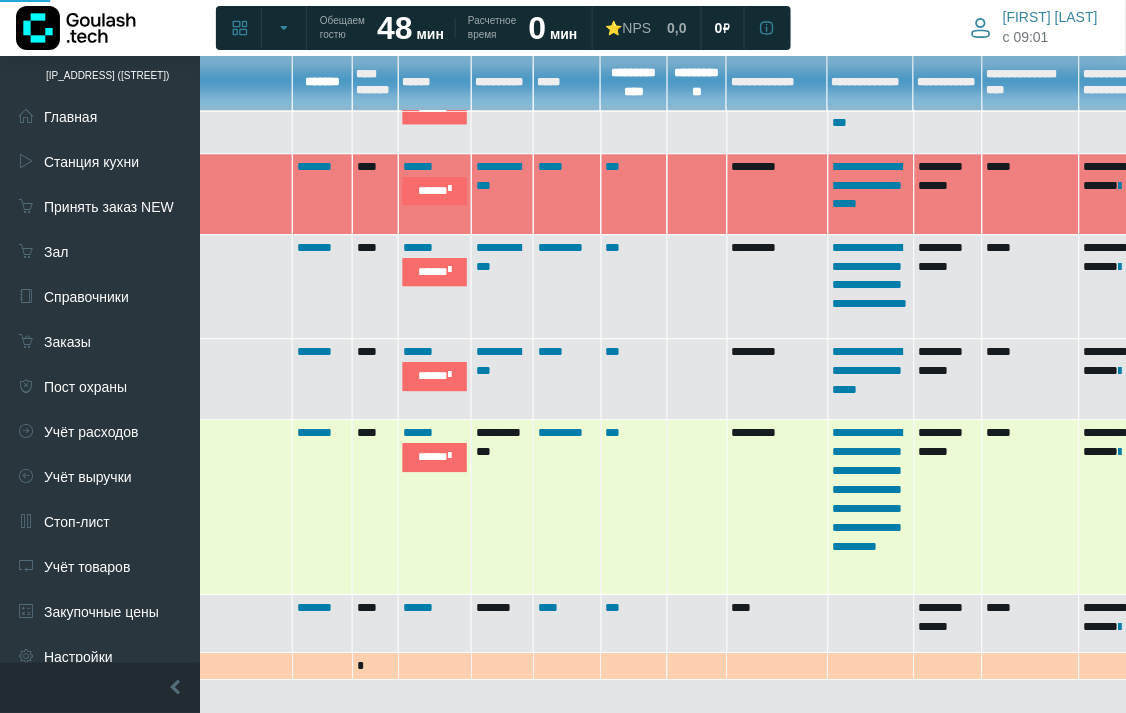 scroll, scrollTop: 902, scrollLeft: 278, axis: both 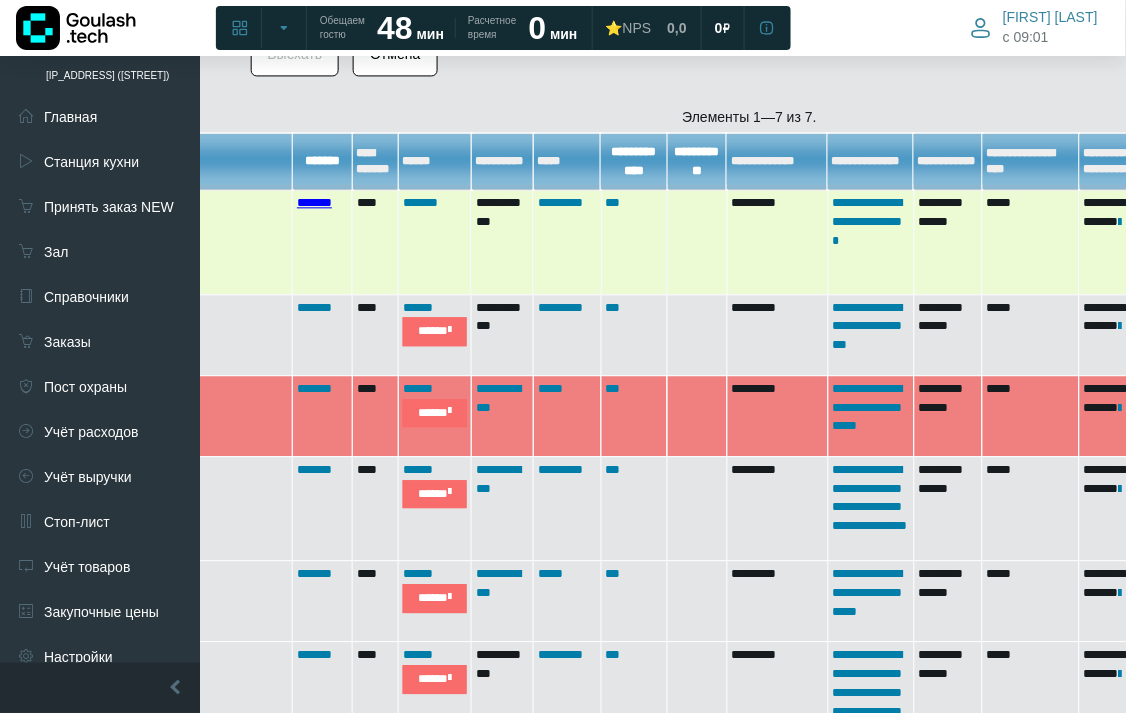 click on "*******" at bounding box center (314, 202) 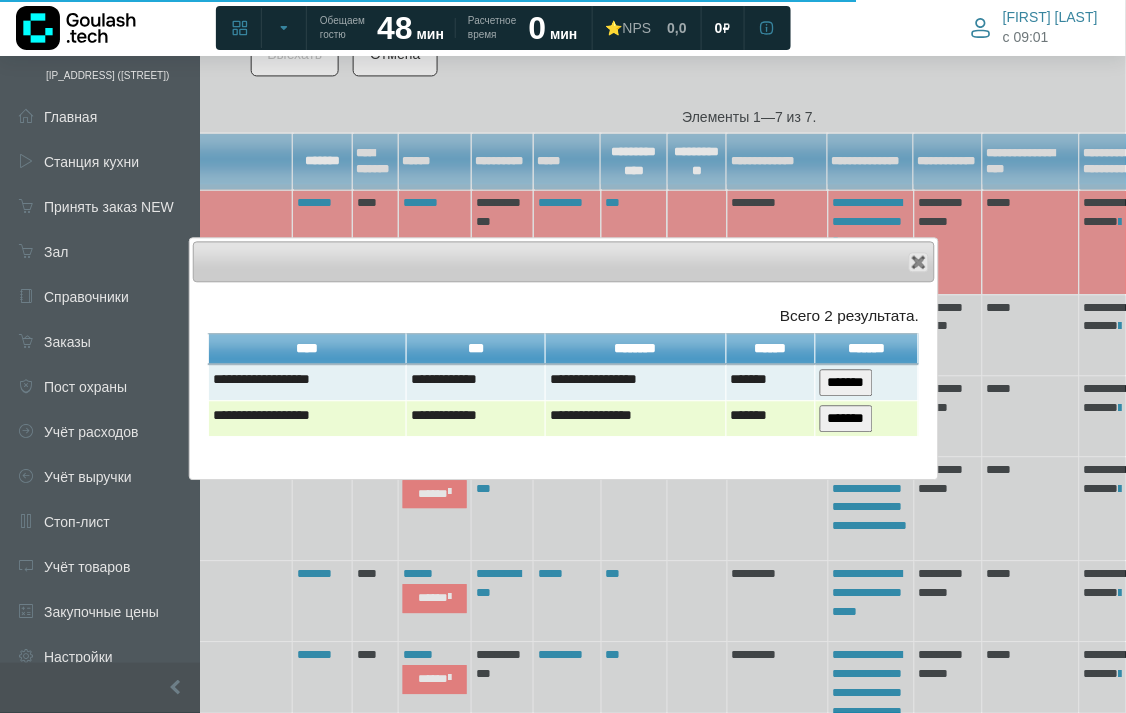 click on "*******" at bounding box center (846, 418) 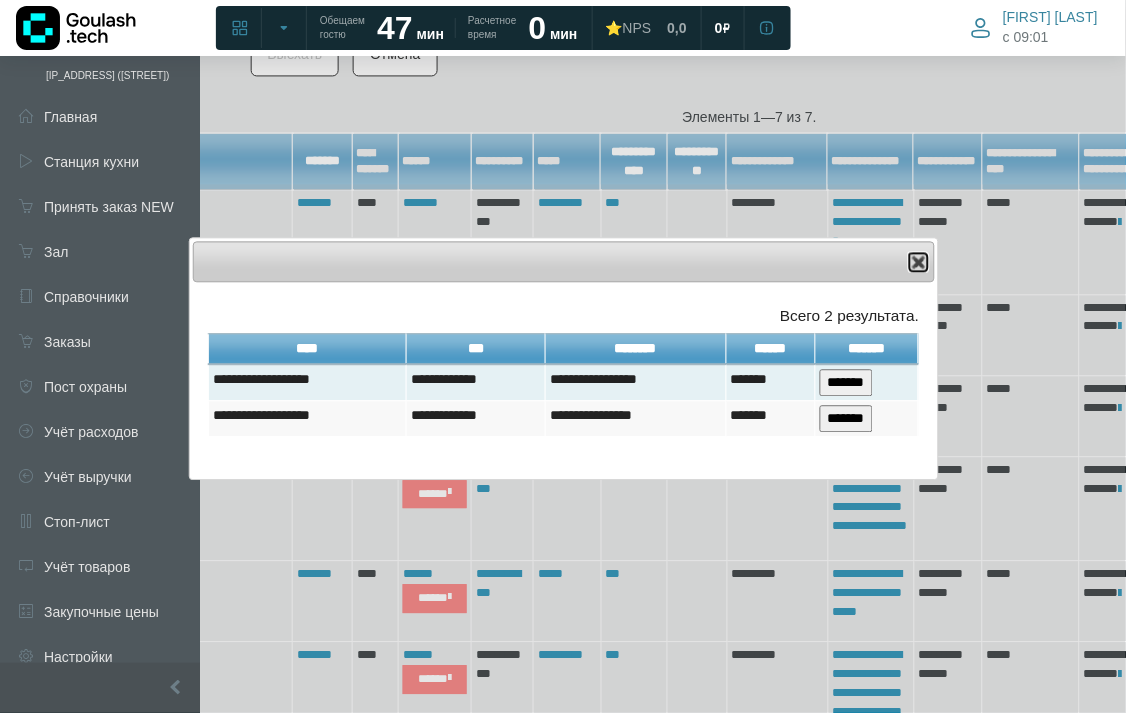 click at bounding box center (919, 262) 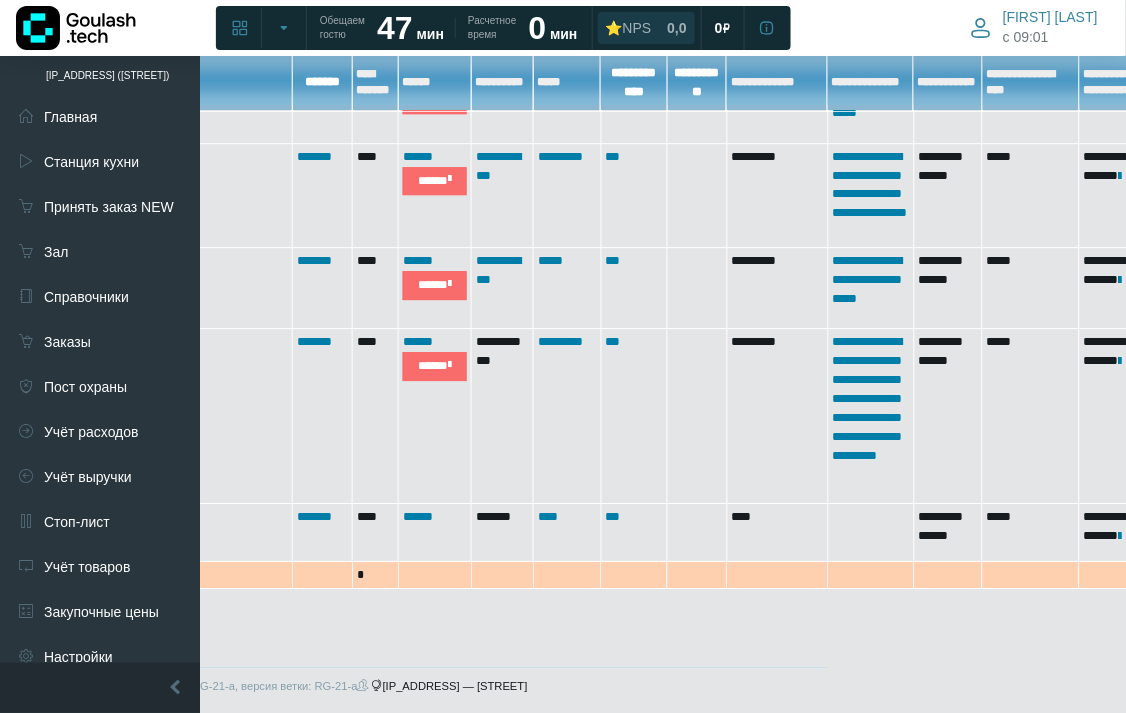 scroll, scrollTop: 771, scrollLeft: 278, axis: both 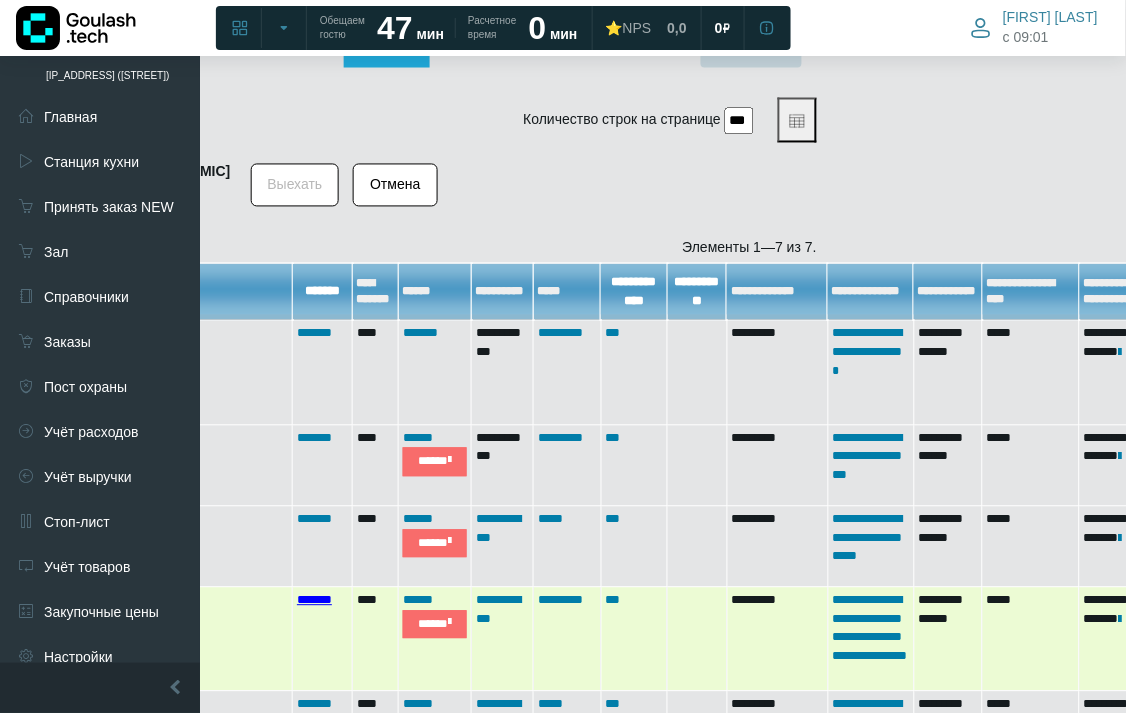 click on "*******" at bounding box center (314, 600) 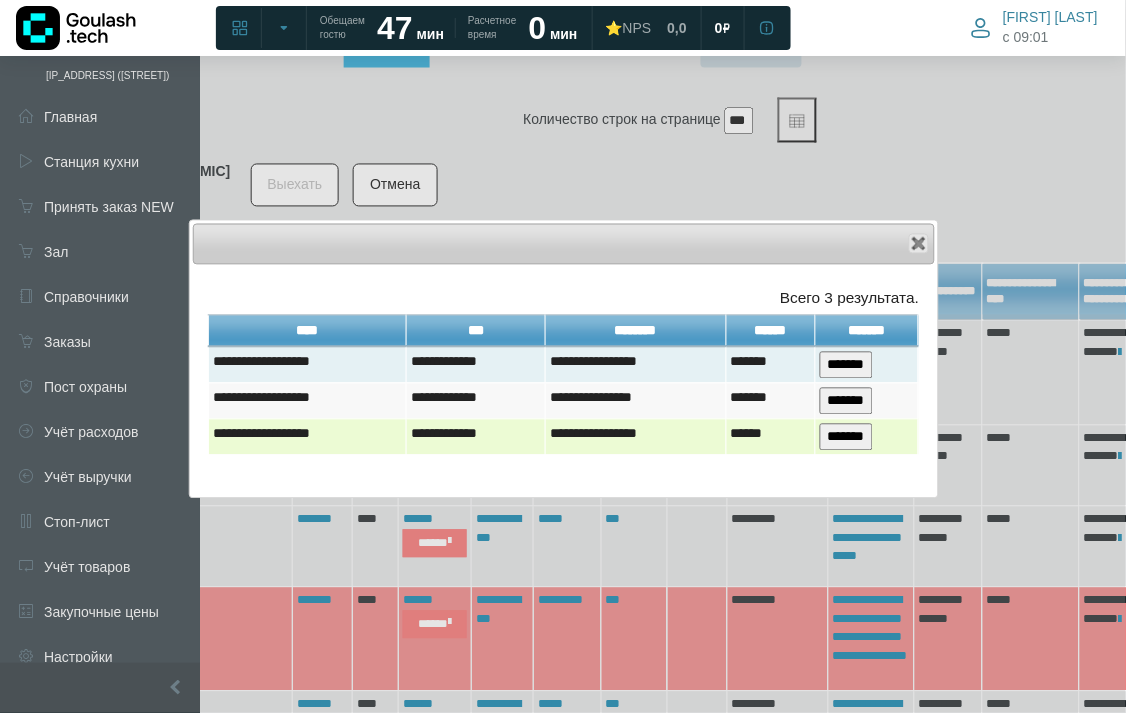 click on "*******" at bounding box center [846, 437] 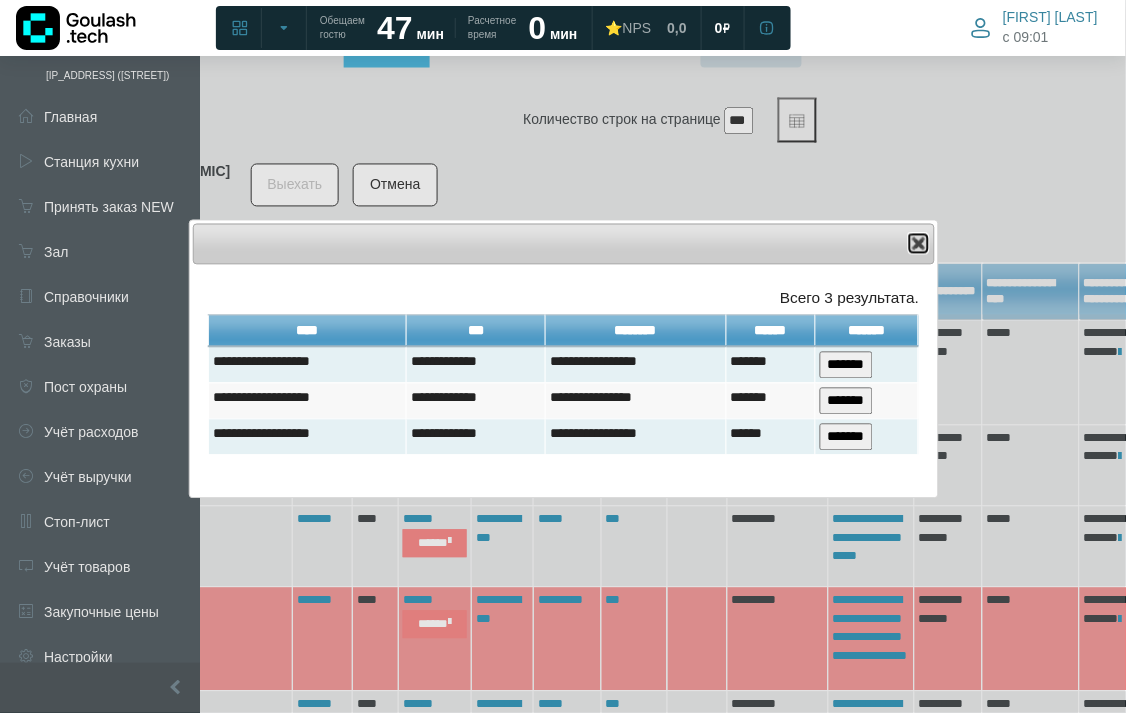 click at bounding box center (919, 244) 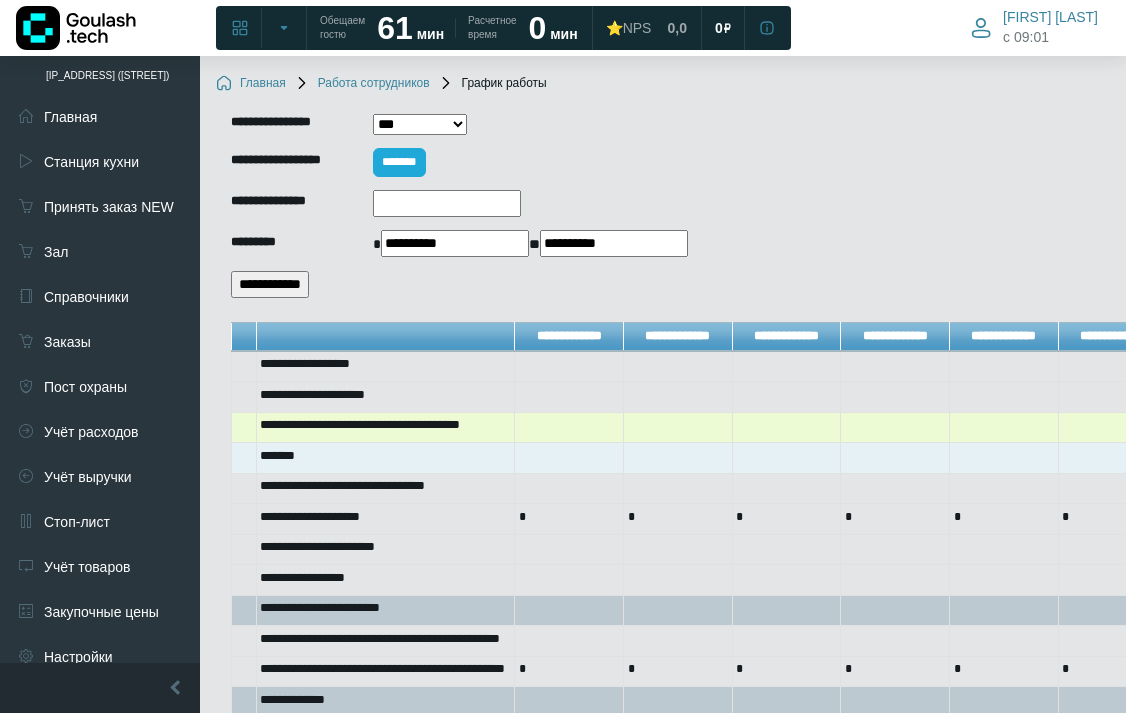 scroll, scrollTop: 0, scrollLeft: 0, axis: both 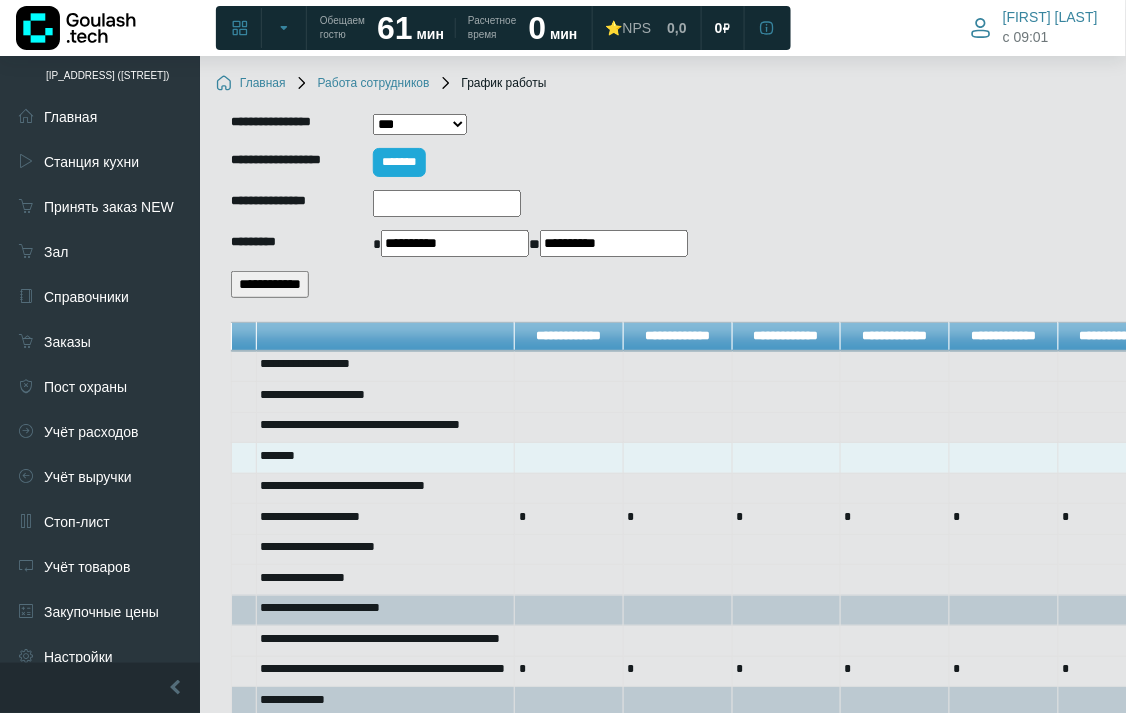 click on "***
*********" at bounding box center (419, 124) 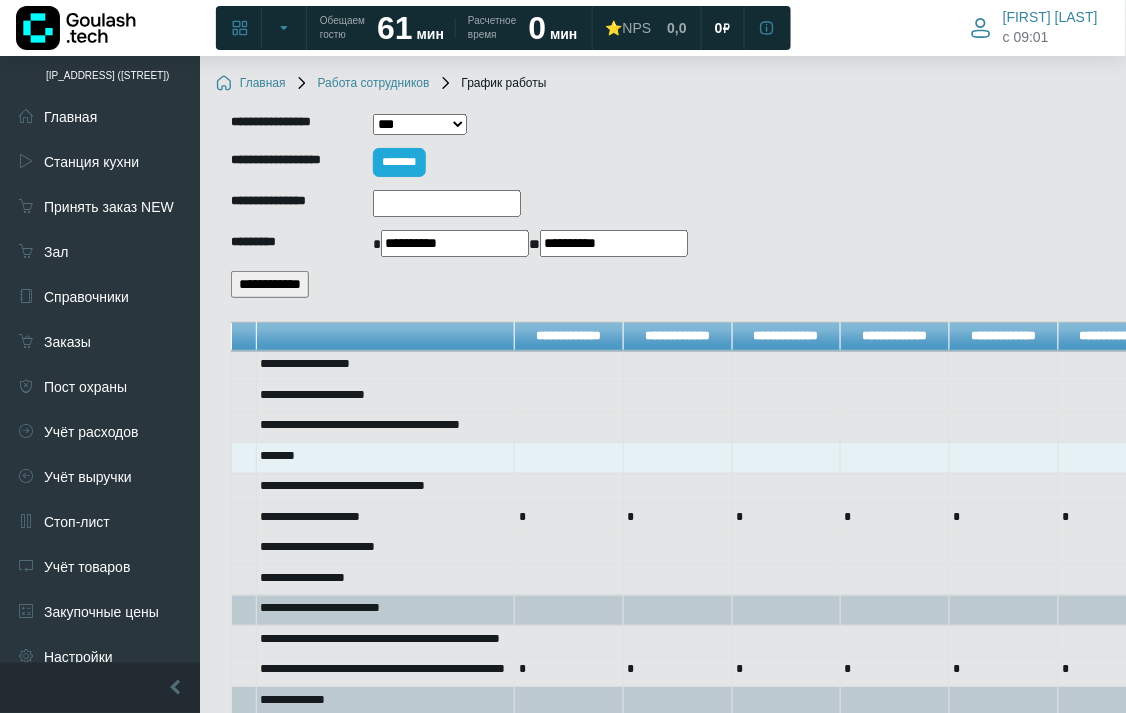 select on "***" 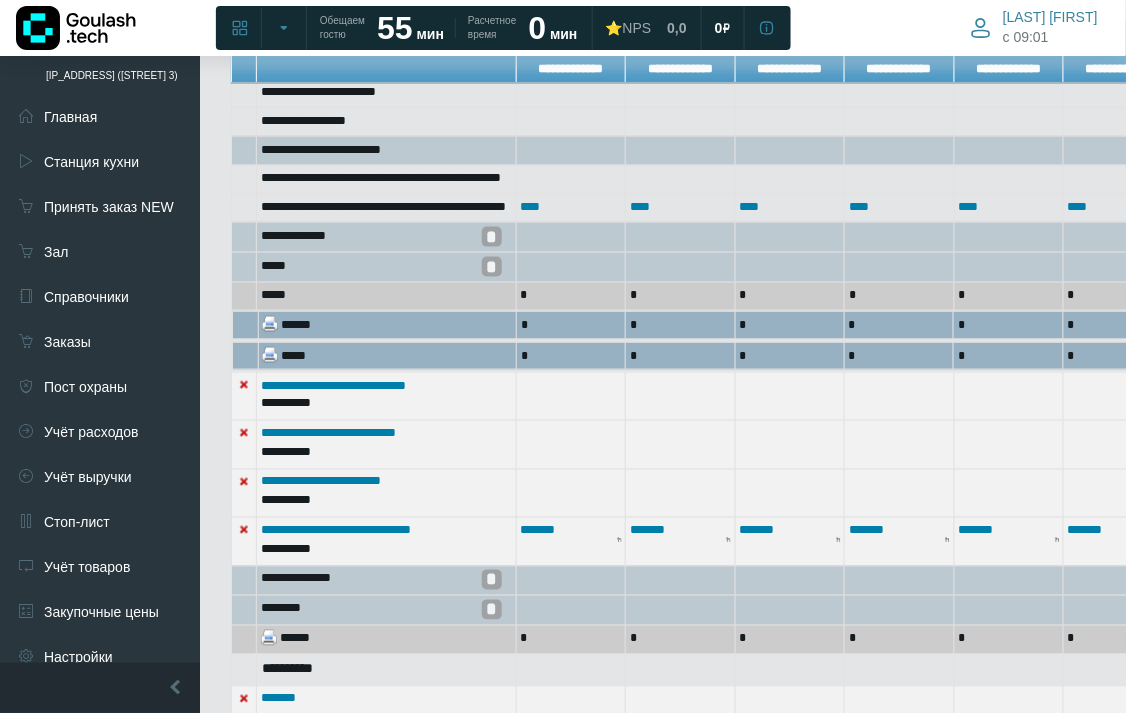 scroll, scrollTop: 1112, scrollLeft: 0, axis: vertical 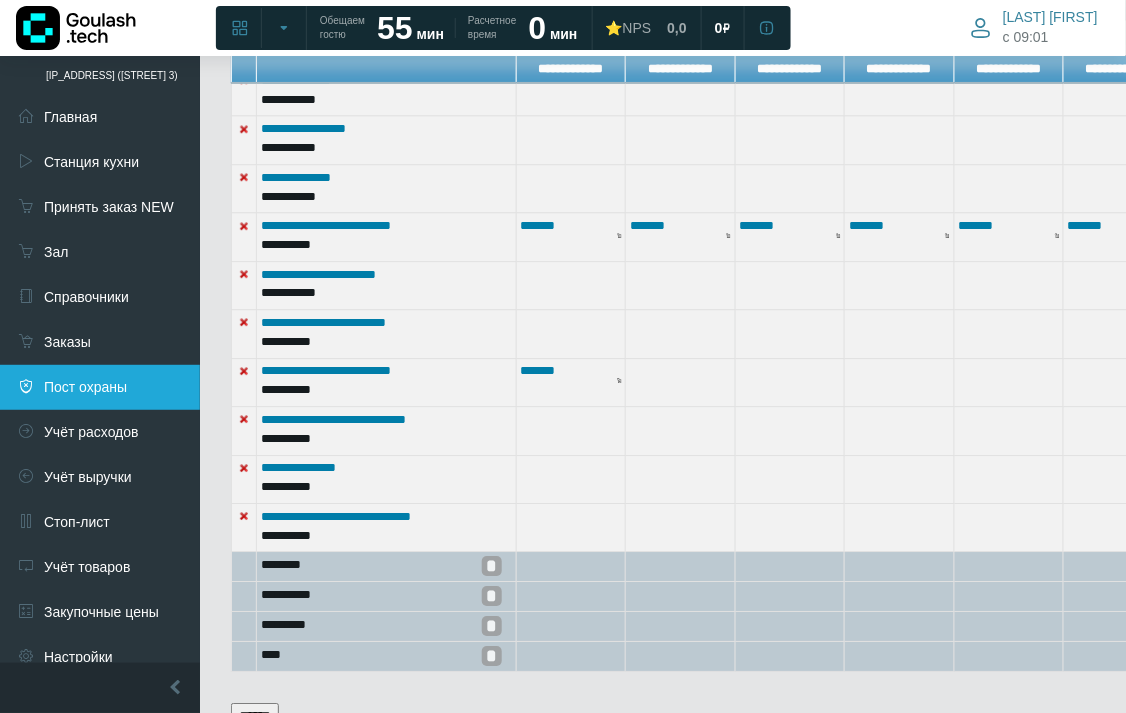 click on "Пост охраны" at bounding box center (100, 387) 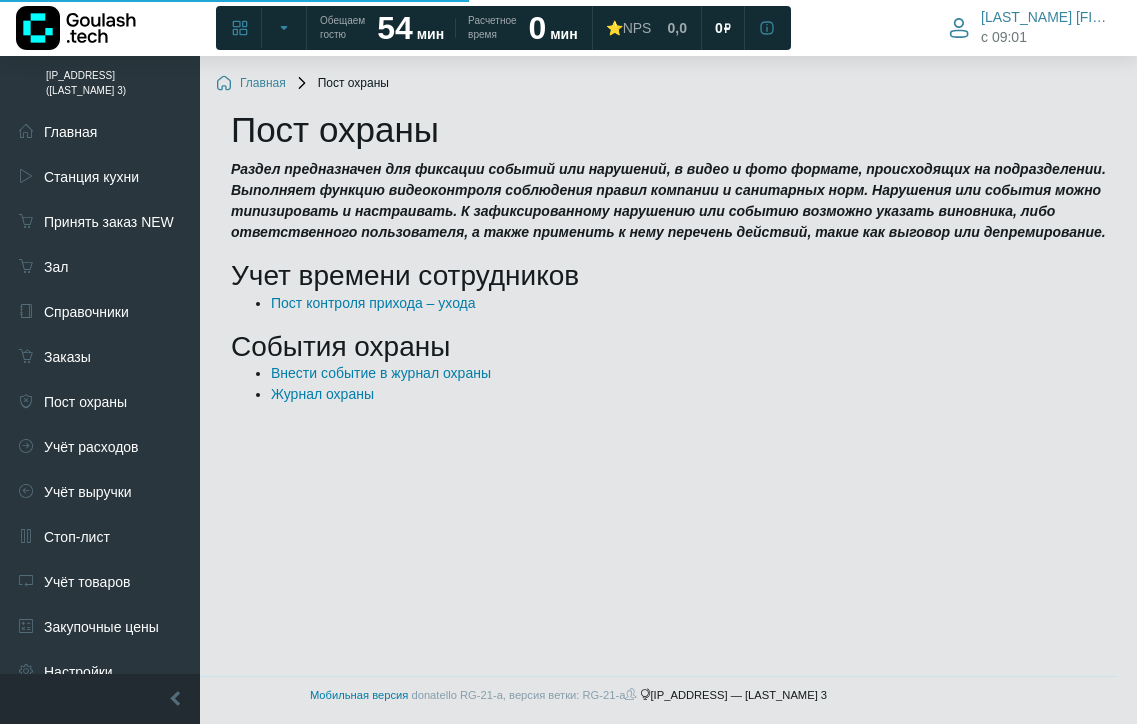 scroll, scrollTop: 0, scrollLeft: 0, axis: both 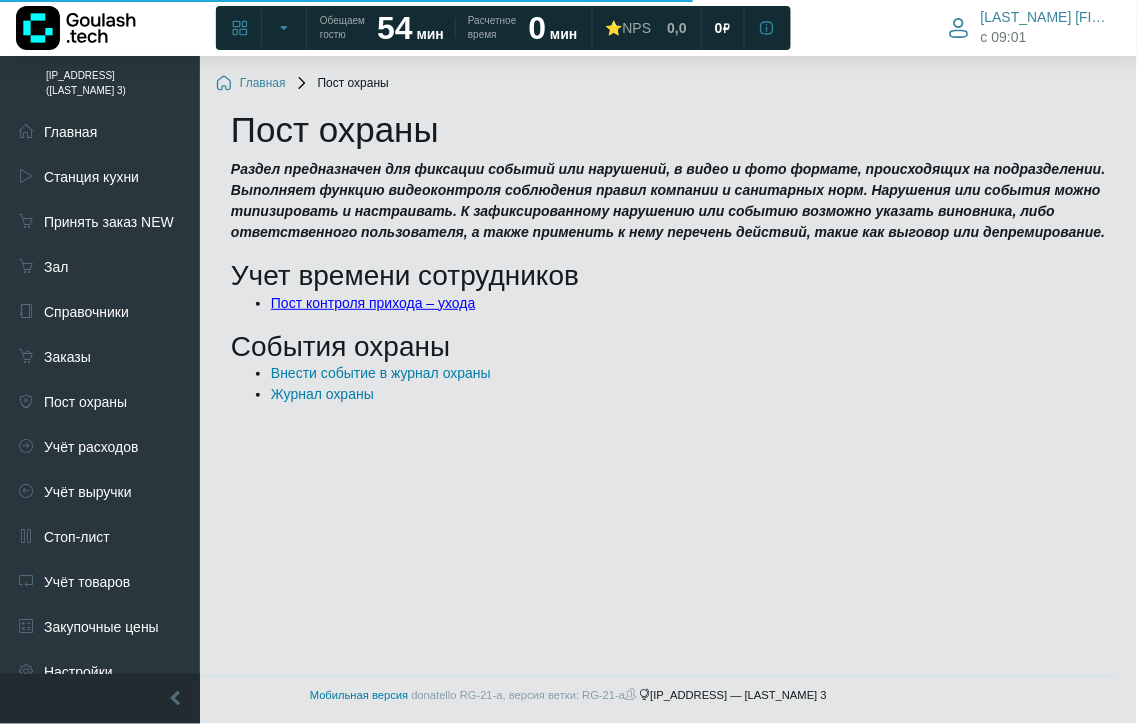 click on "Пост контроля прихода – ухода" at bounding box center [373, 303] 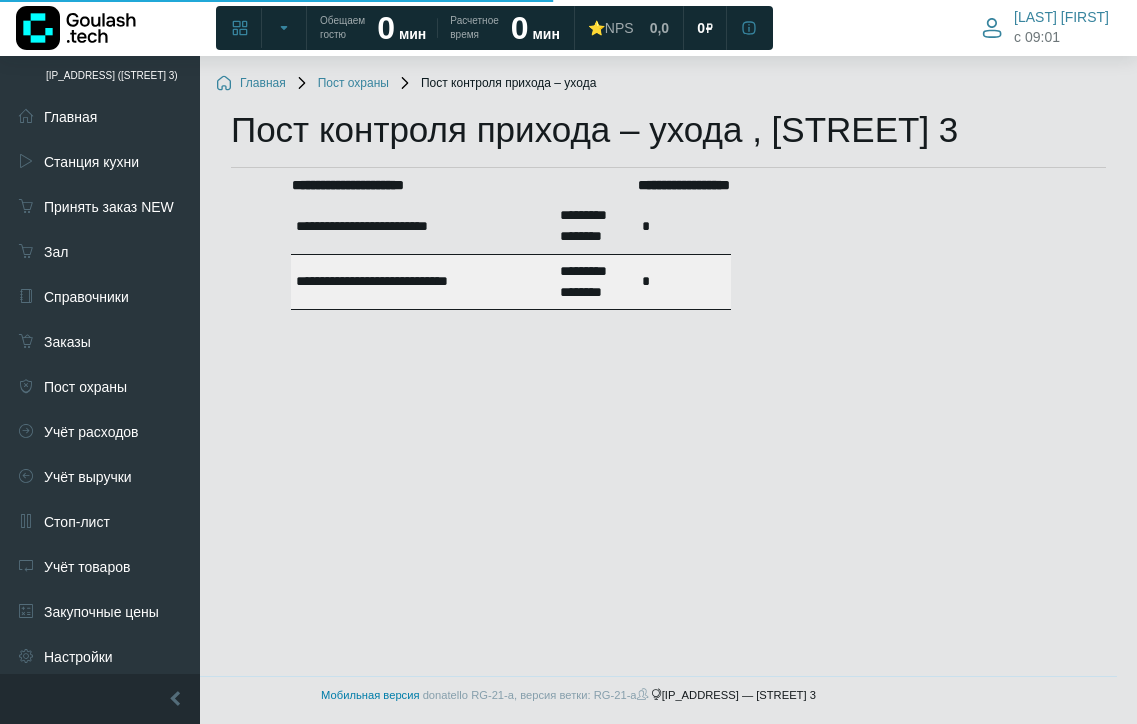 scroll, scrollTop: 0, scrollLeft: 0, axis: both 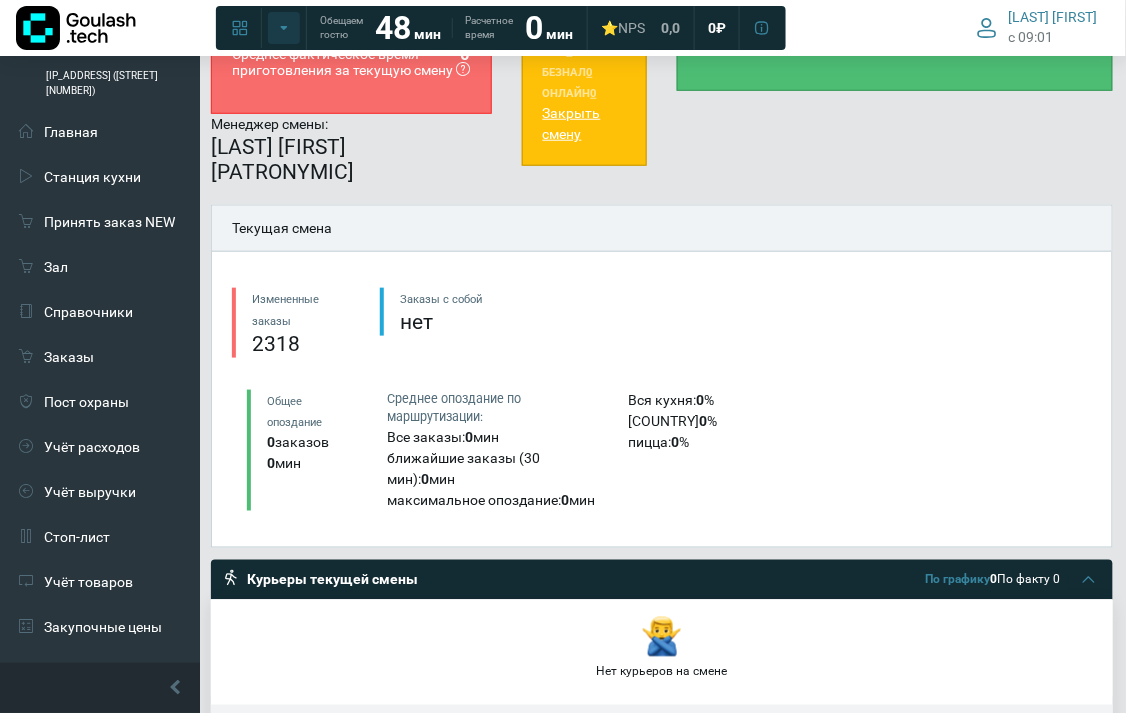 click on "Швецова 3" at bounding box center [284, 28] 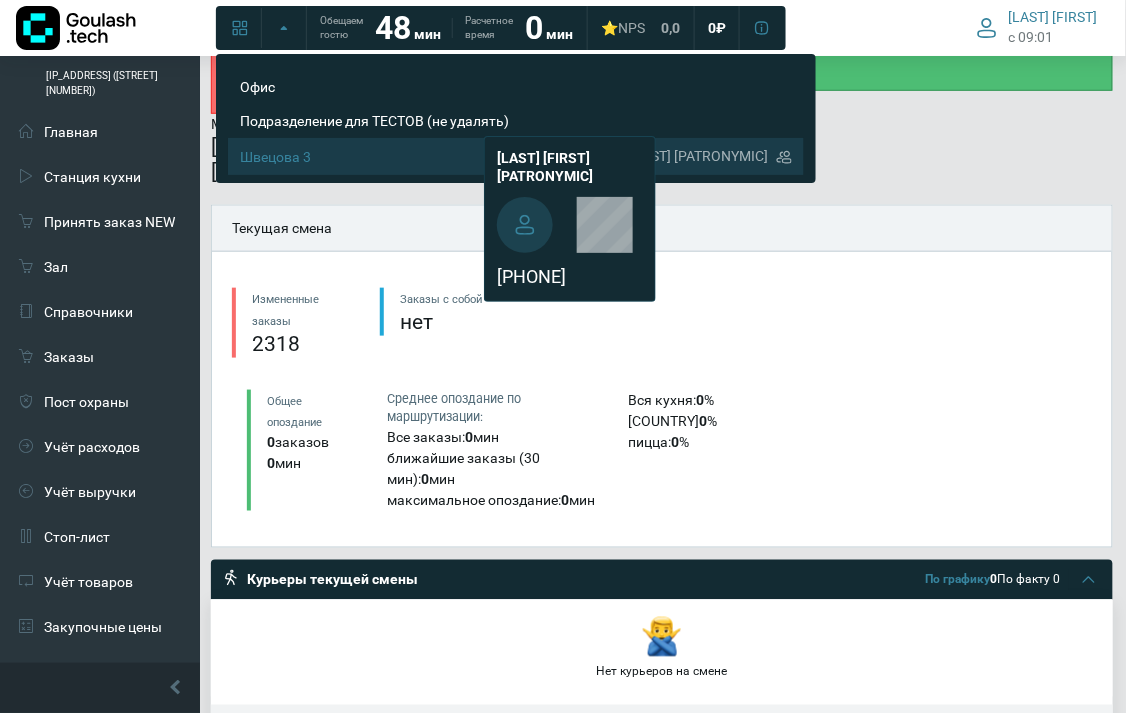 click on "Швецова 3" at bounding box center (407, 157) 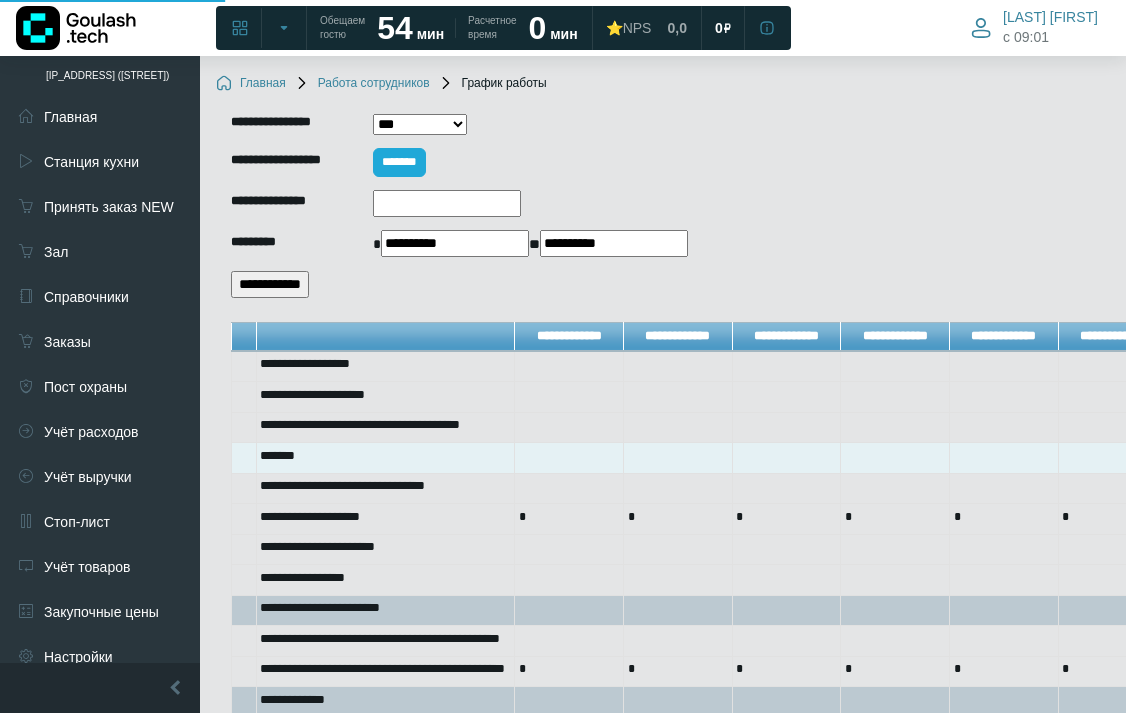 scroll, scrollTop: 0, scrollLeft: 0, axis: both 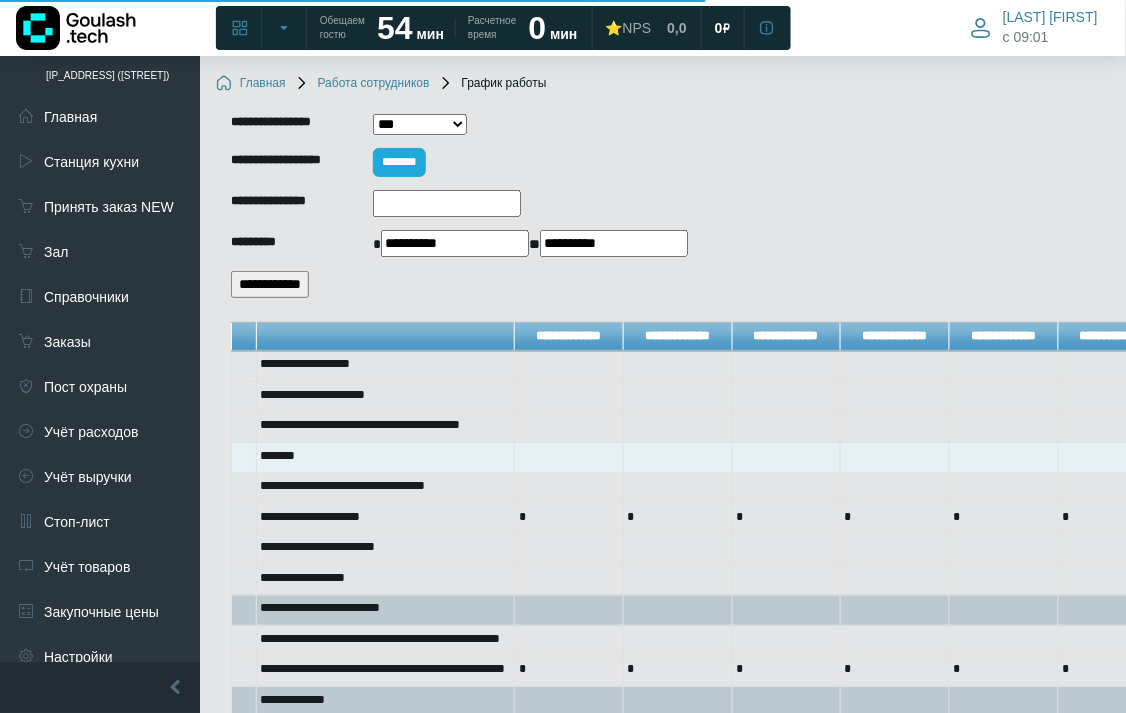 click on "***
*********" at bounding box center (419, 124) 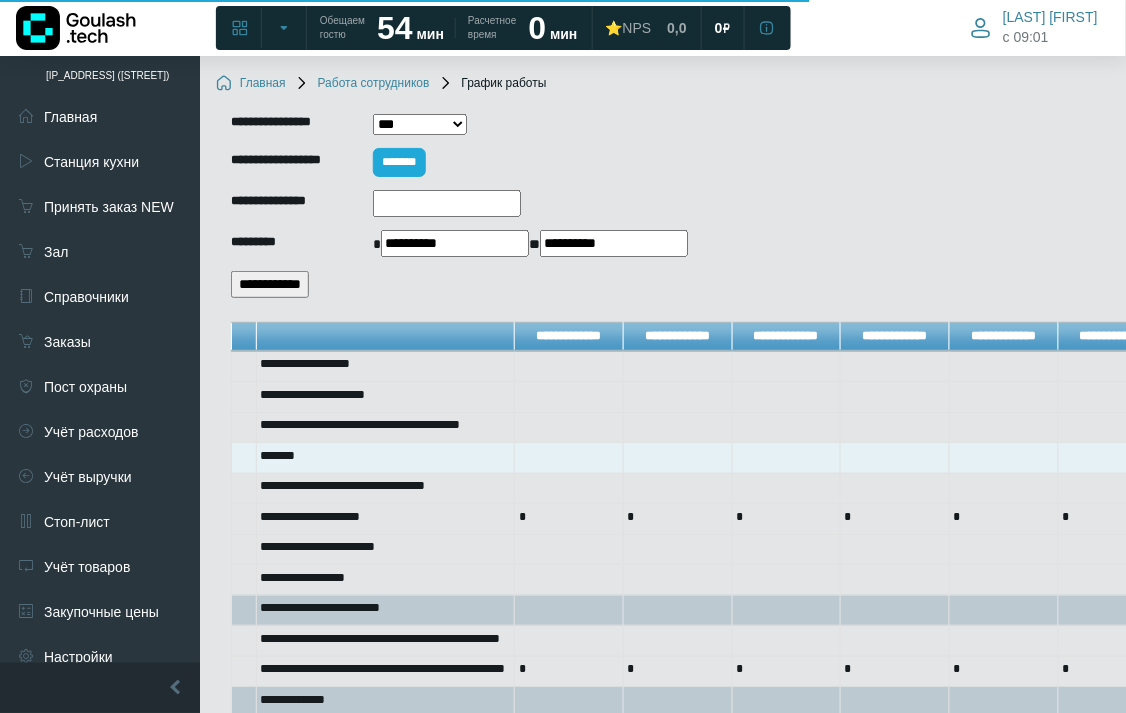 select on "***" 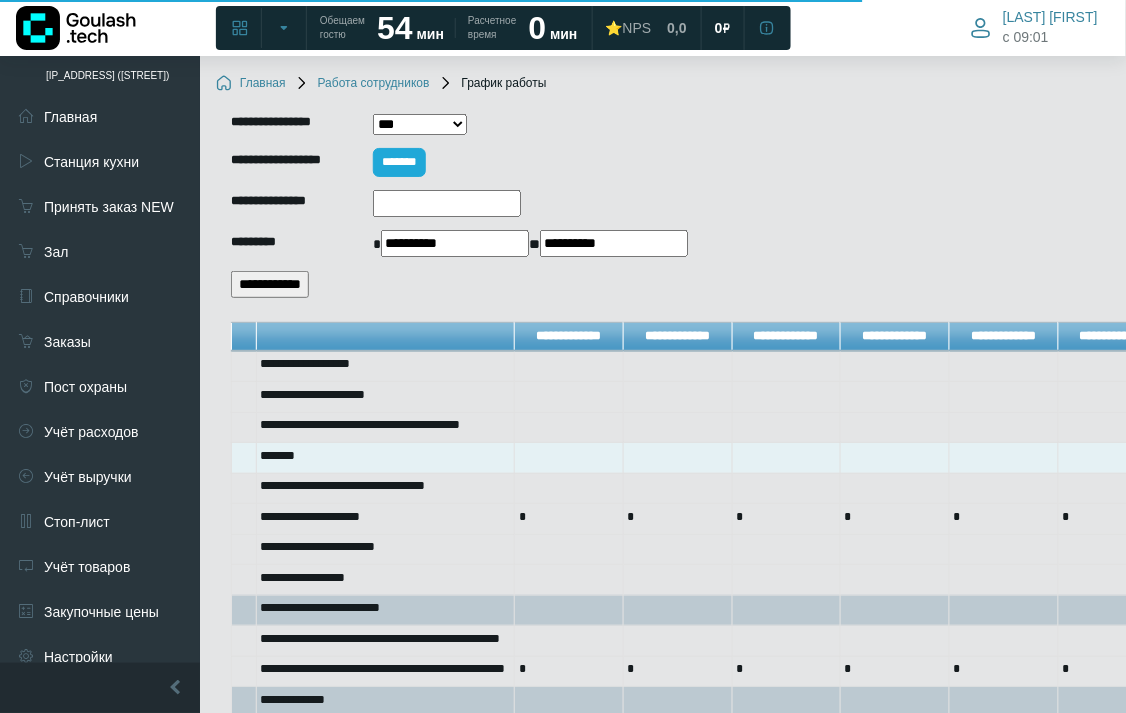 click on "**********" at bounding box center [270, 284] 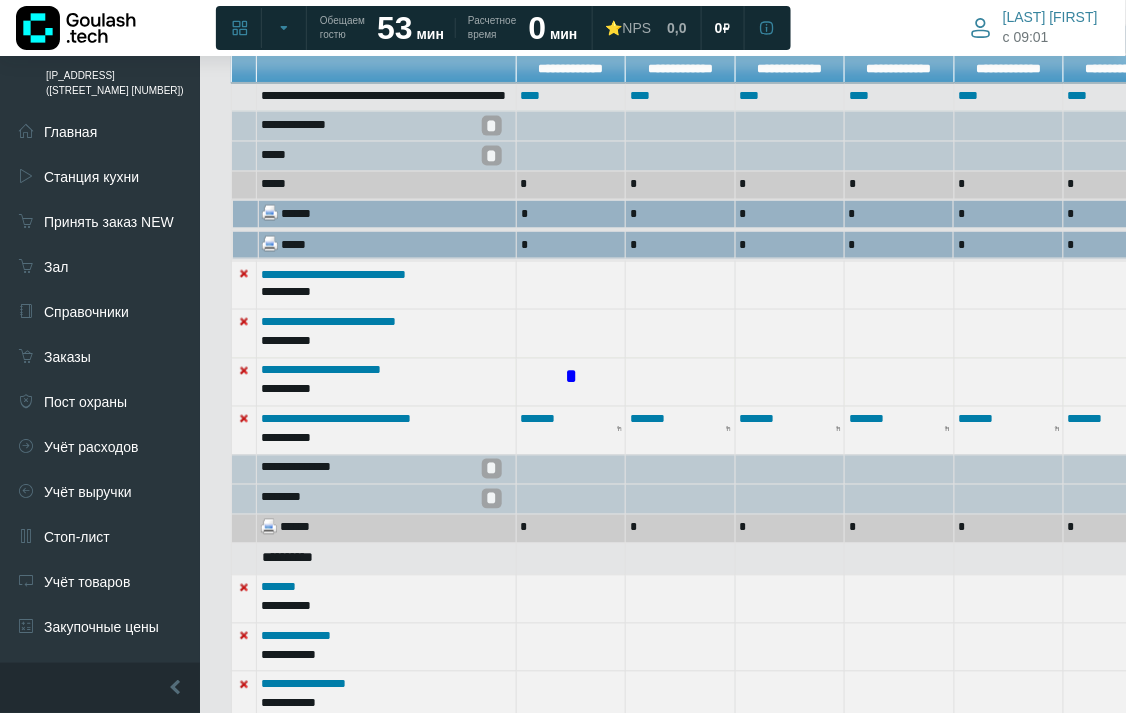 scroll, scrollTop: 890, scrollLeft: 0, axis: vertical 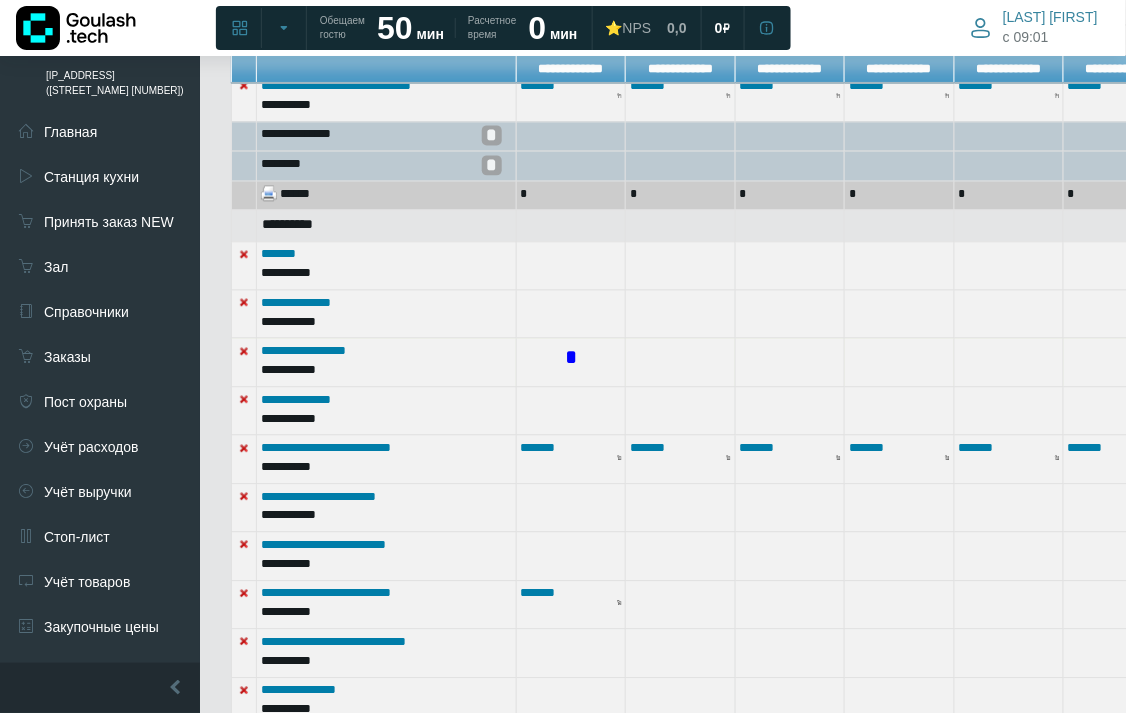 click on "*" at bounding box center (571, 358) 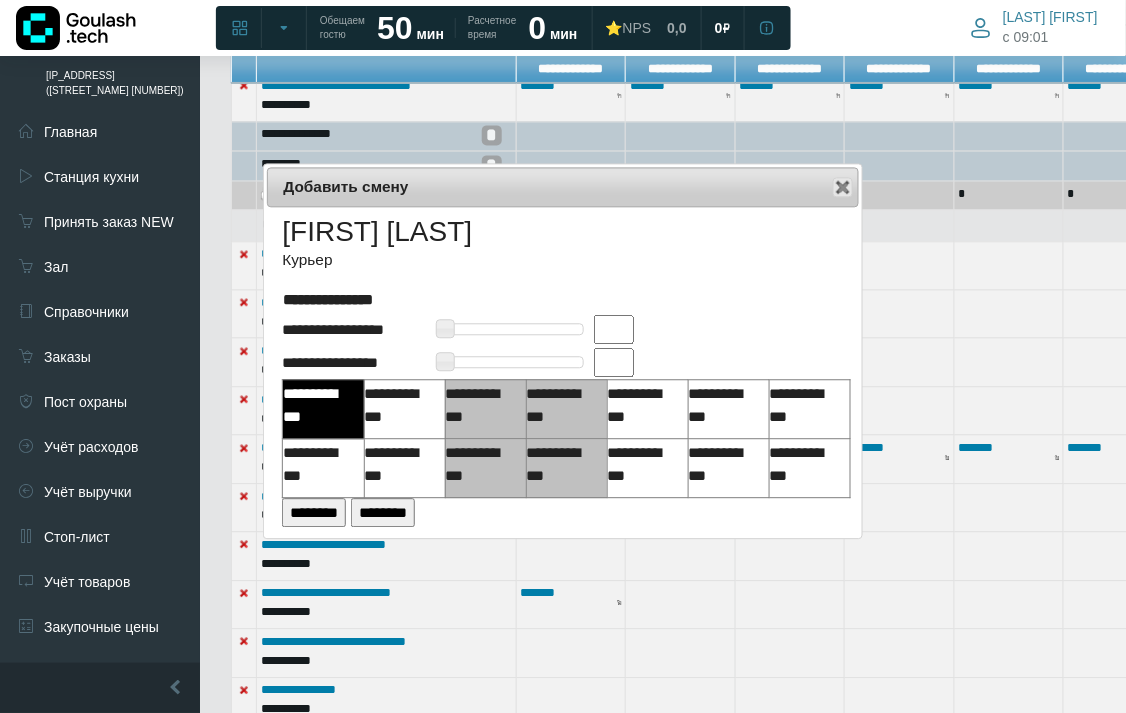 drag, startPoint x: 615, startPoint y: 324, endPoint x: 615, endPoint y: 336, distance: 12 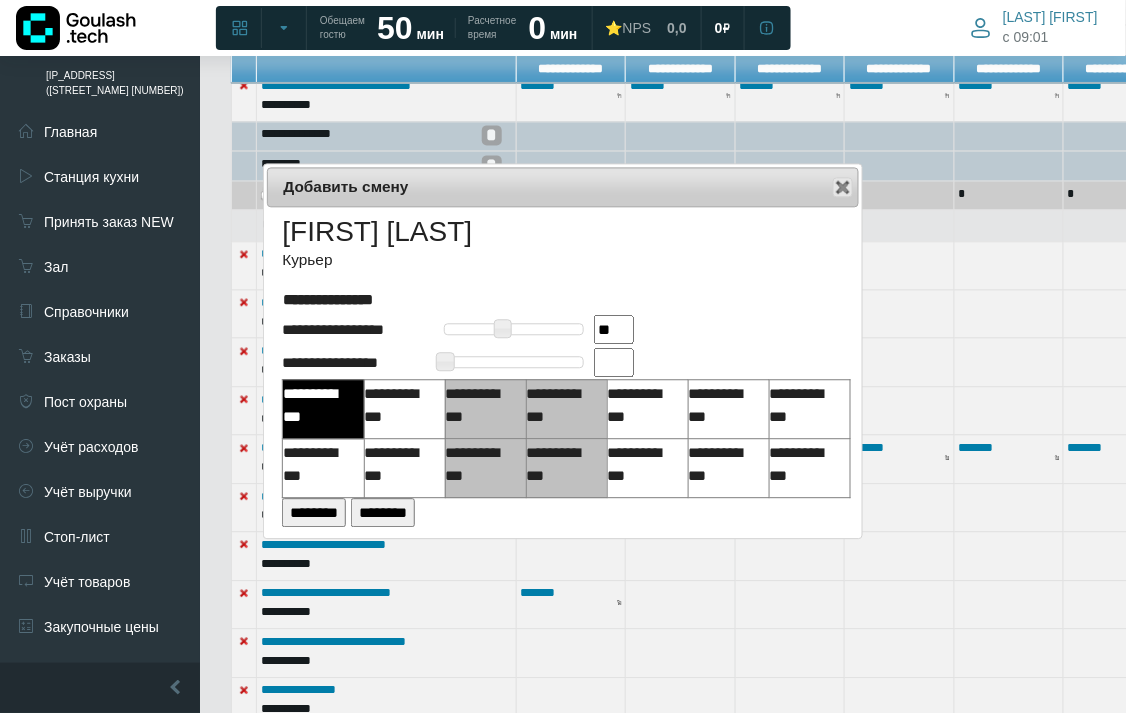 drag, startPoint x: 614, startPoint y: 358, endPoint x: 617, endPoint y: 373, distance: 15.297058 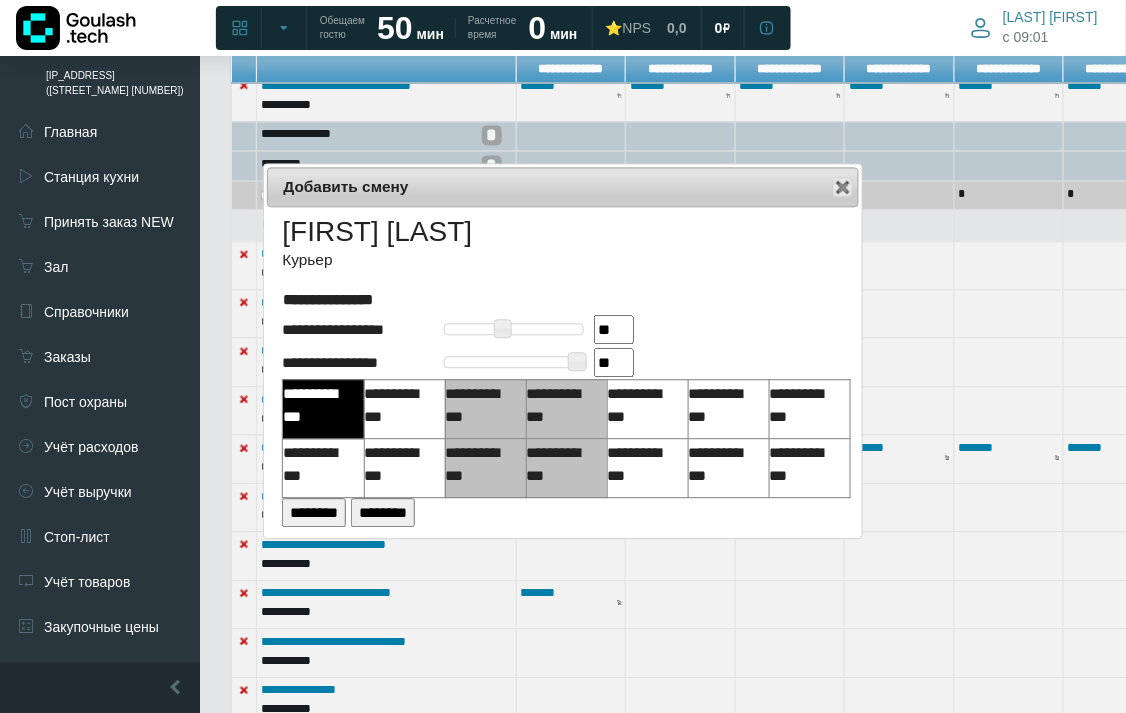 click on "********" at bounding box center (314, 512) 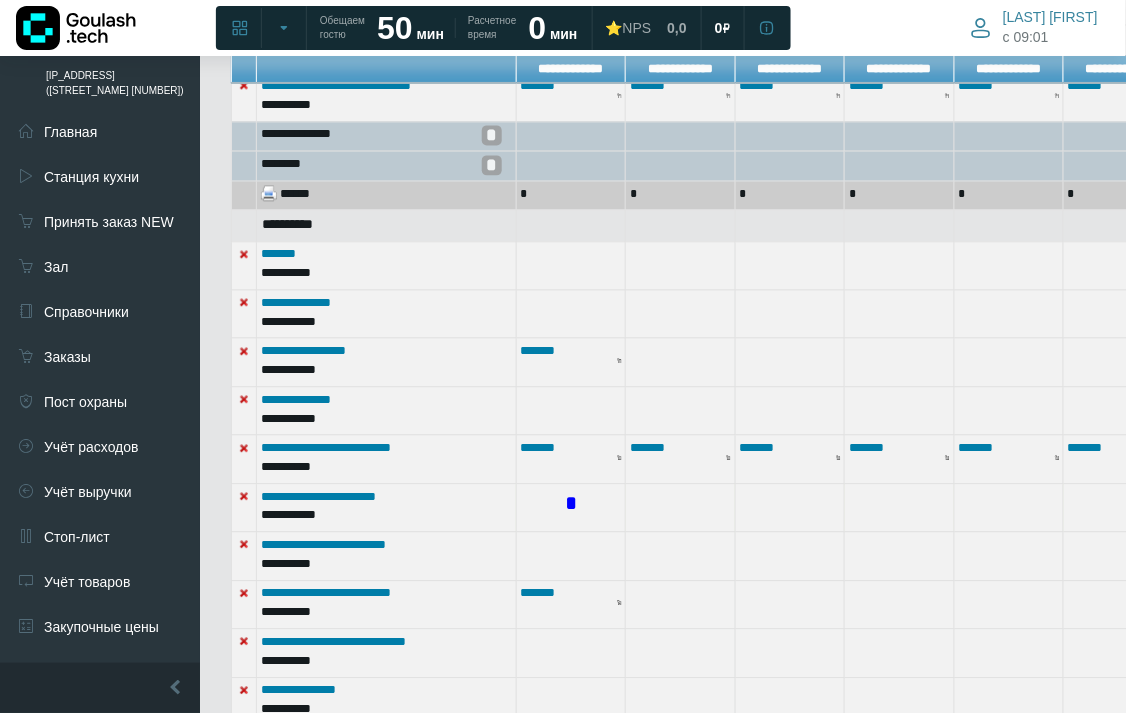 scroll, scrollTop: 1001, scrollLeft: 0, axis: vertical 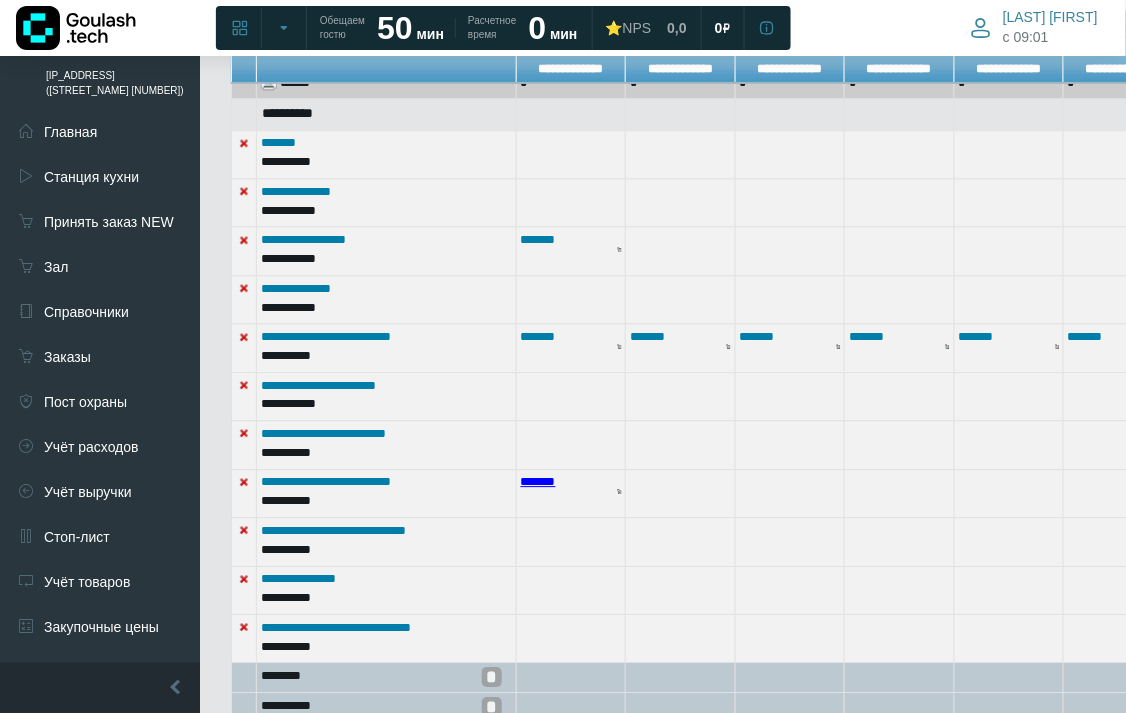 click on "*******" at bounding box center (538, 481) 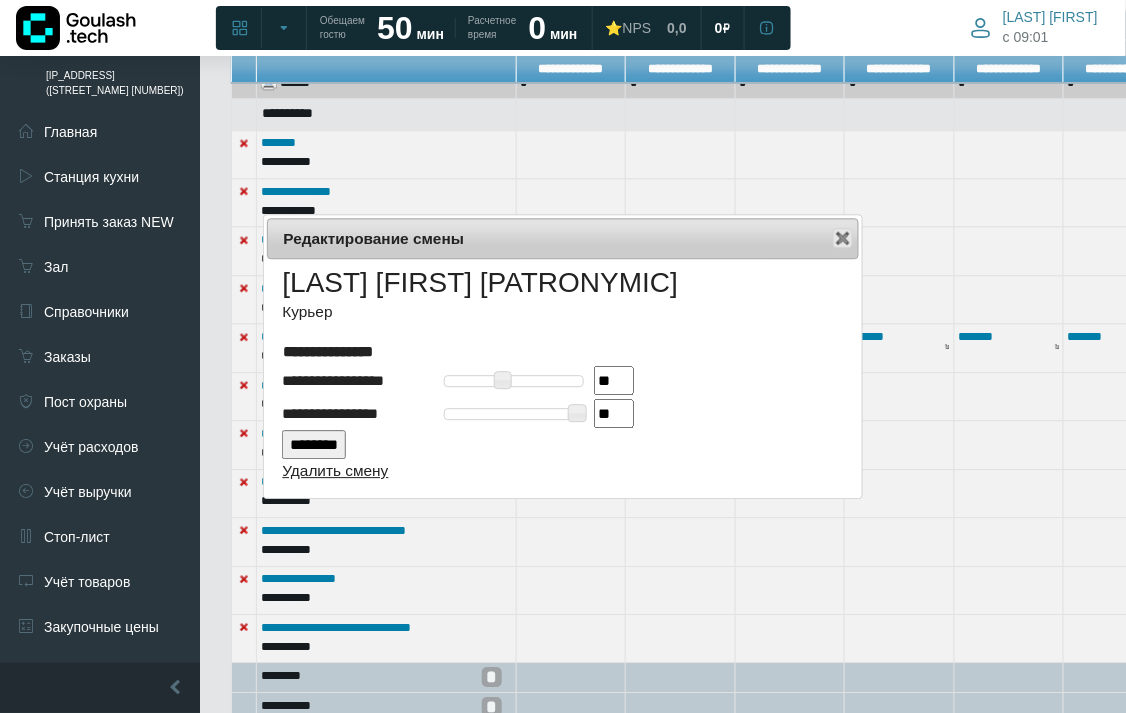 click on "Удалить смену" at bounding box center (335, 470) 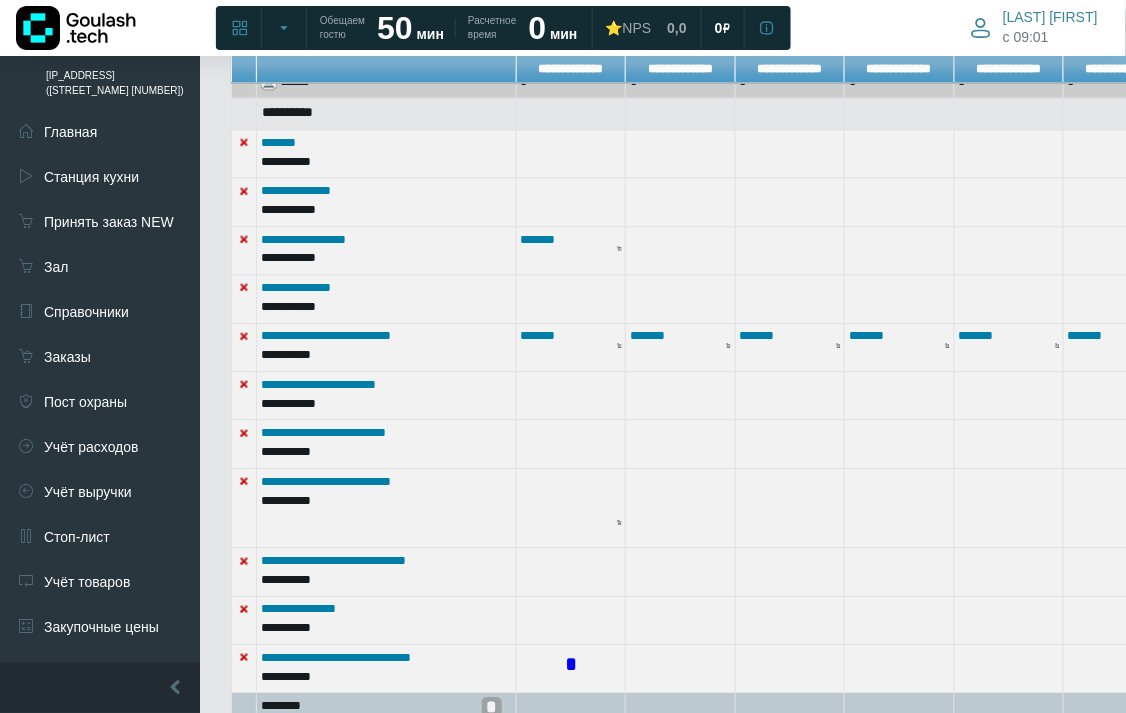 click on "*" at bounding box center [571, 665] 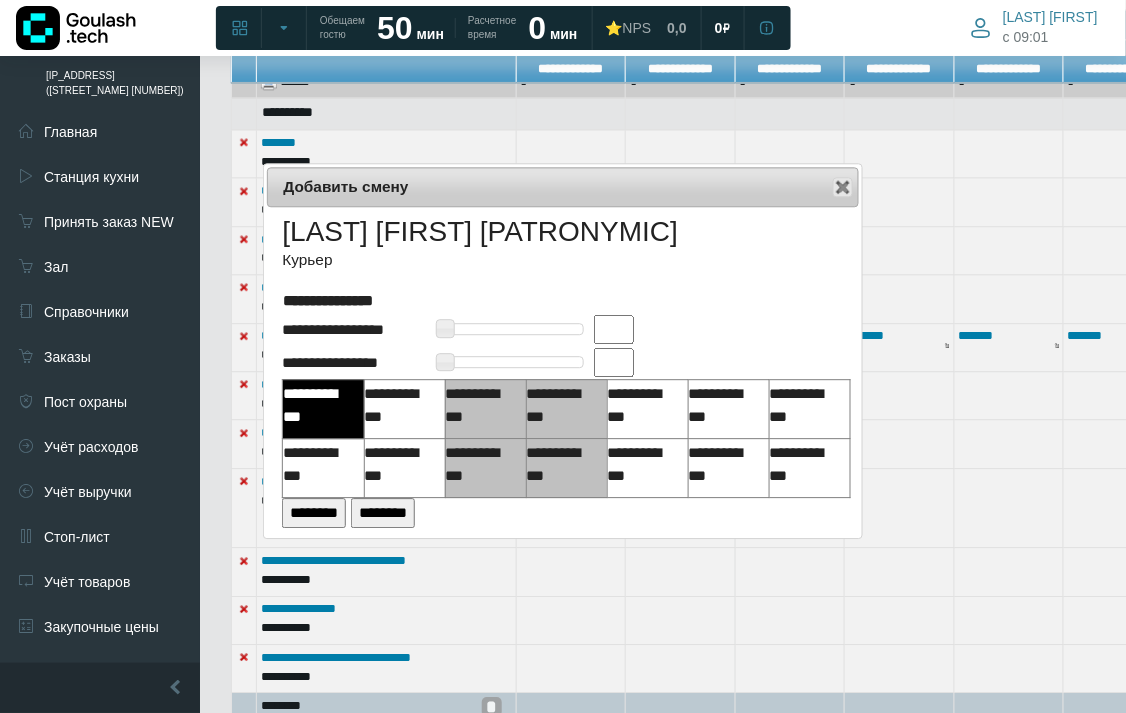 click at bounding box center (614, 329) 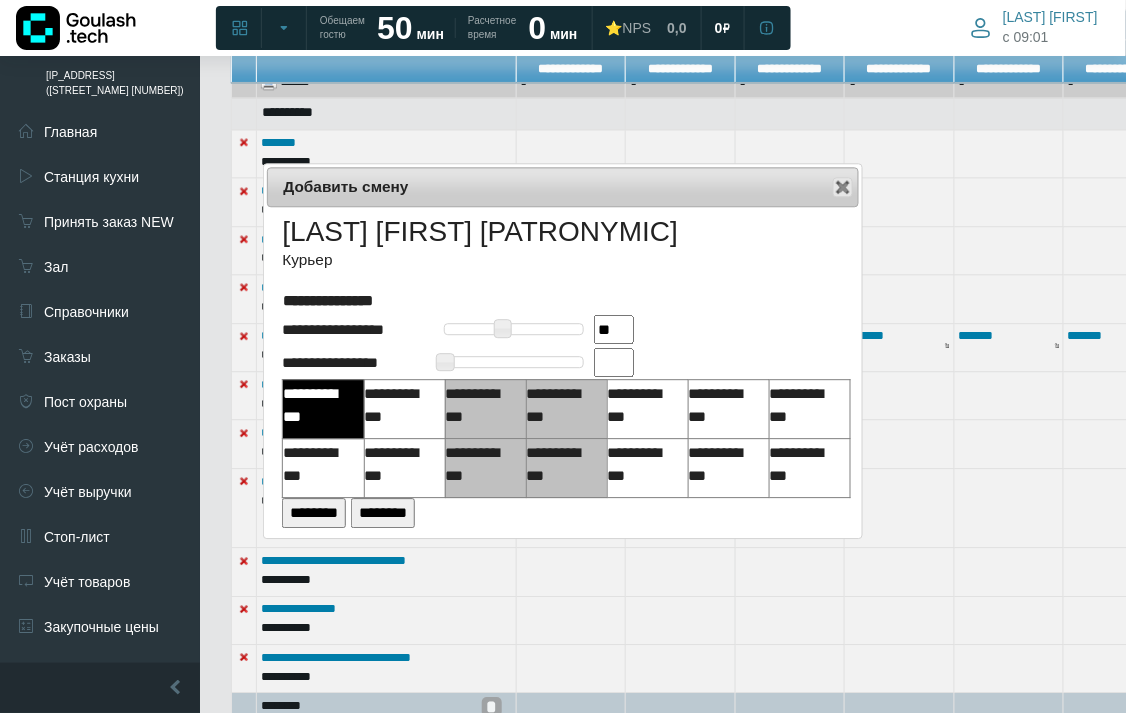 click at bounding box center [614, 362] 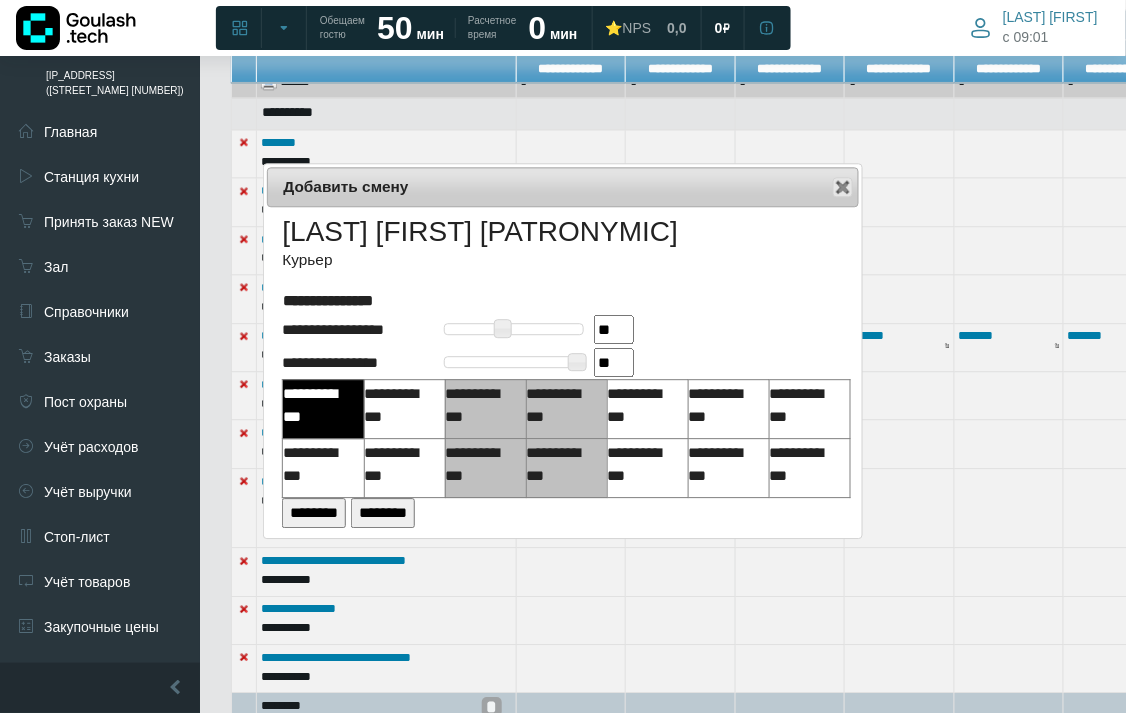 click on "********" at bounding box center [314, 512] 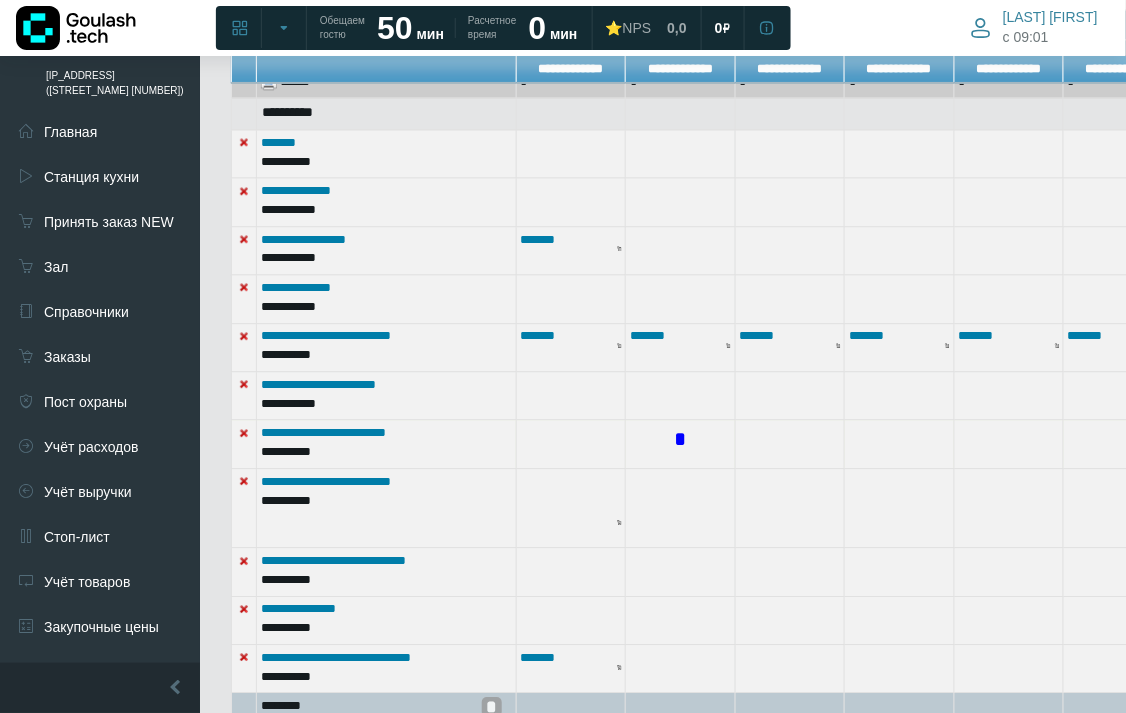 click on "*" at bounding box center [680, 440] 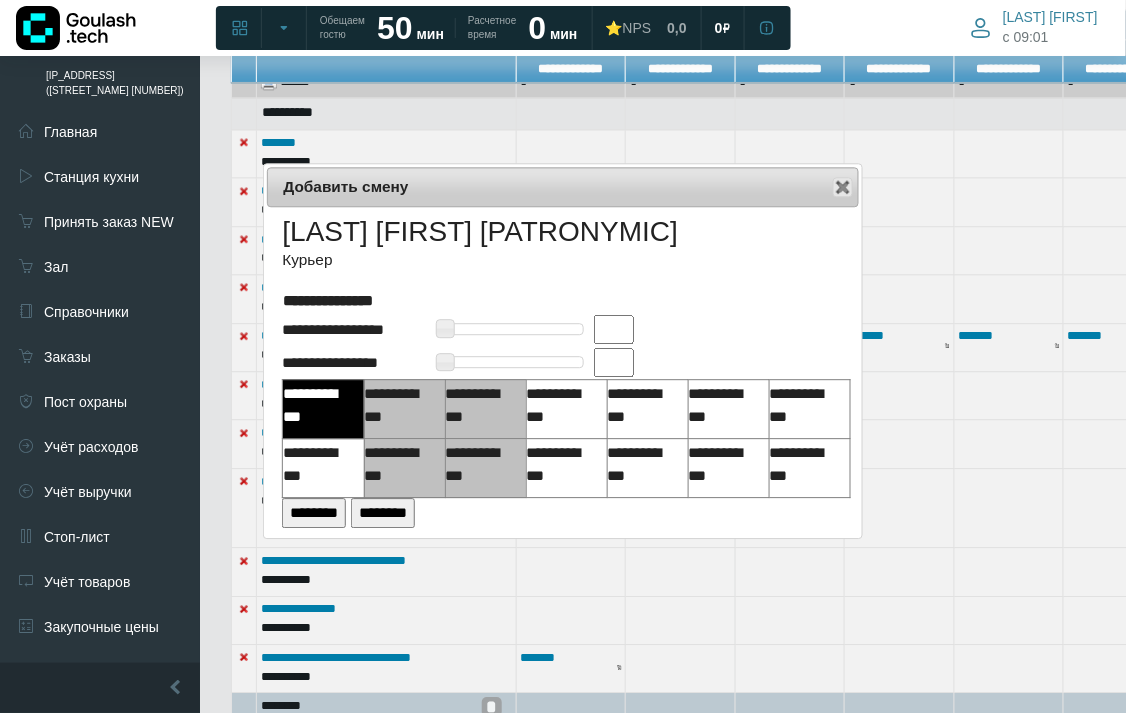 click at bounding box center (614, 329) 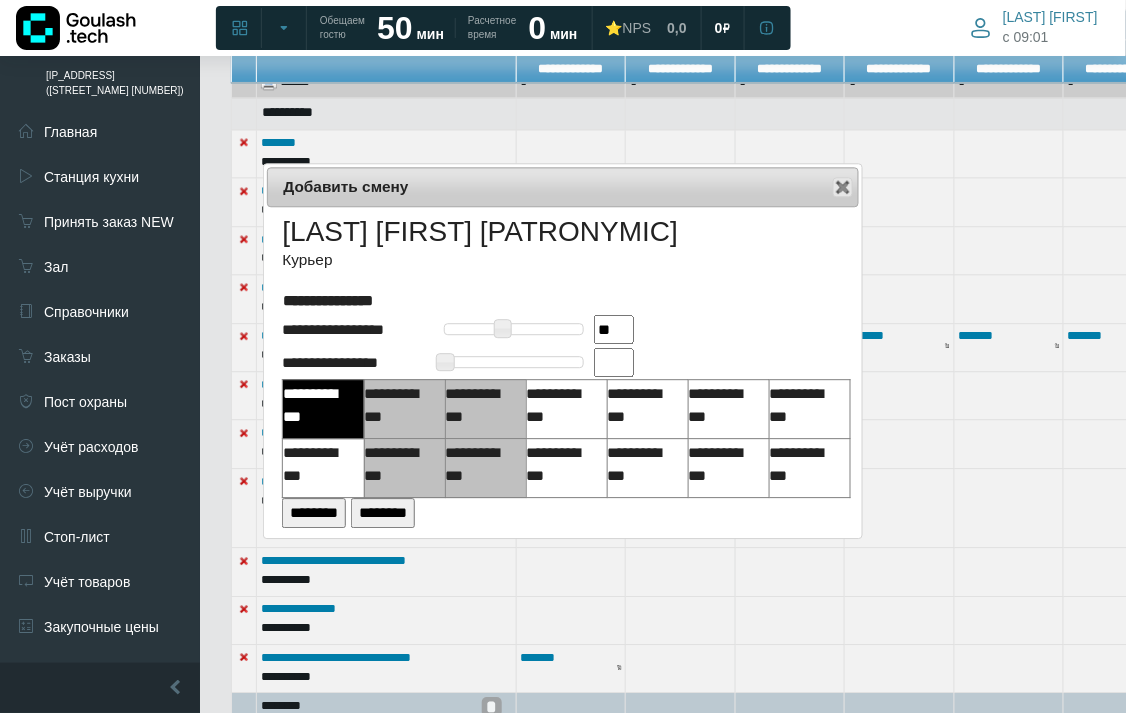 click at bounding box center (614, 362) 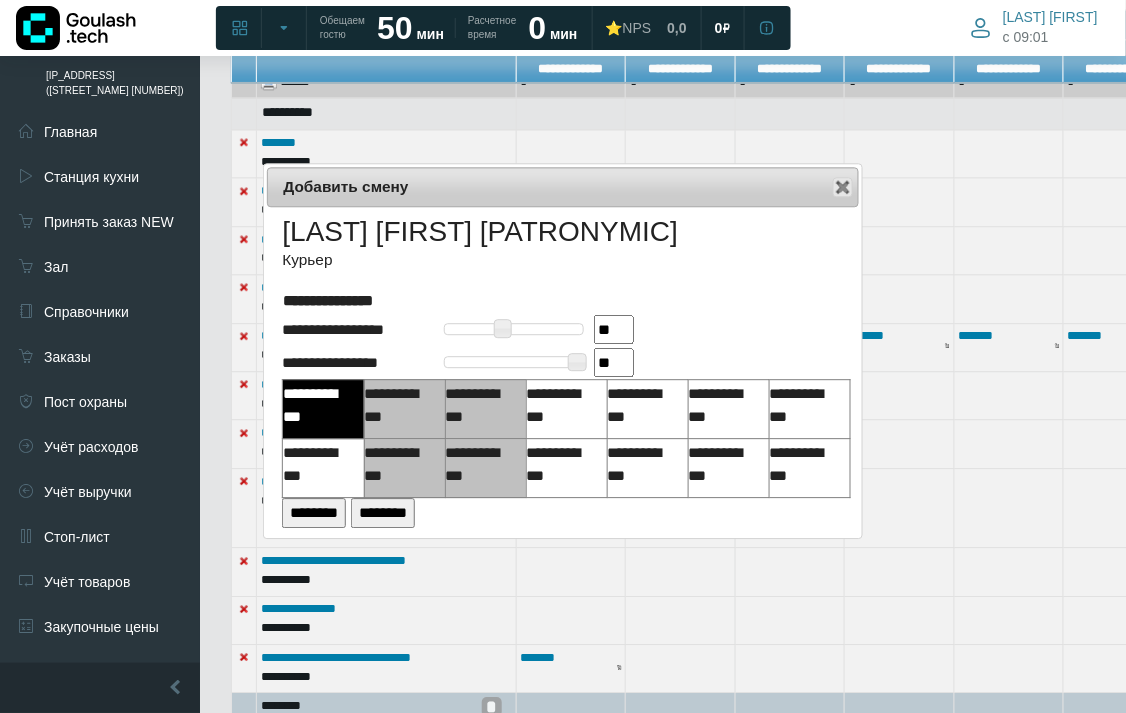 click on "**********" at bounding box center [400, 405] 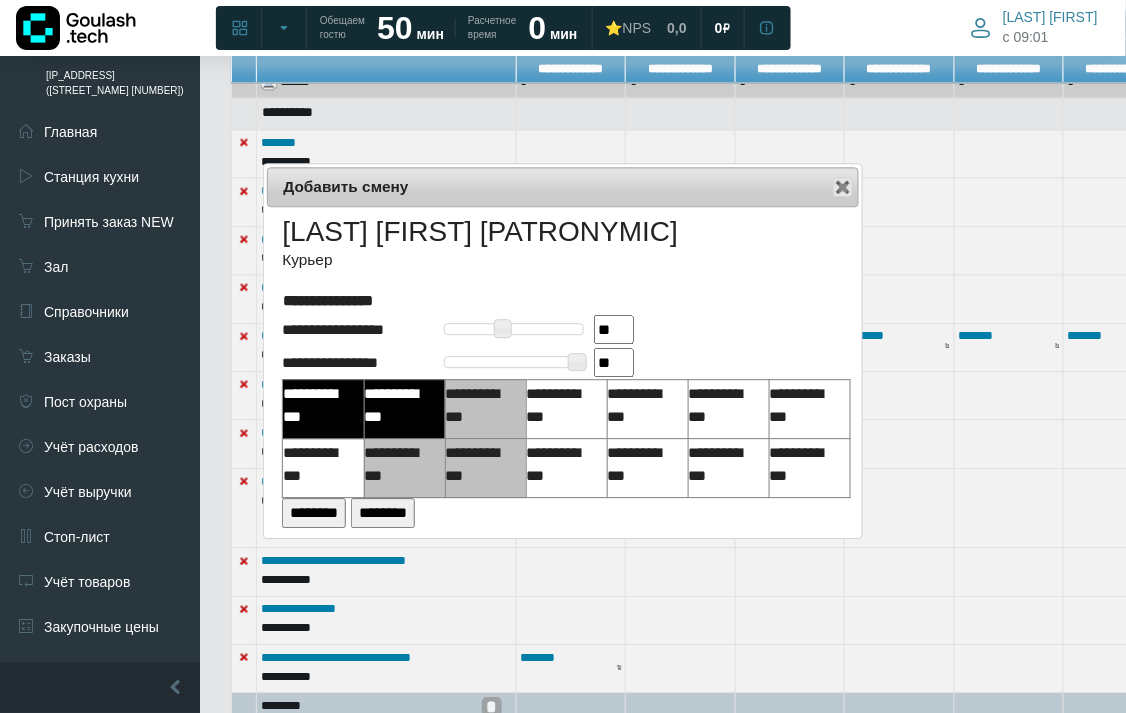 click on "**********" at bounding box center [481, 405] 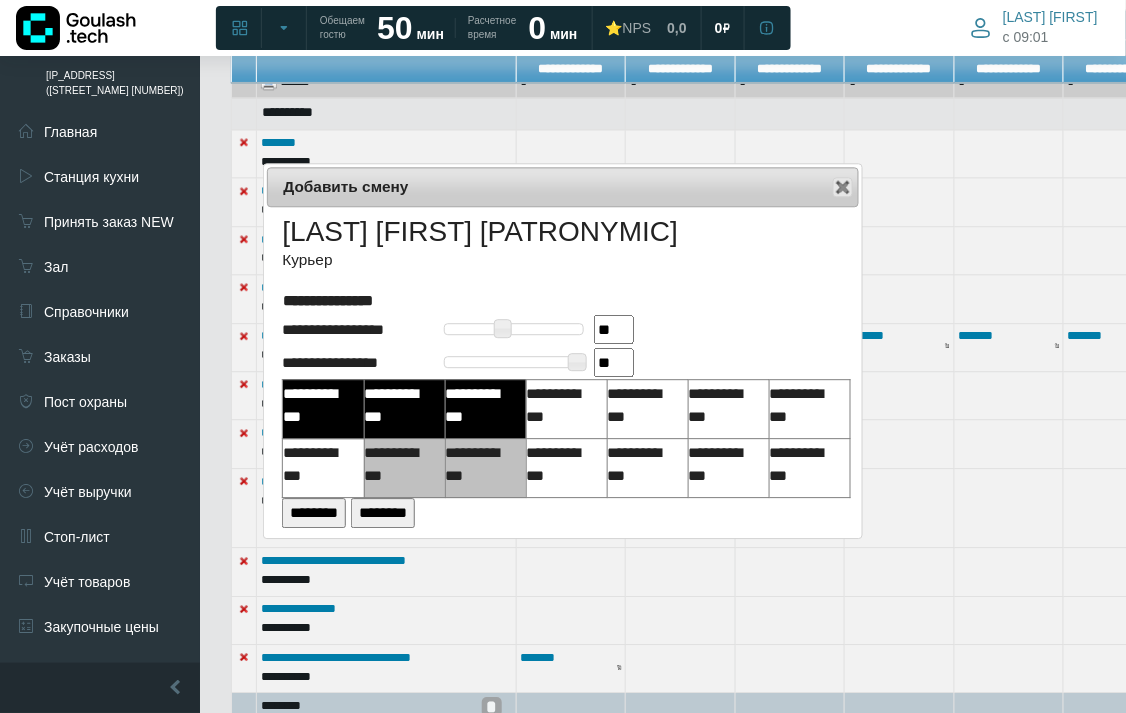 click on "**********" at bounding box center [562, 405] 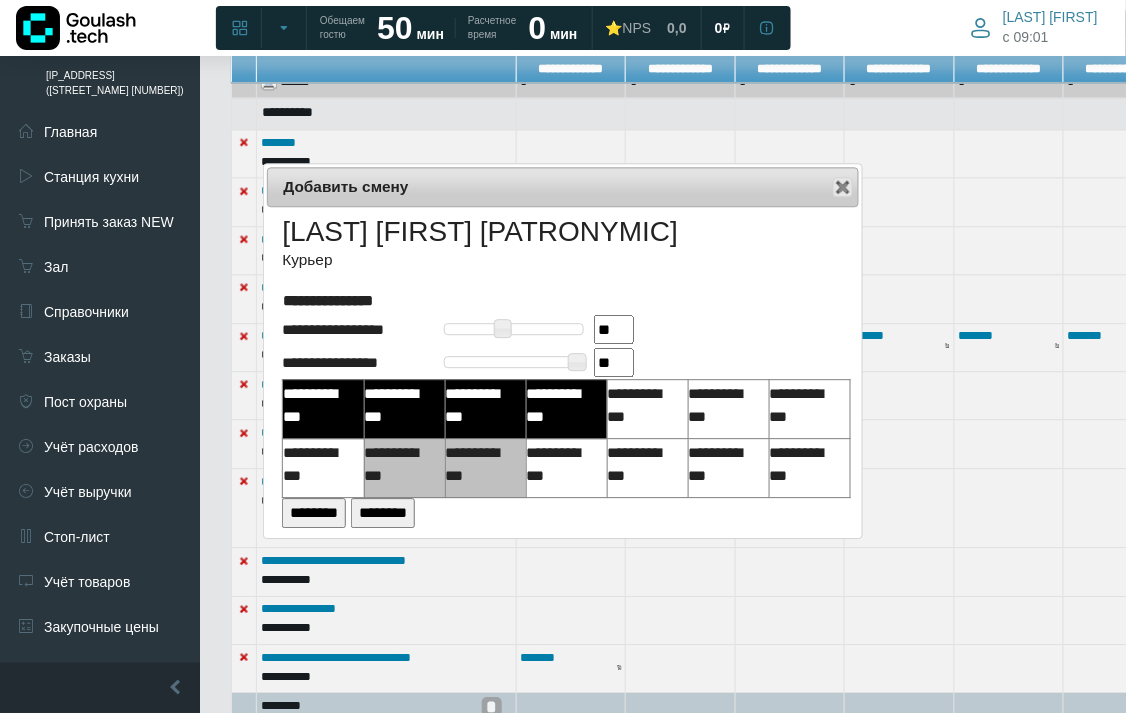 click on "**********" at bounding box center [318, 464] 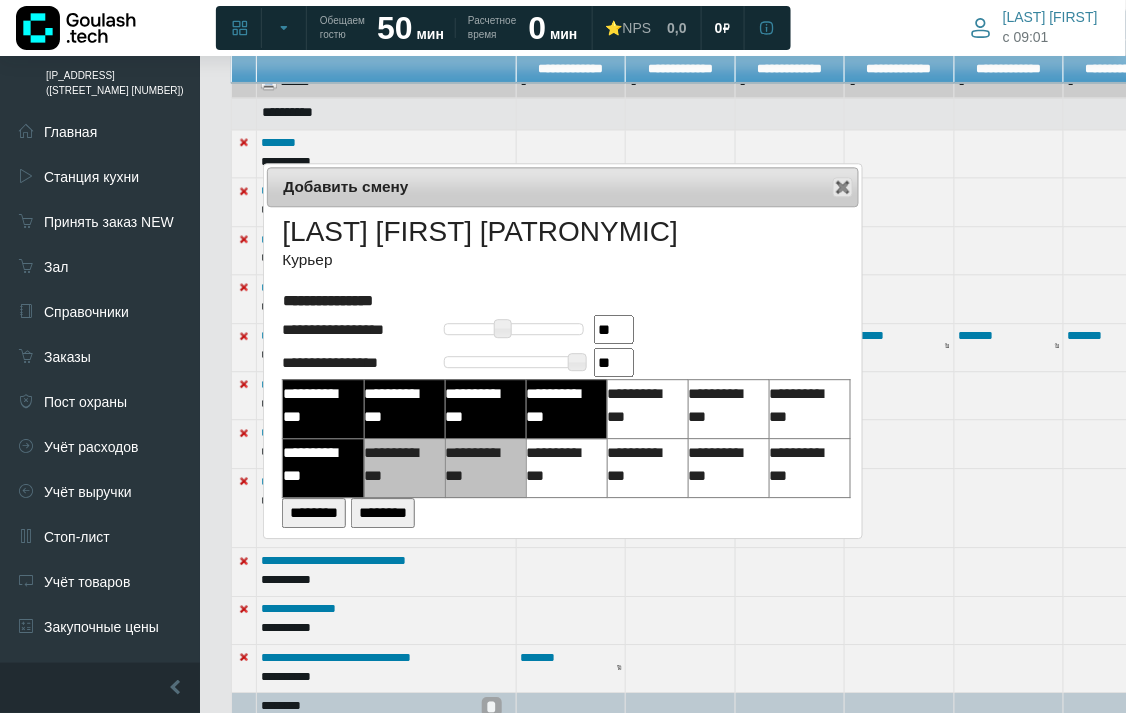 click on "**********" at bounding box center [400, 464] 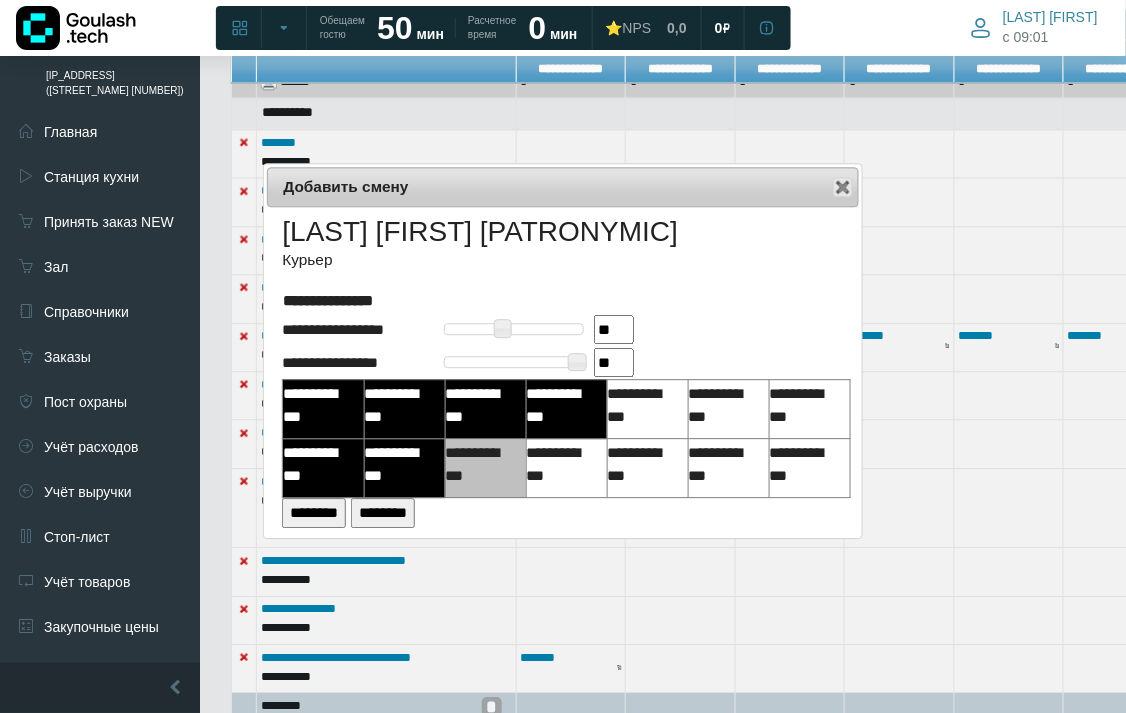 click on "**********" at bounding box center (481, 464) 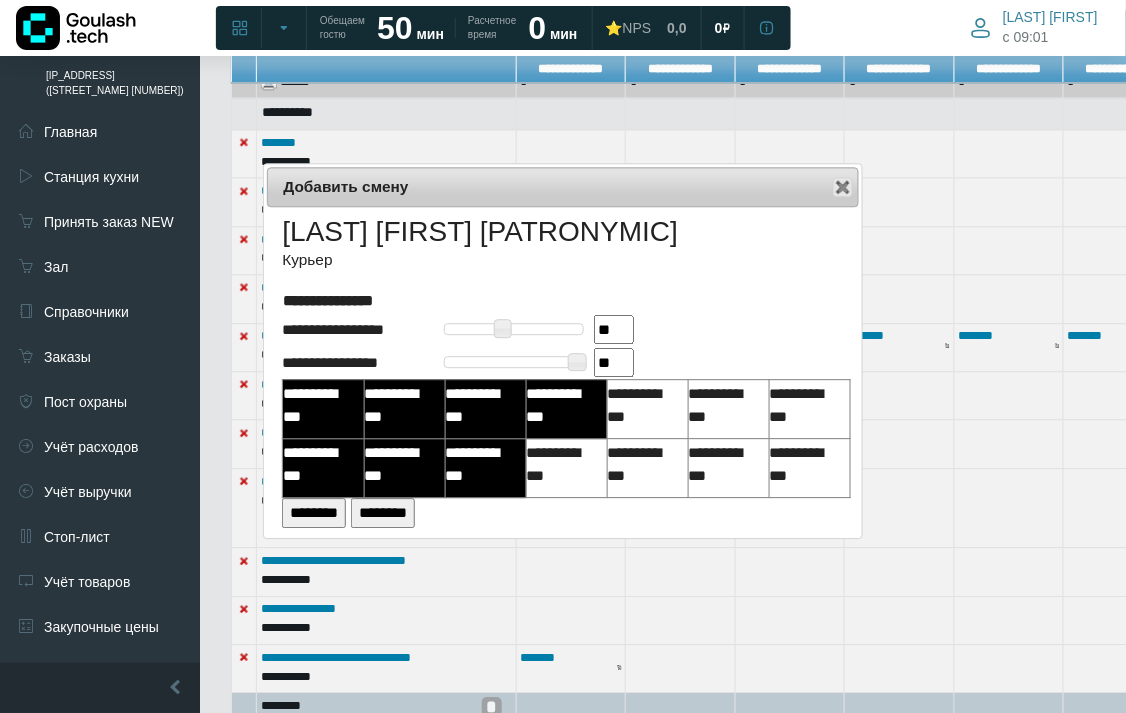 click on "**********" at bounding box center (562, 464) 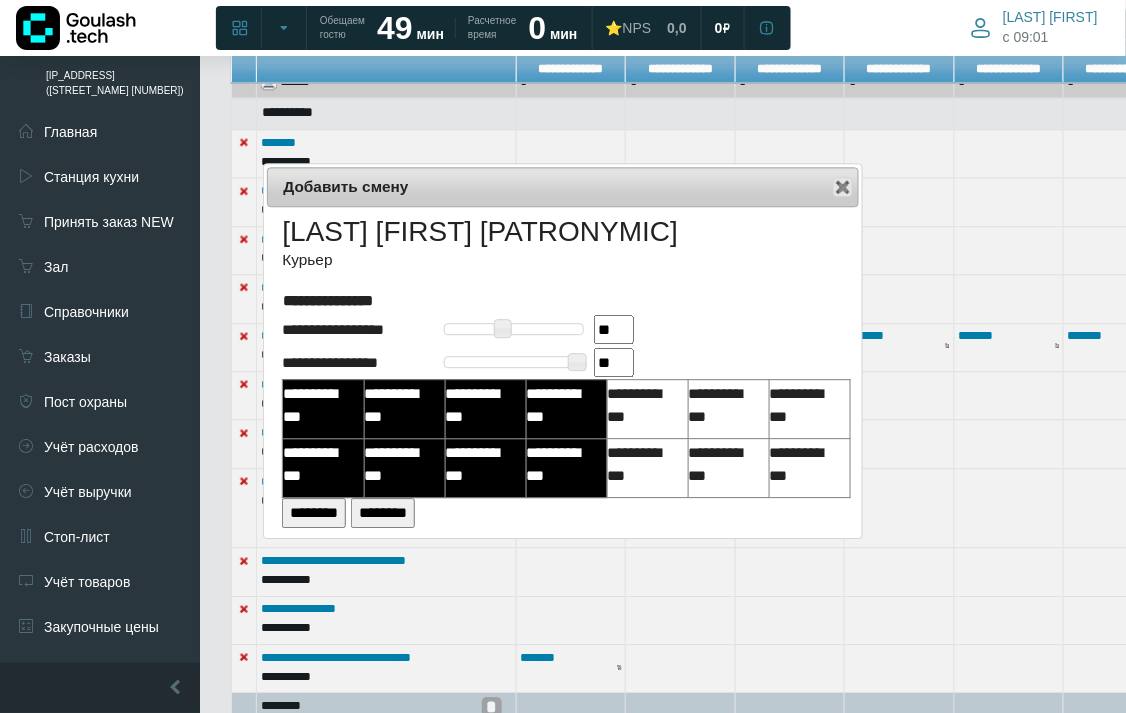 click on "********" at bounding box center [314, 512] 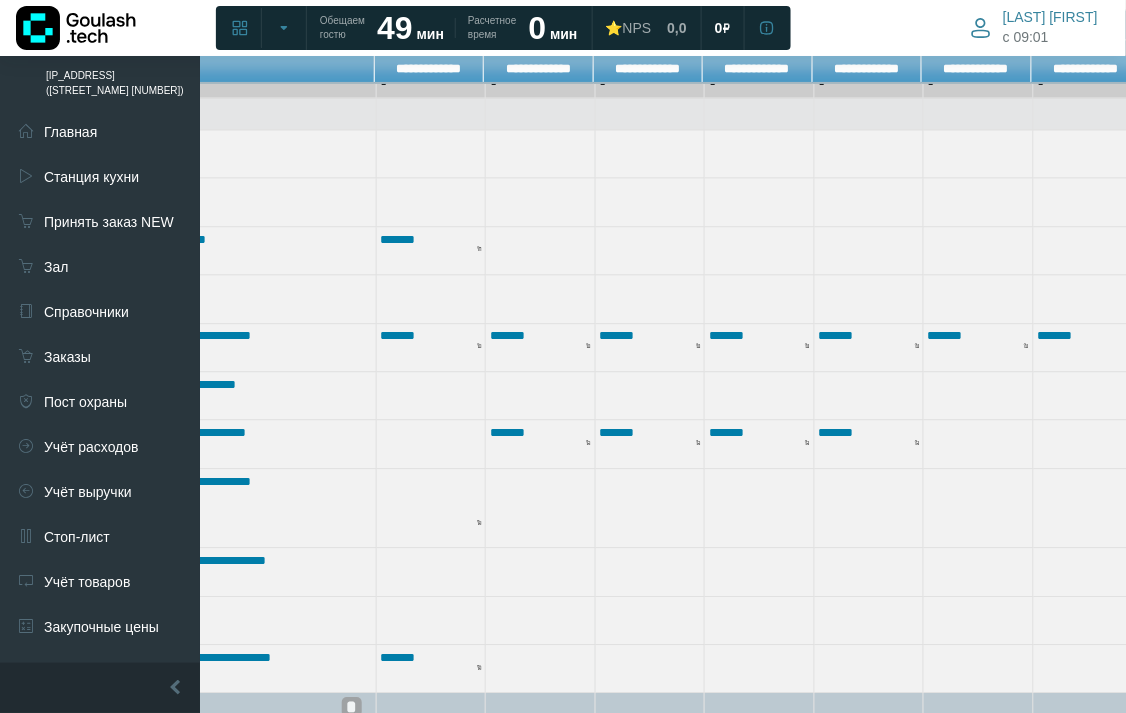 scroll, scrollTop: 1001, scrollLeft: 142, axis: both 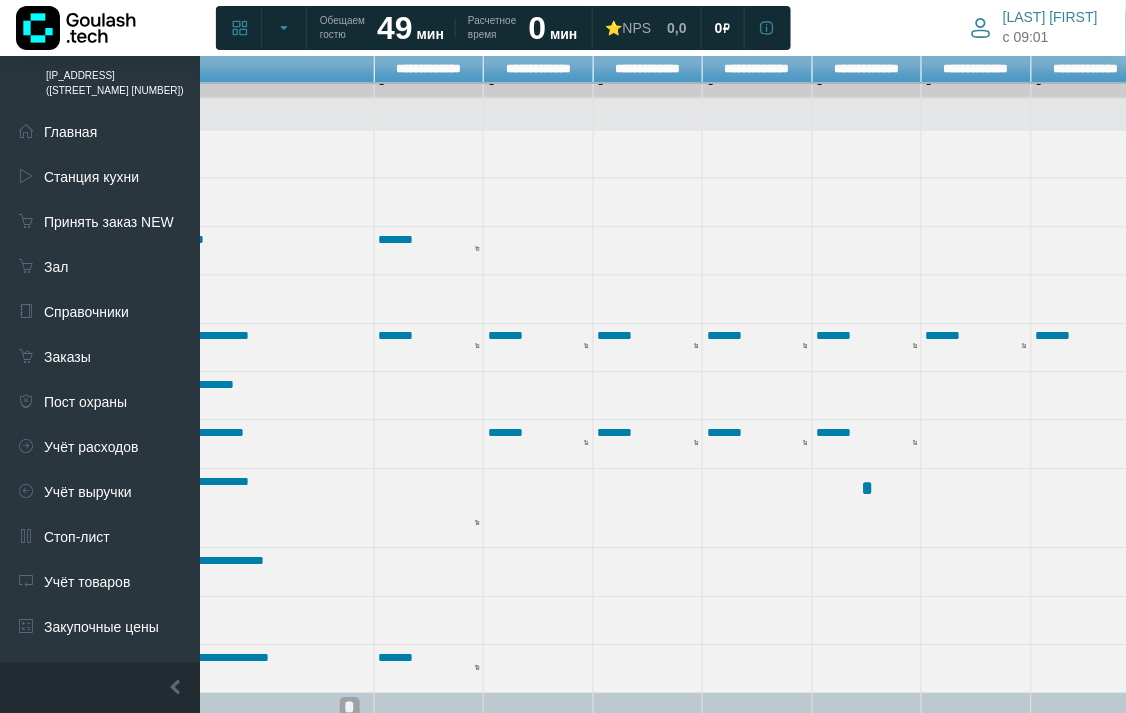 click on "*" at bounding box center [866, 507] 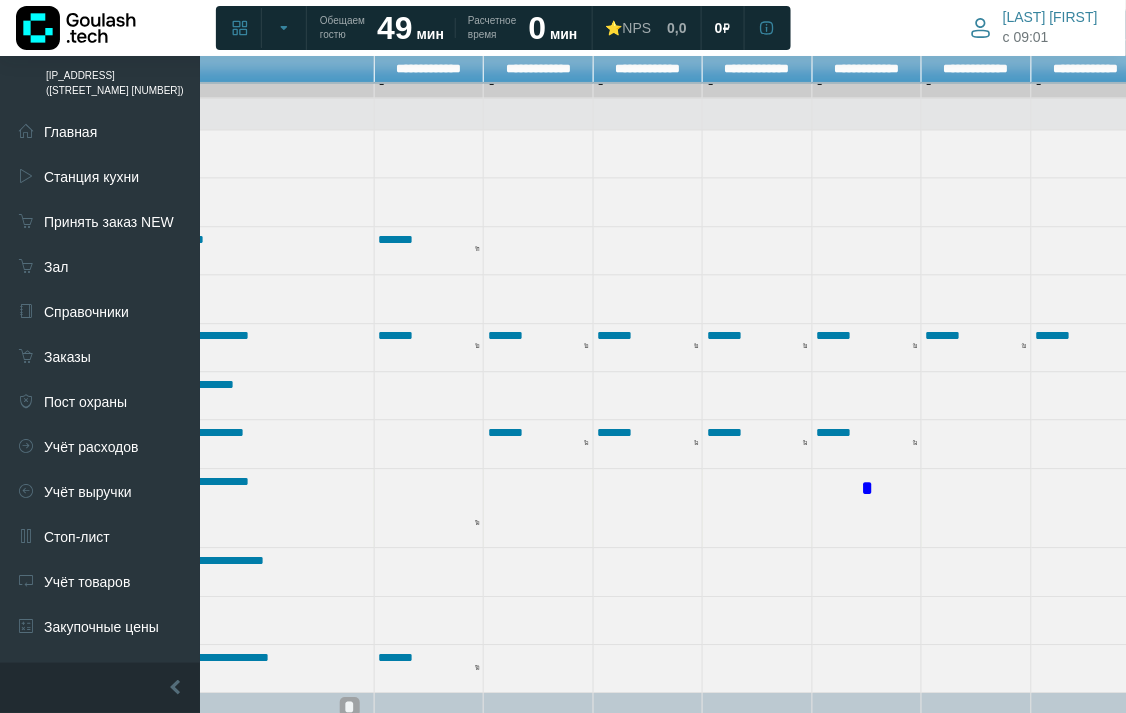 click on "*" at bounding box center [867, 489] 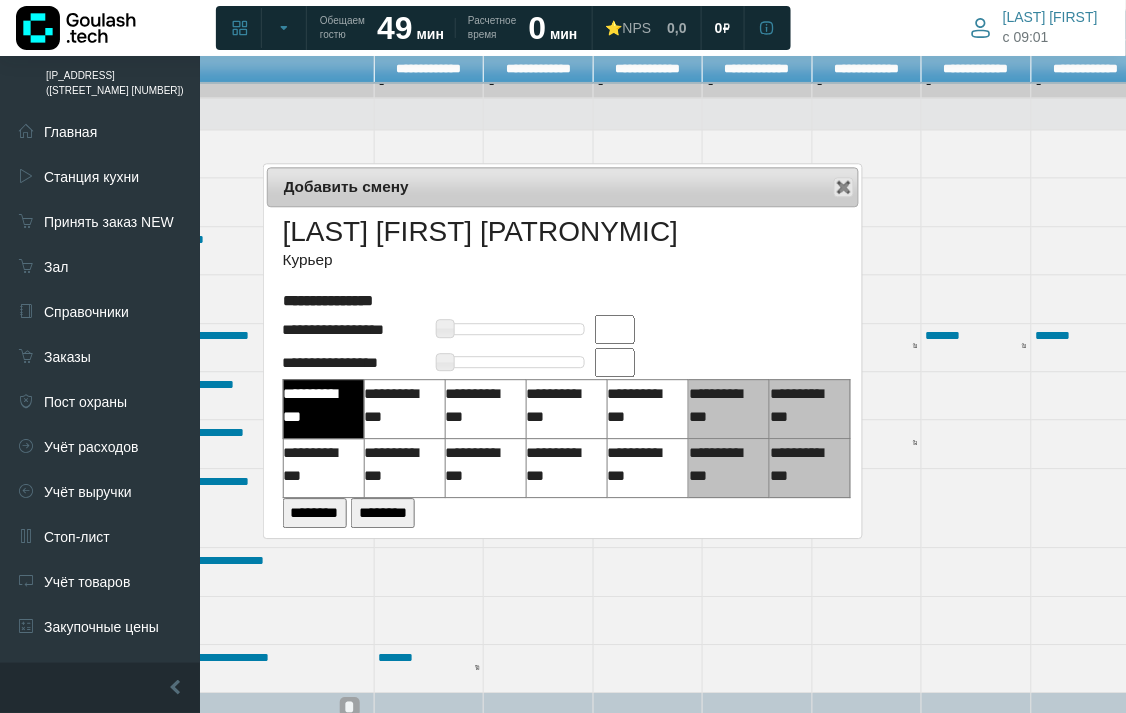 drag, startPoint x: 612, startPoint y: 327, endPoint x: 614, endPoint y: 338, distance: 11.18034 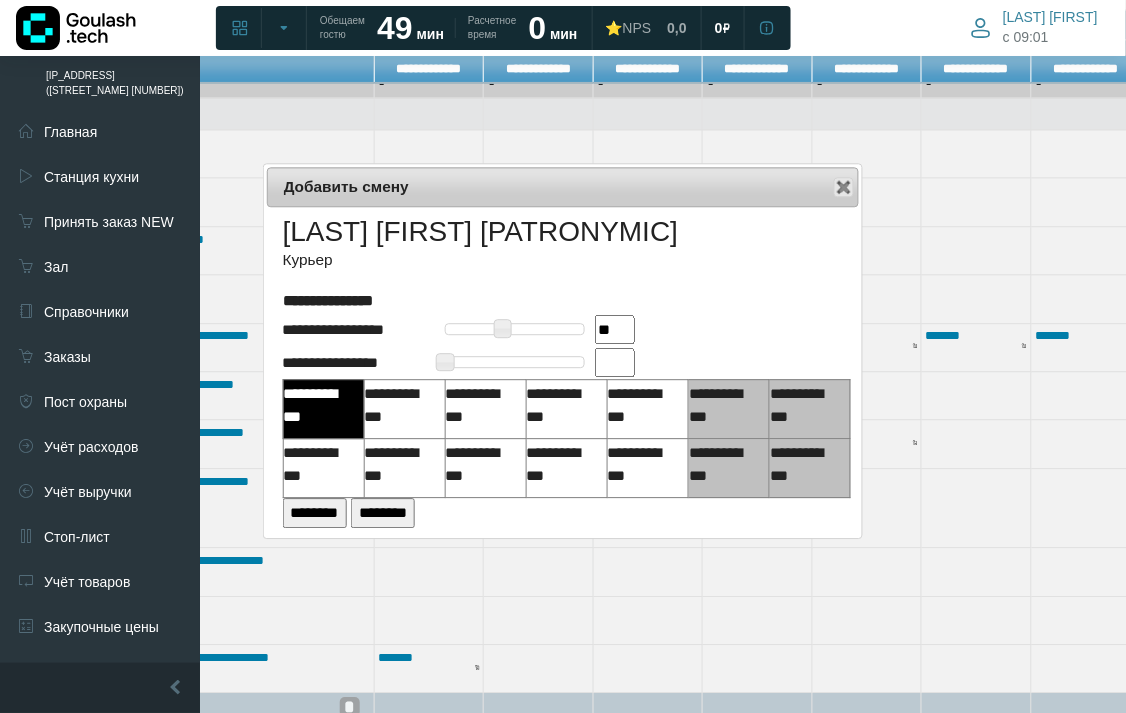drag, startPoint x: 616, startPoint y: 356, endPoint x: 618, endPoint y: 370, distance: 14.142136 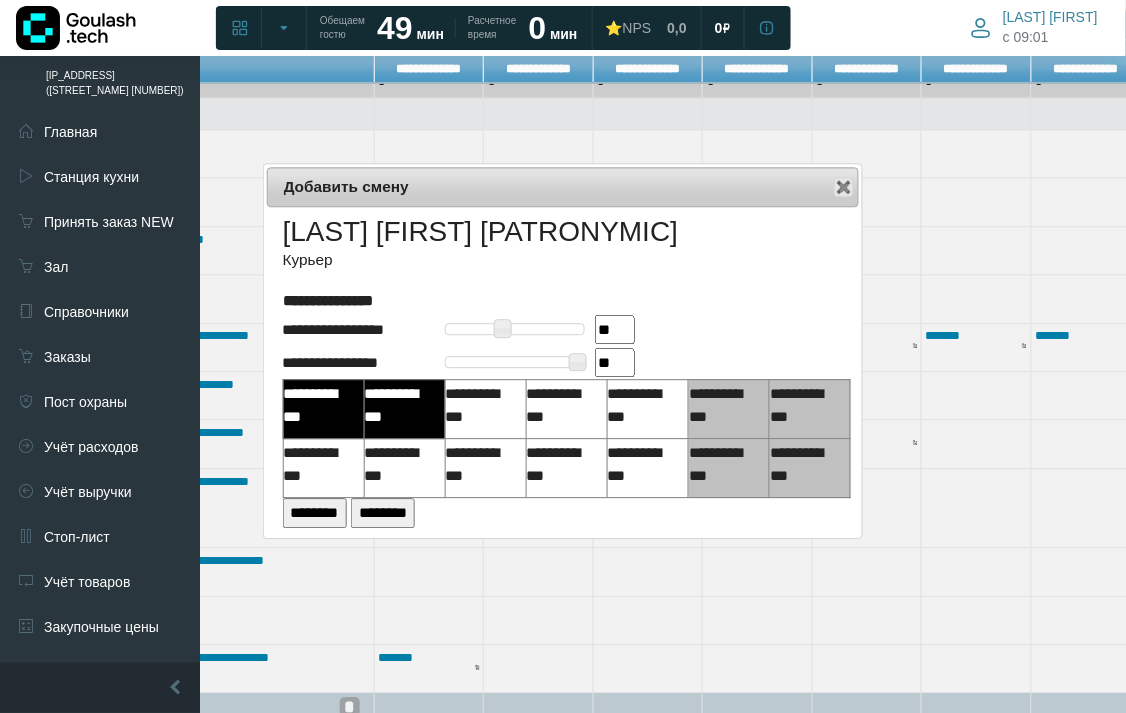 click on "**********" at bounding box center [481, 405] 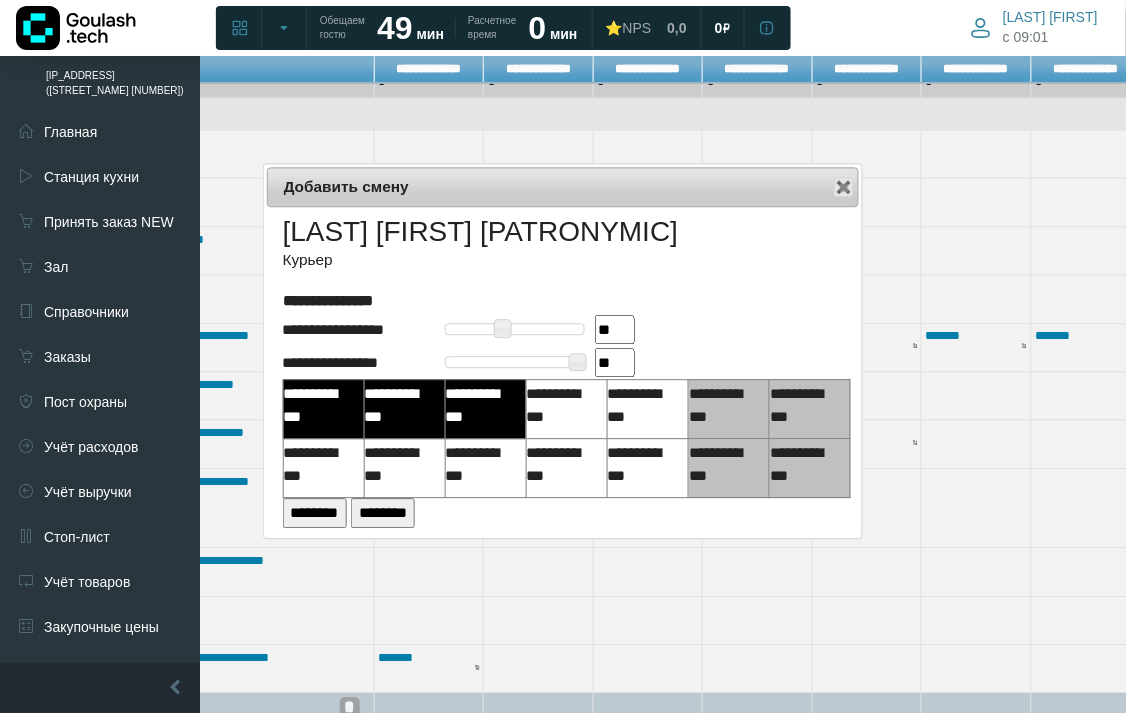 drag, startPoint x: 560, startPoint y: 400, endPoint x: 591, endPoint y: 400, distance: 31 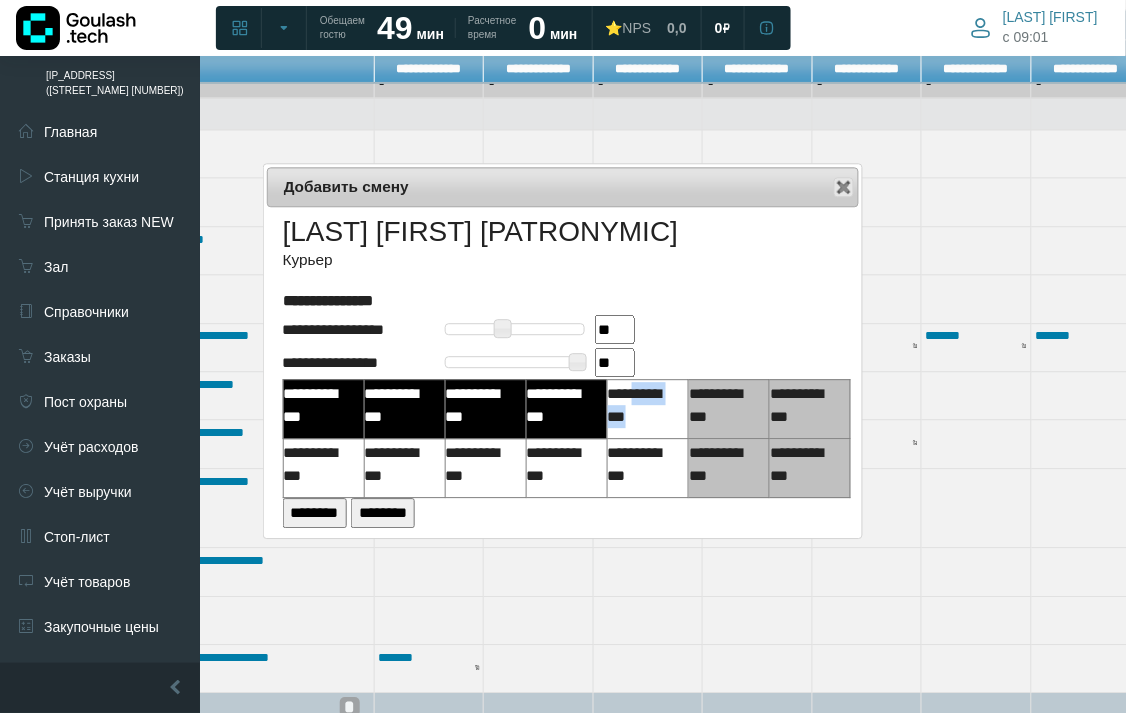 click on "**********" at bounding box center [643, 405] 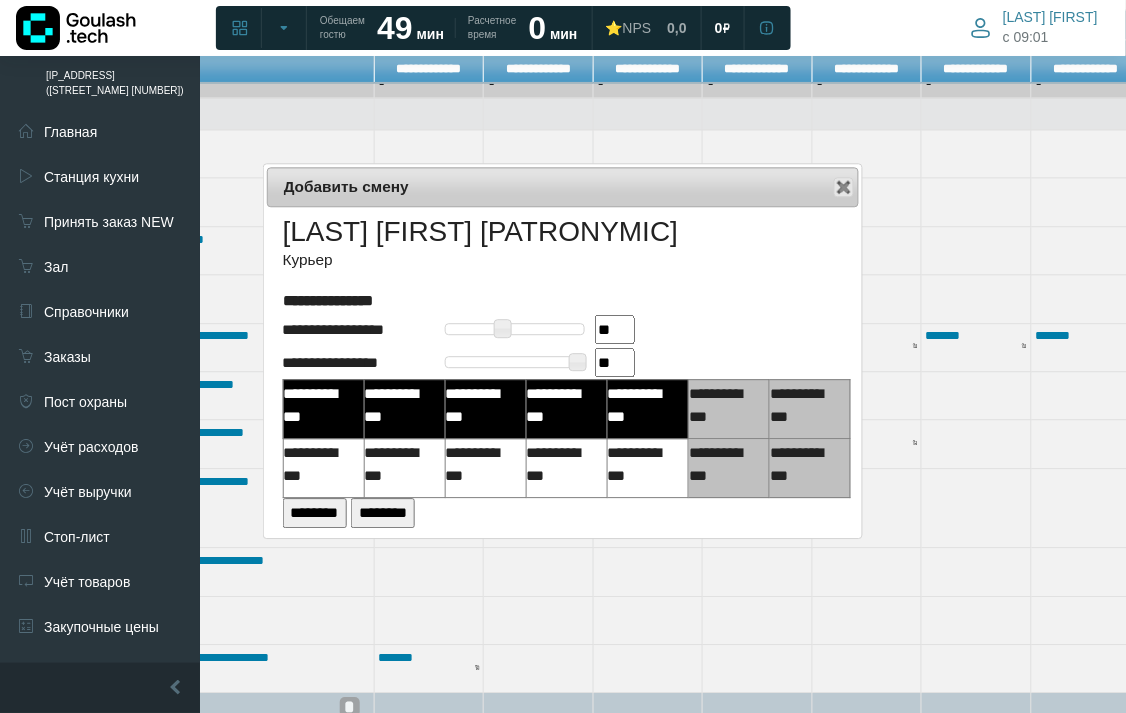 click on "**********" at bounding box center (724, 405) 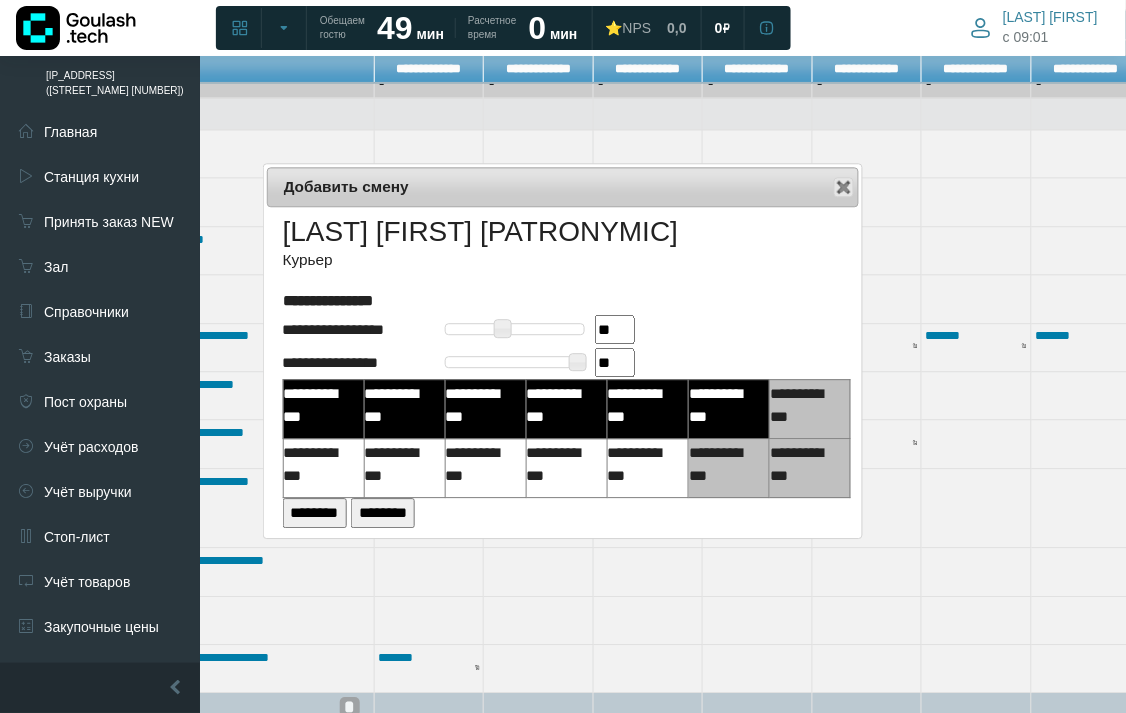 click on "**********" at bounding box center (319, 464) 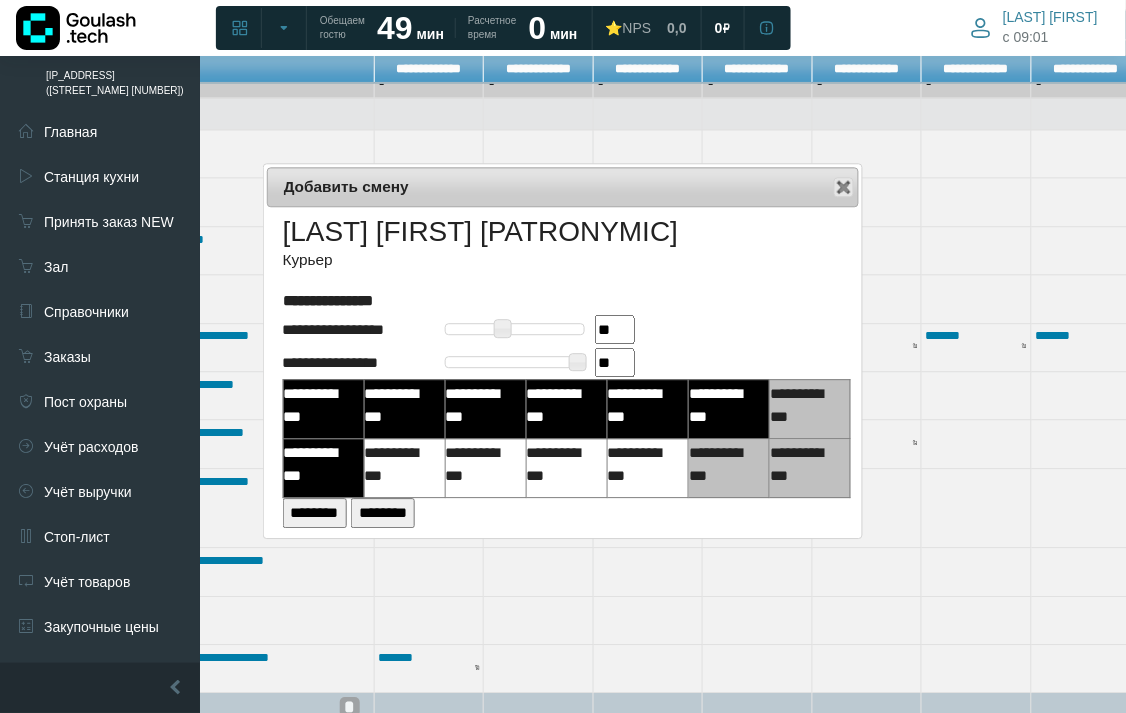 click on "********" at bounding box center (315, 512) 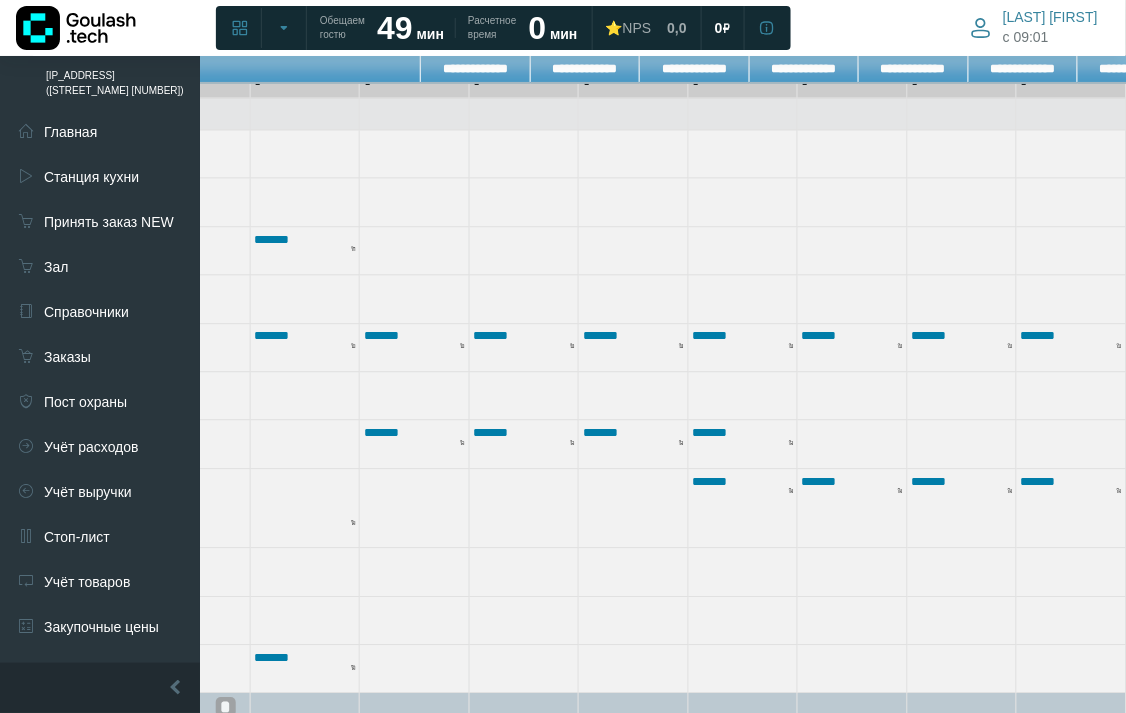 scroll, scrollTop: 1001, scrollLeft: 0, axis: vertical 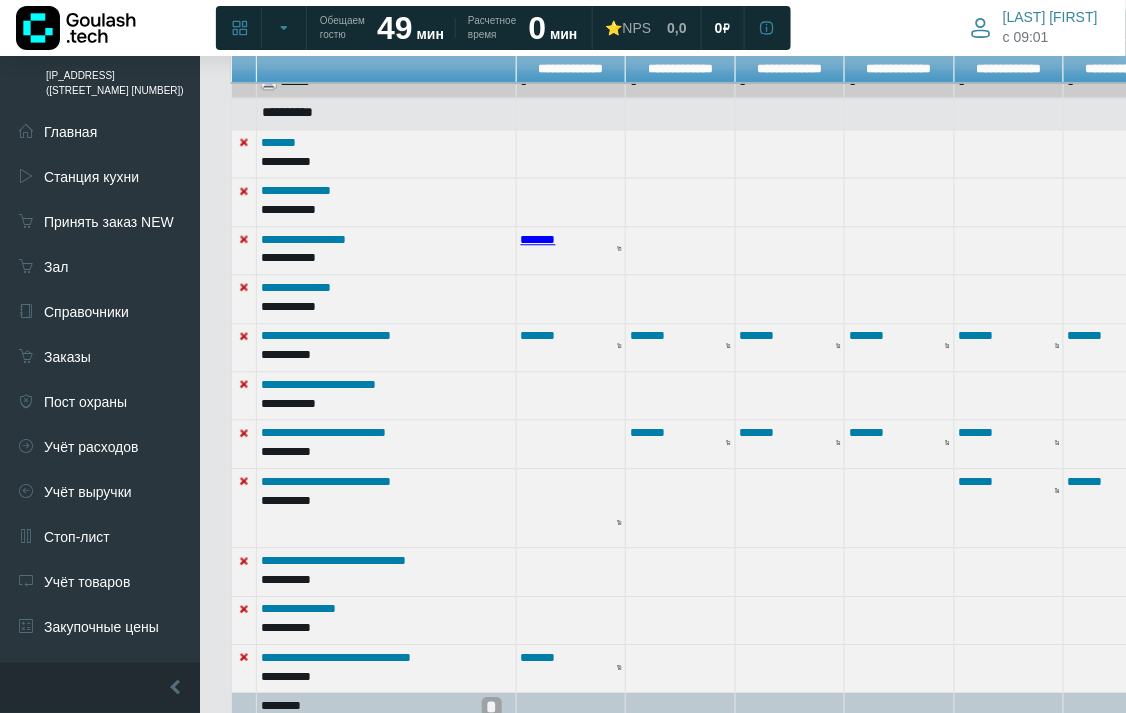 click on "*******" at bounding box center (538, 239) 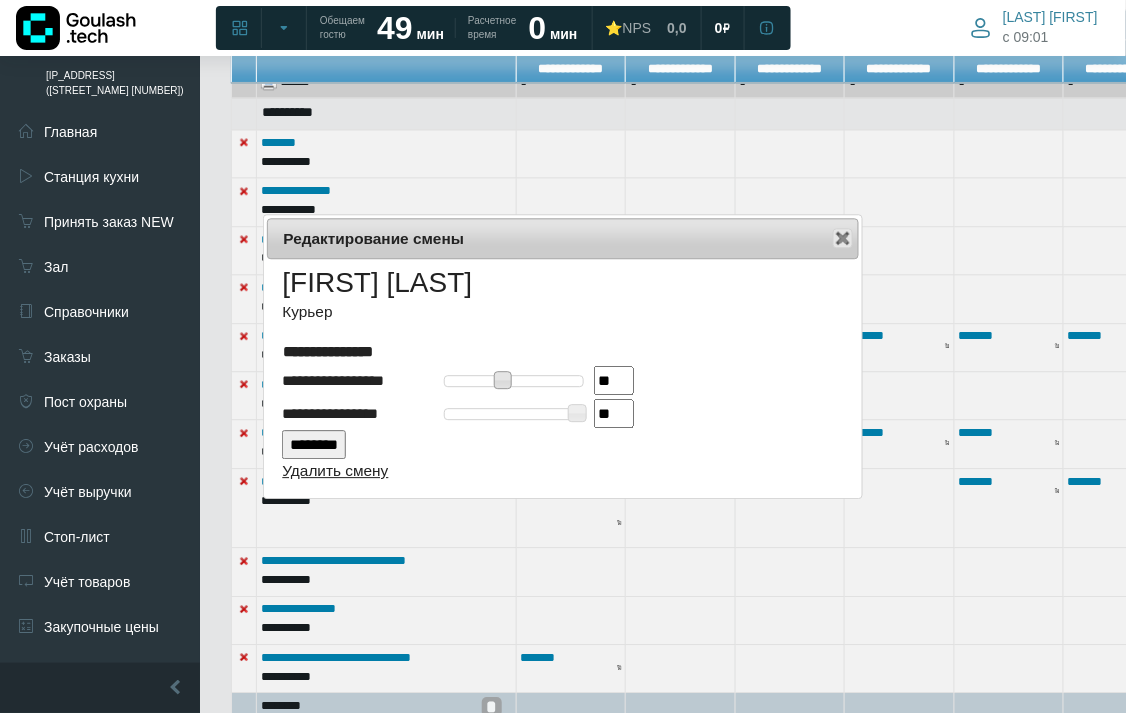 click on "Удалить смену" at bounding box center [335, 470] 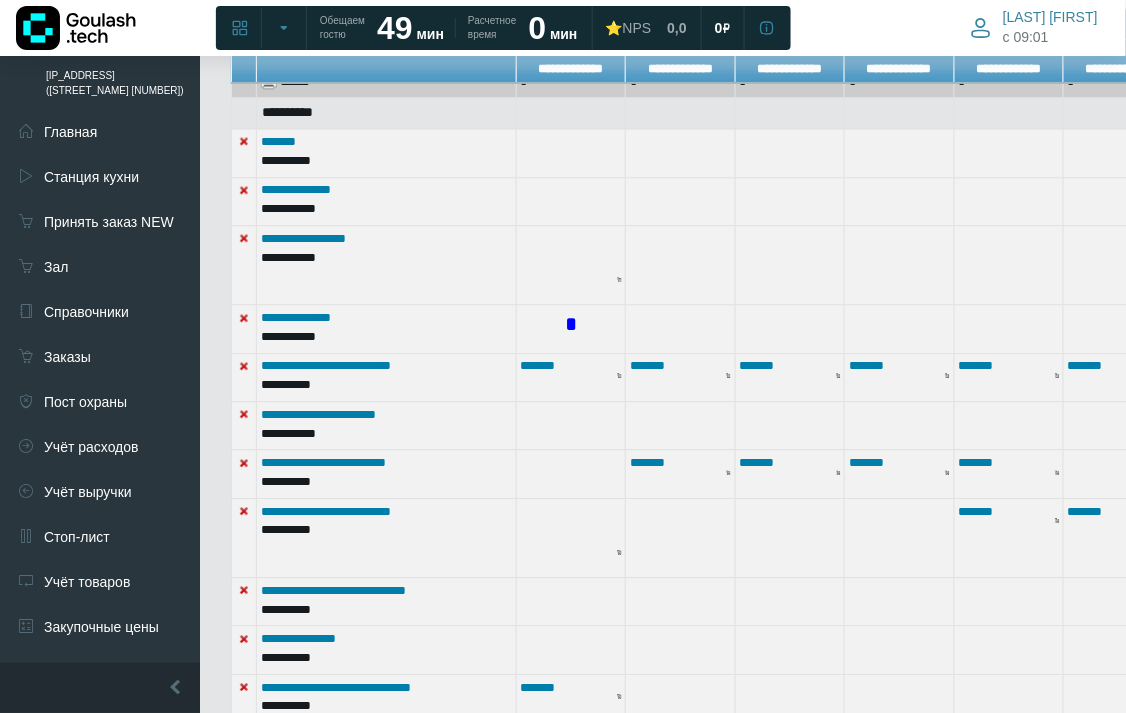 click on "*" at bounding box center (571, 325) 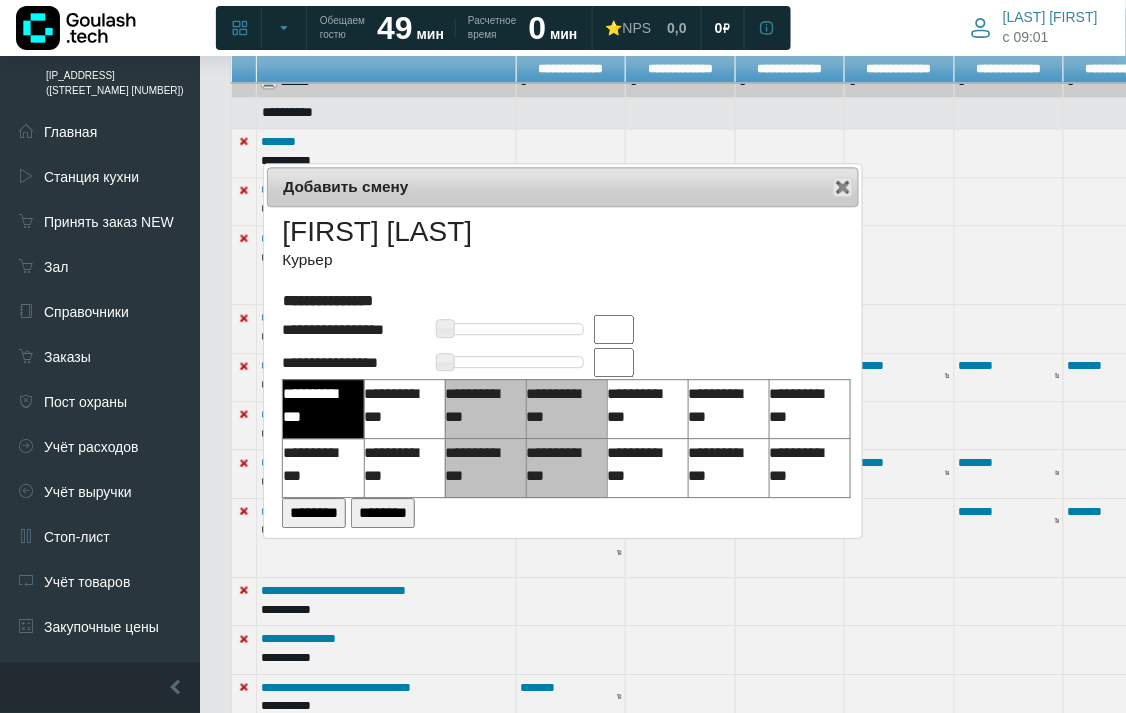 click at bounding box center [614, 329] 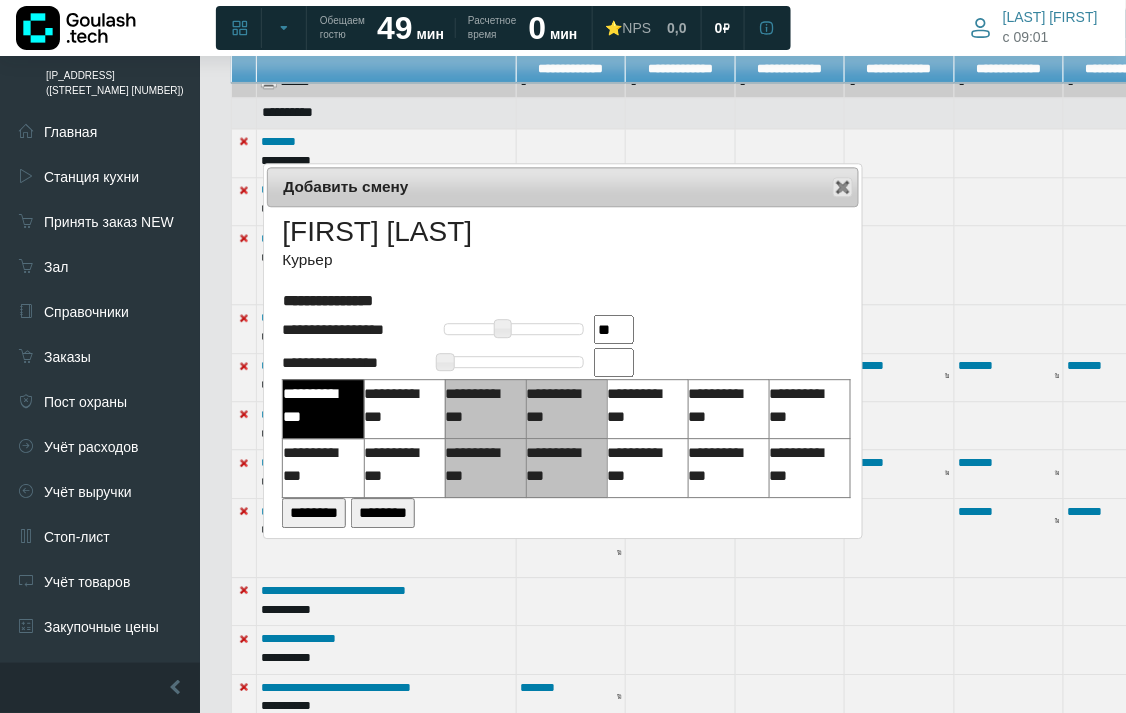 click at bounding box center [614, 362] 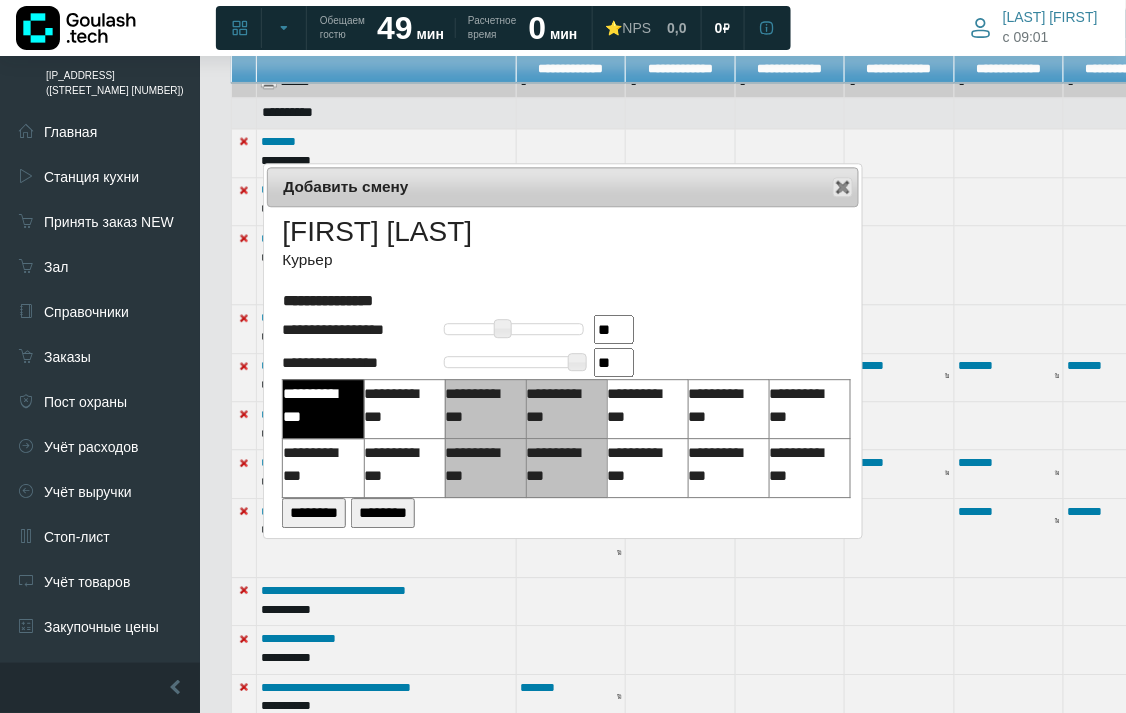 click on "********" at bounding box center (314, 512) 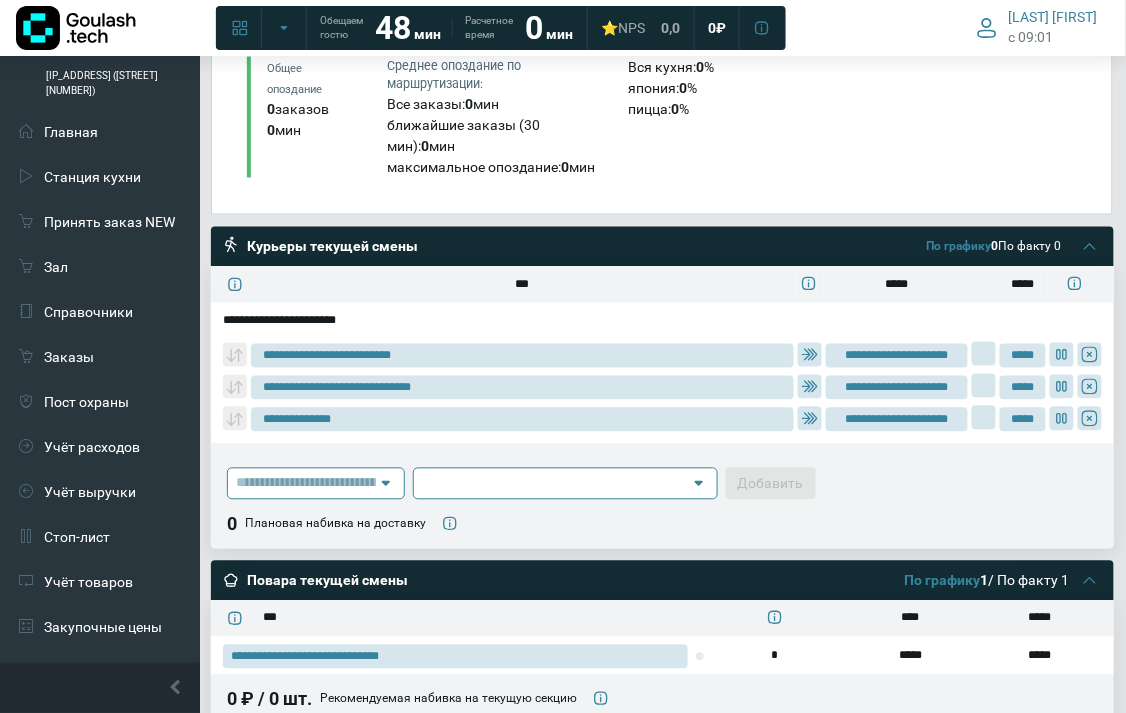 scroll, scrollTop: 888, scrollLeft: 0, axis: vertical 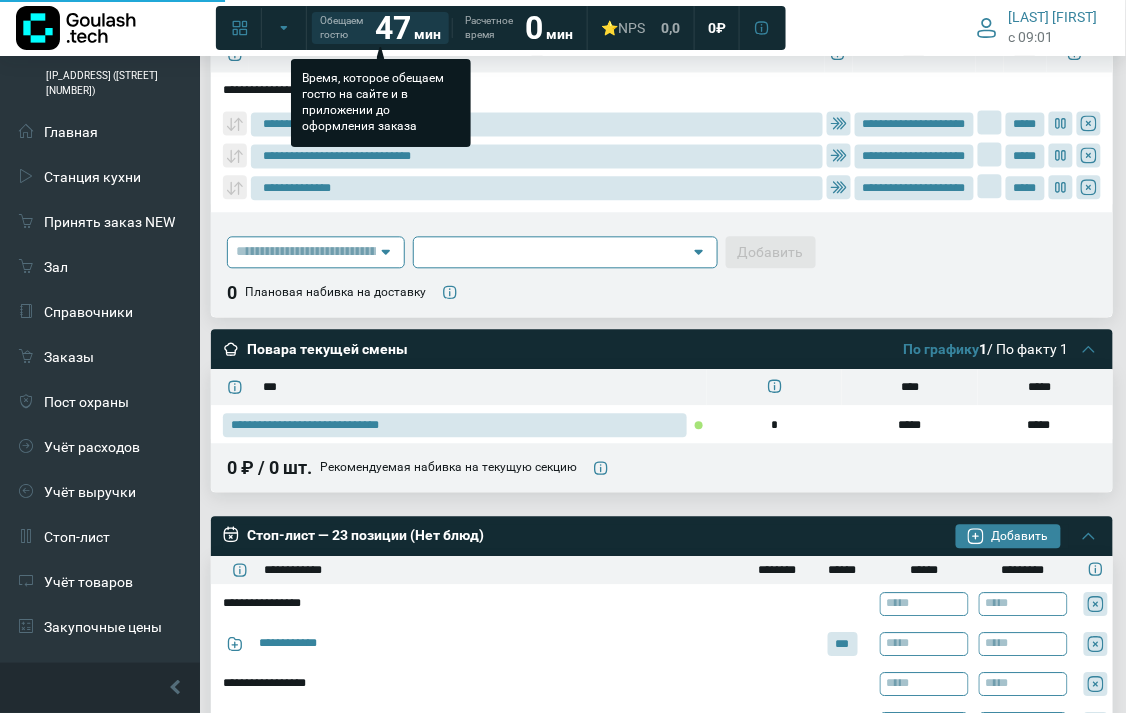 type on "**********" 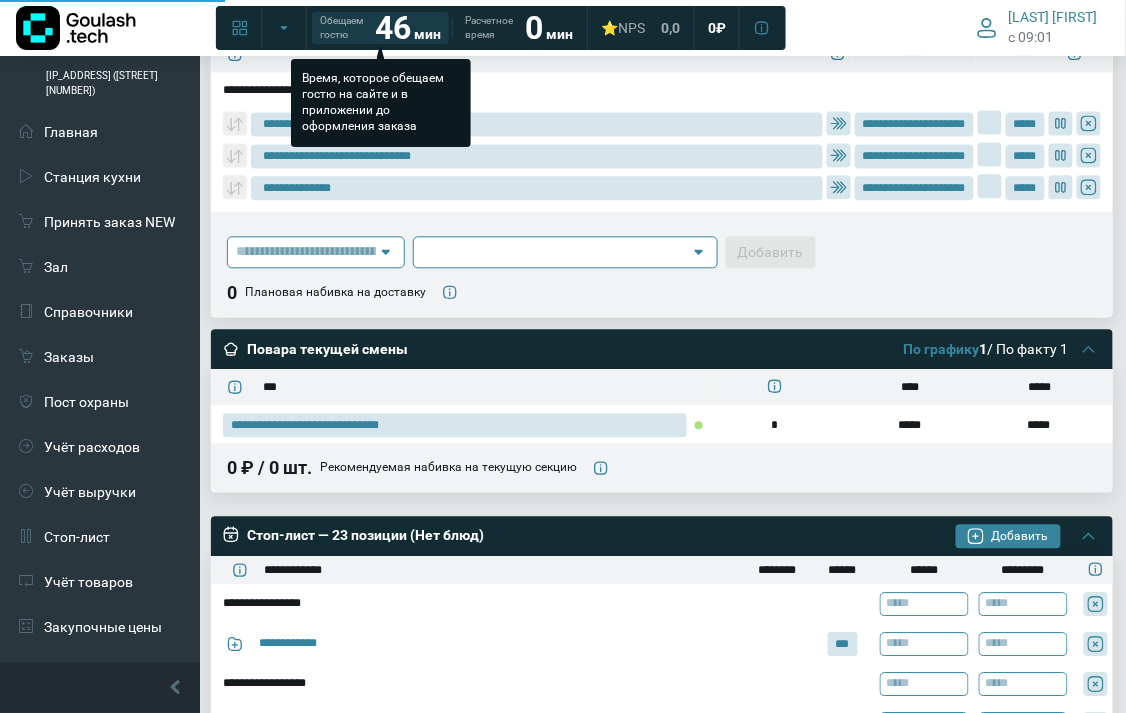 type on "**********" 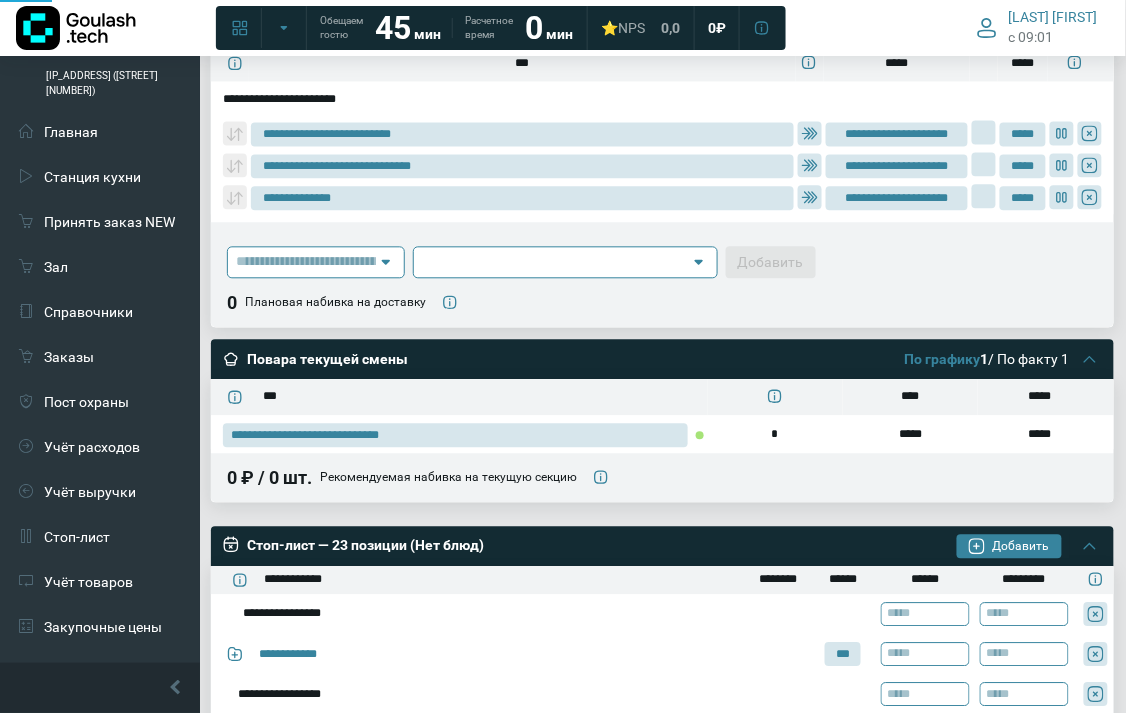 type on "**********" 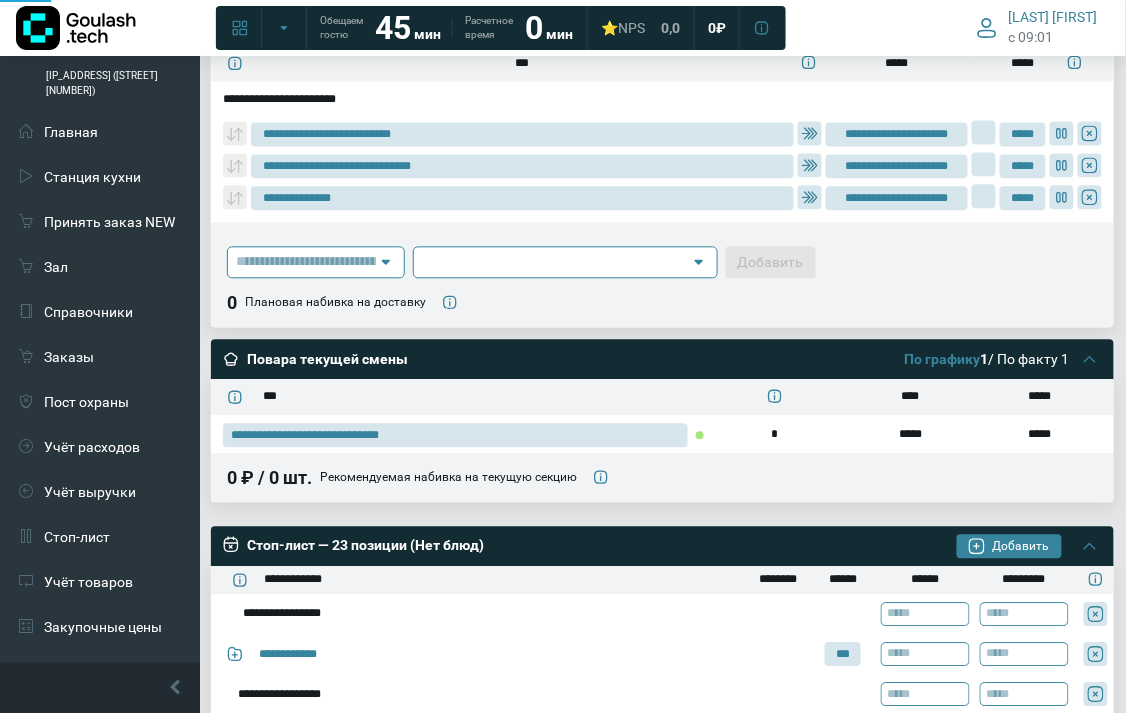 type on "**********" 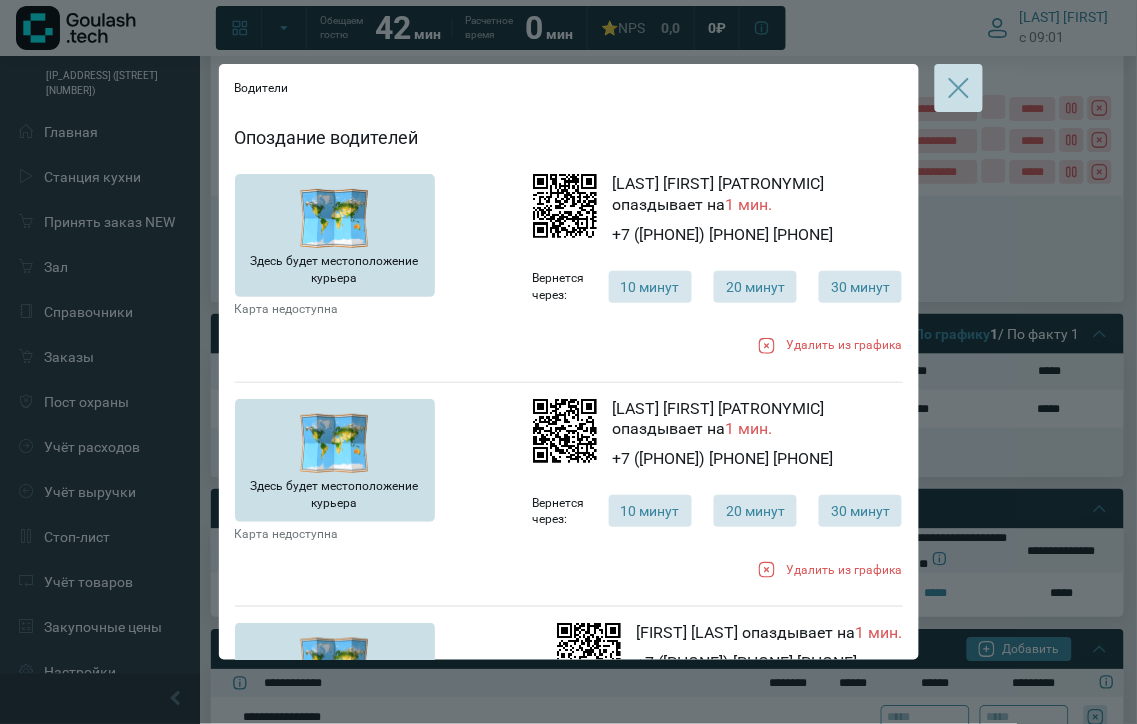 click 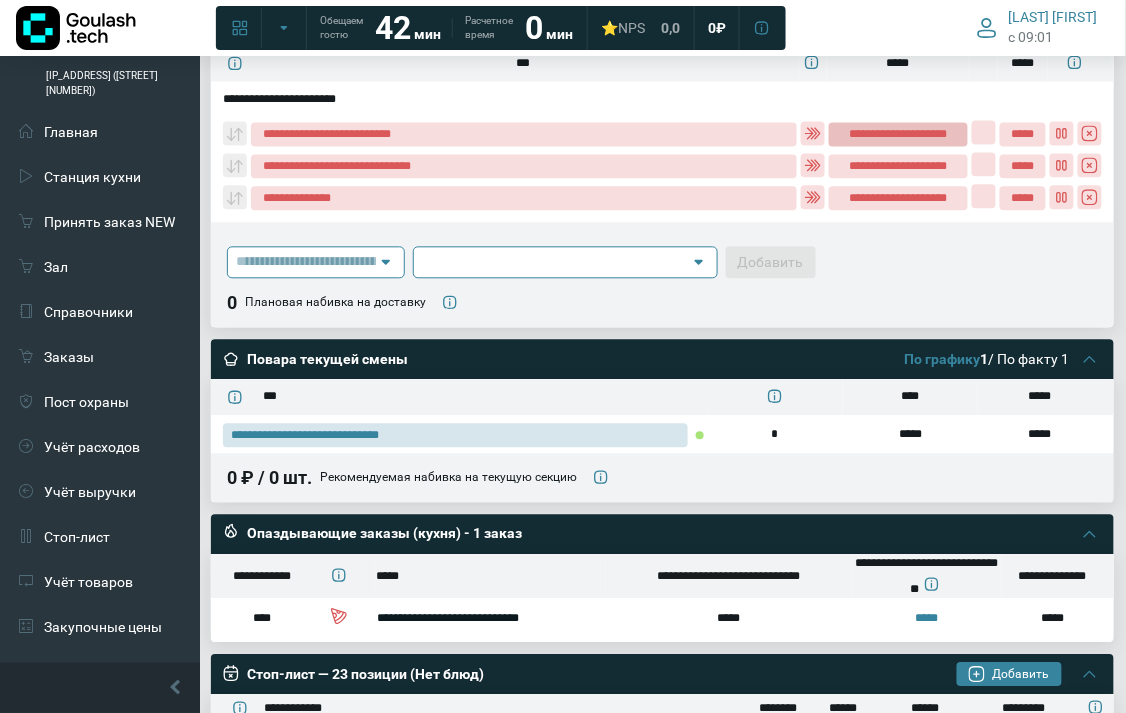 click on "**********" at bounding box center [898, 134] 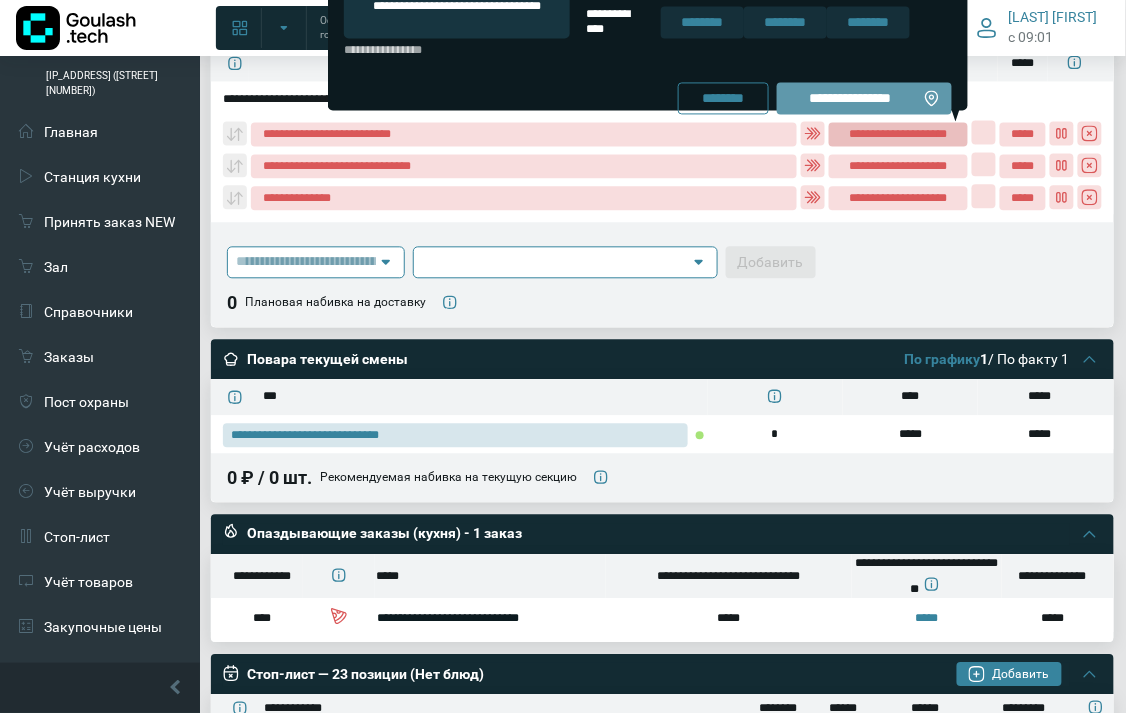 click 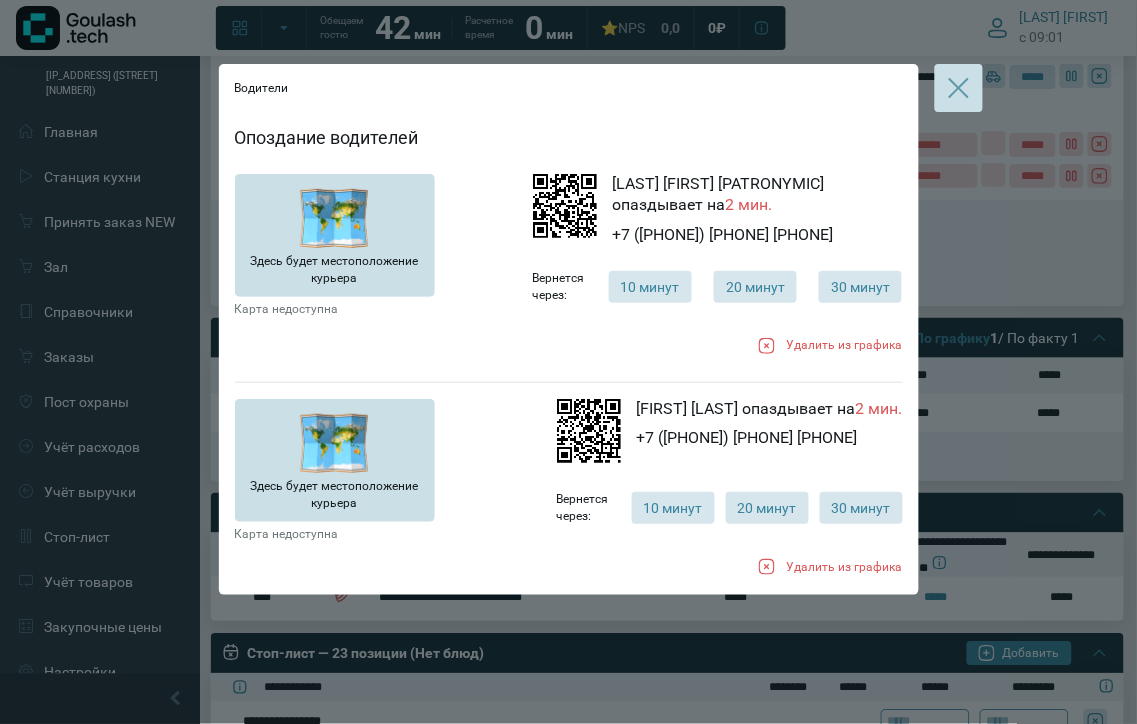 click at bounding box center (959, 88) 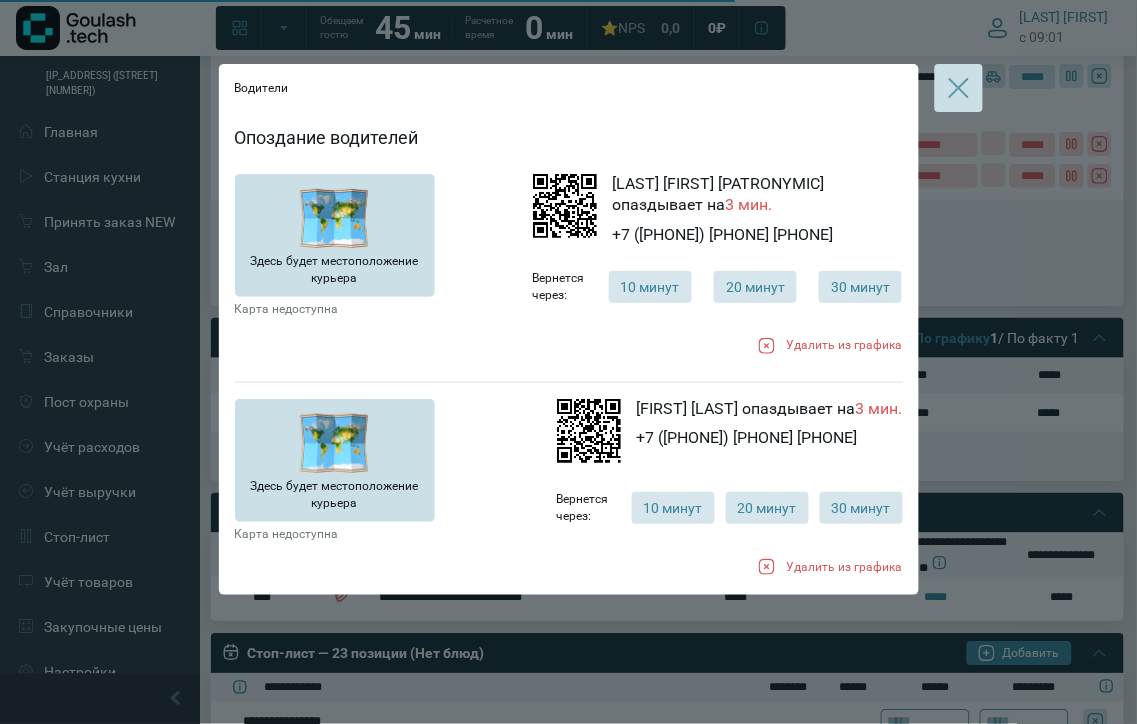 click at bounding box center (959, 88) 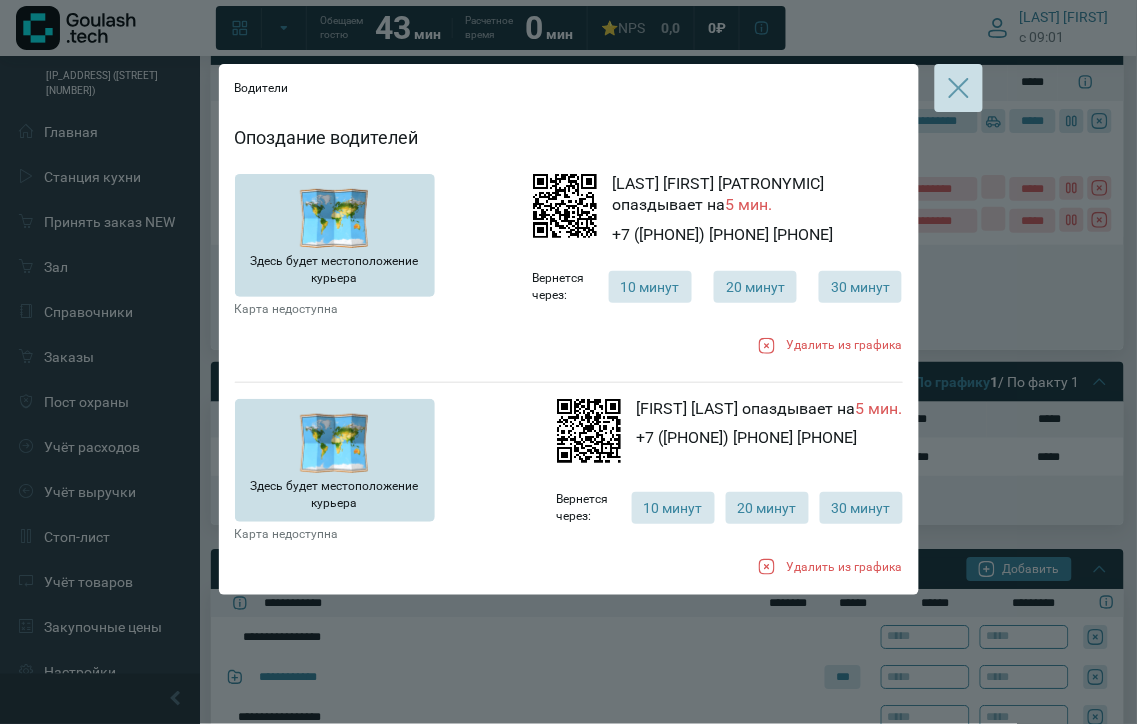 click 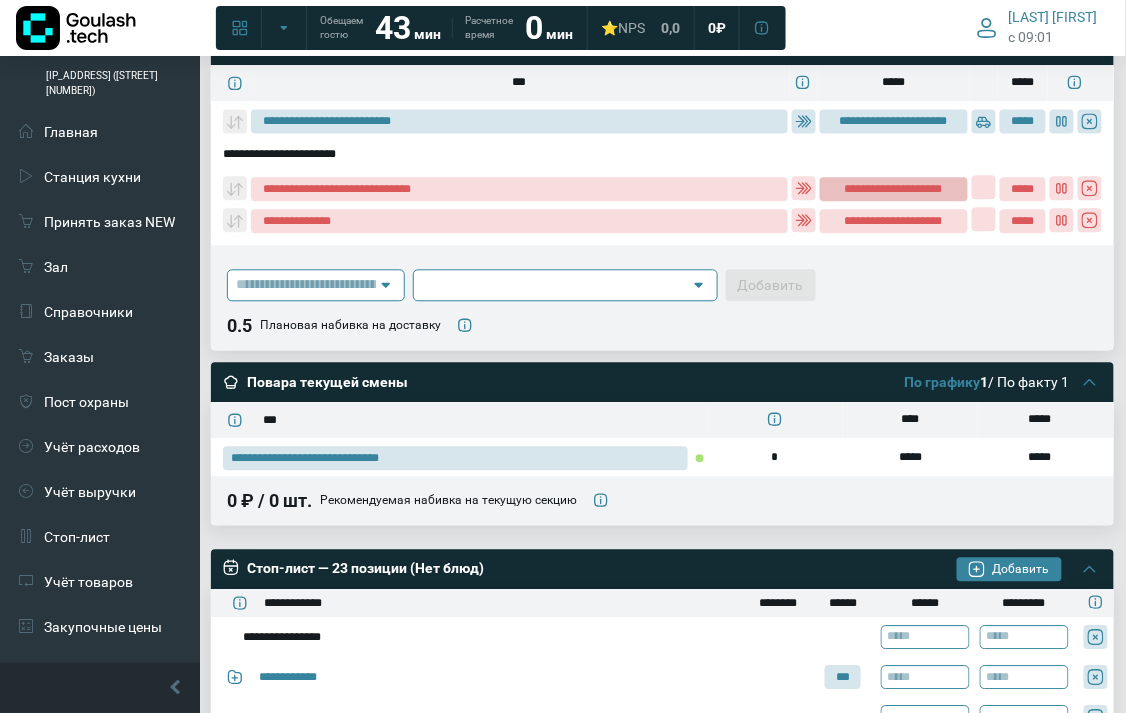 click on "**********" at bounding box center (893, 189) 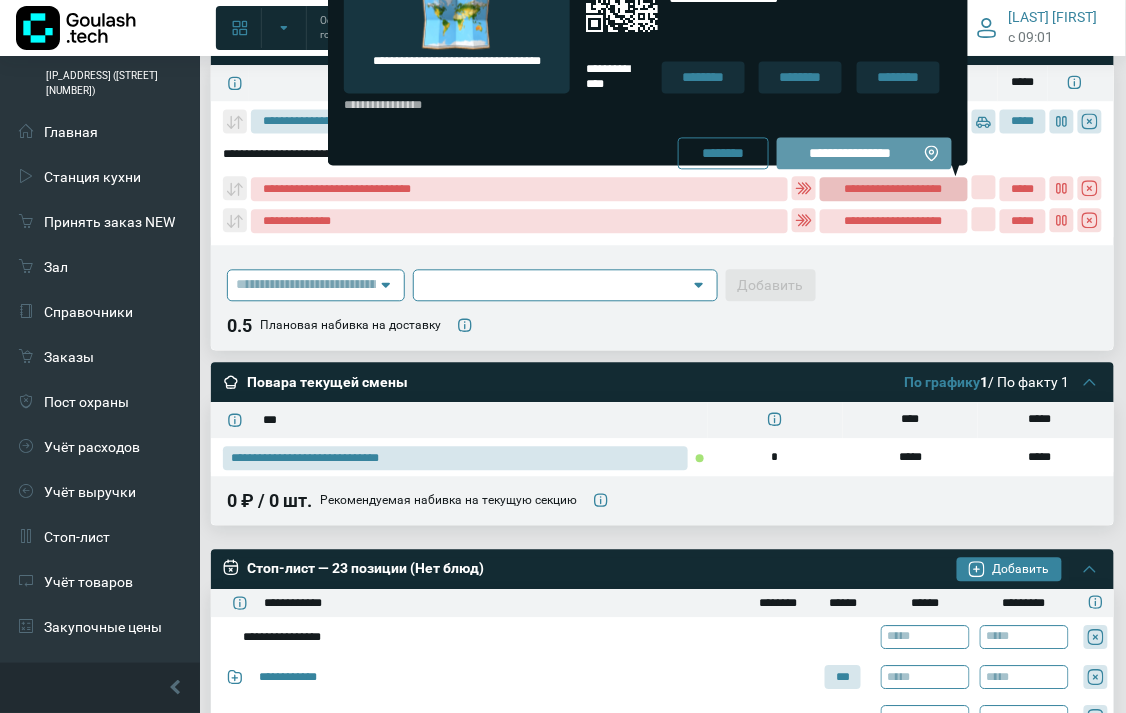 click on "**********" at bounding box center [864, 153] 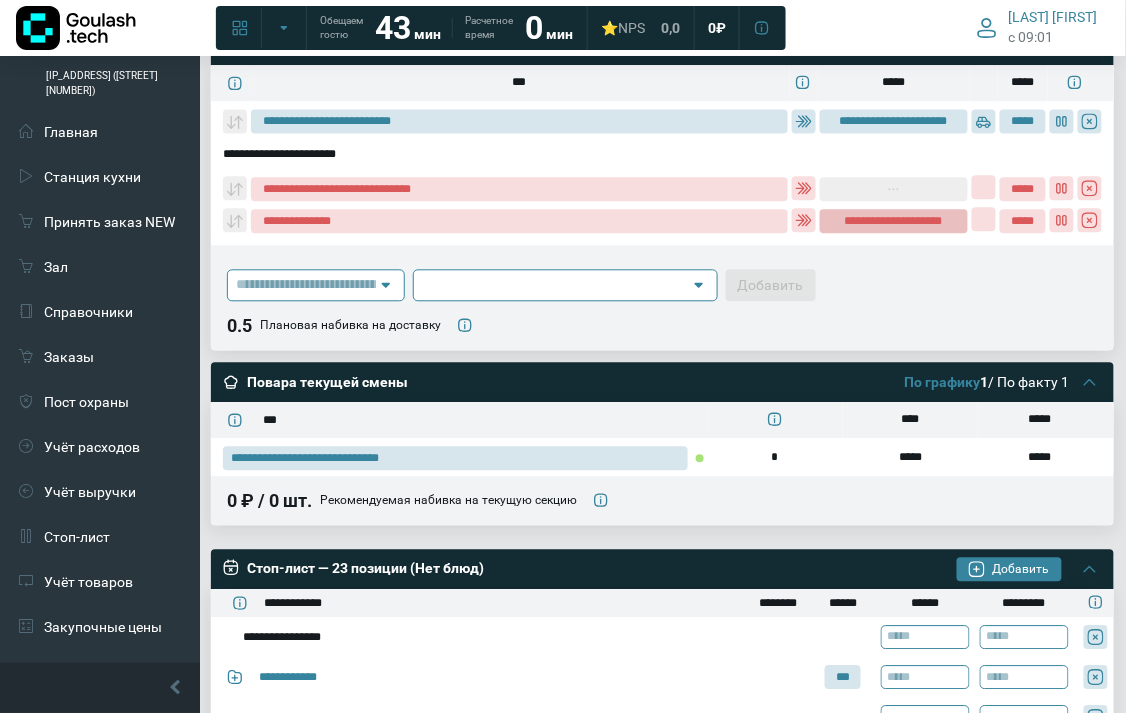click on "**********" at bounding box center (893, 221) 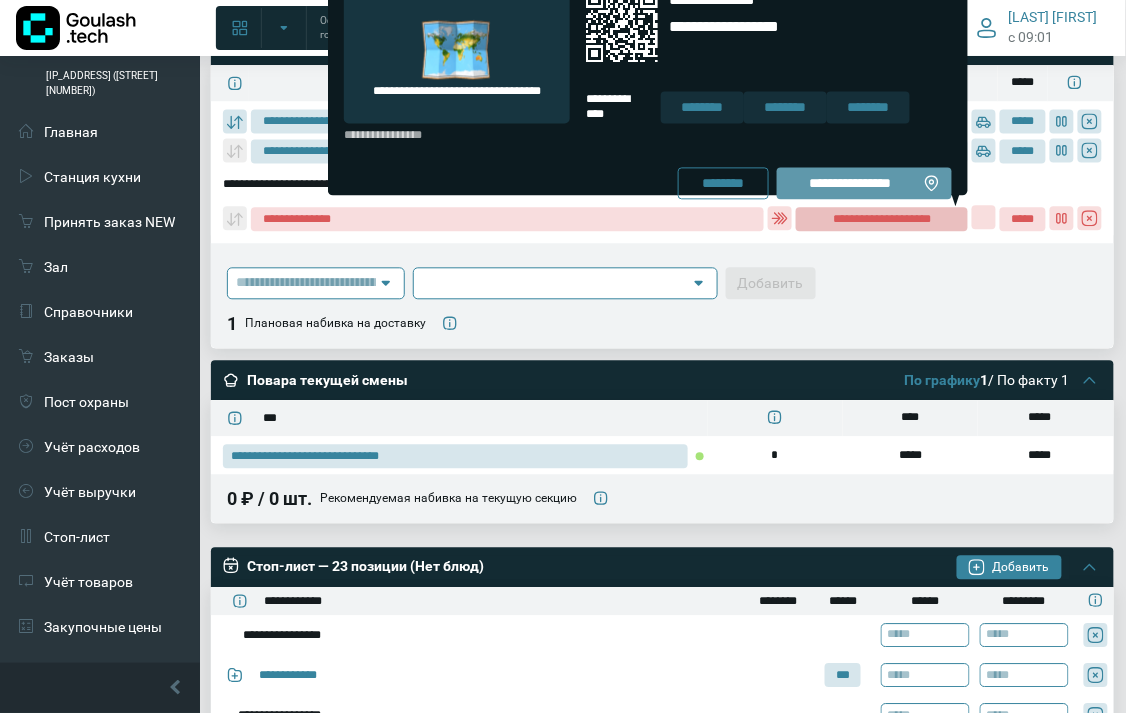 click on "**********" at bounding box center (850, 183) 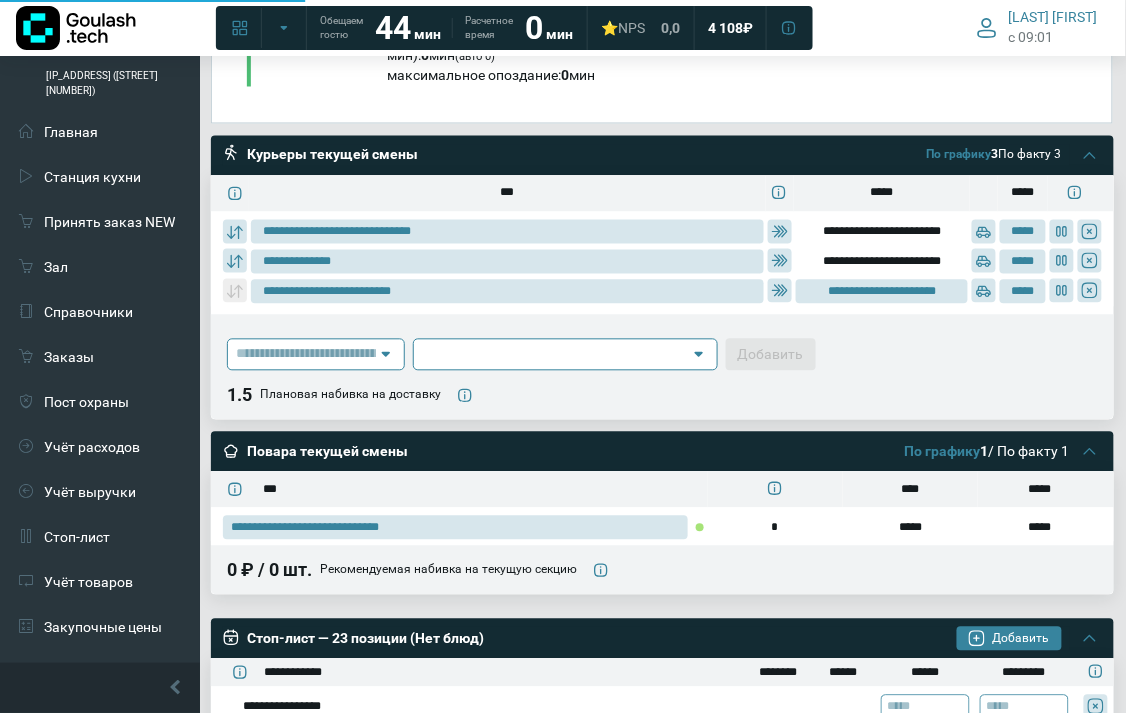 scroll, scrollTop: 555, scrollLeft: 0, axis: vertical 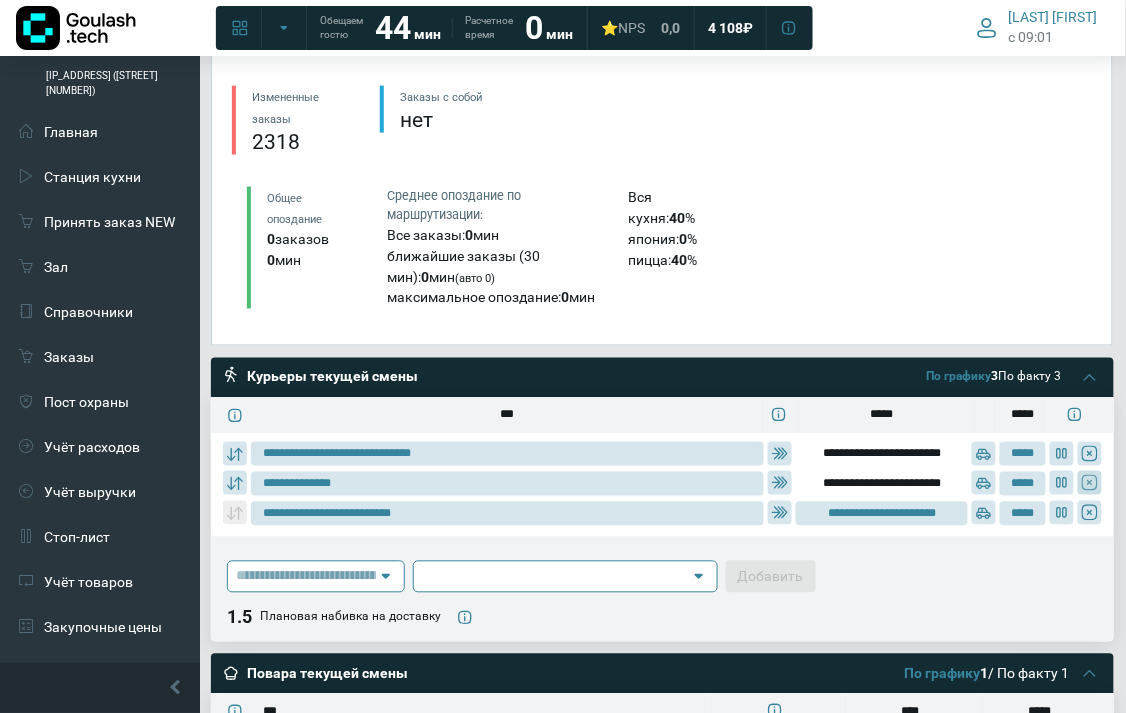 click 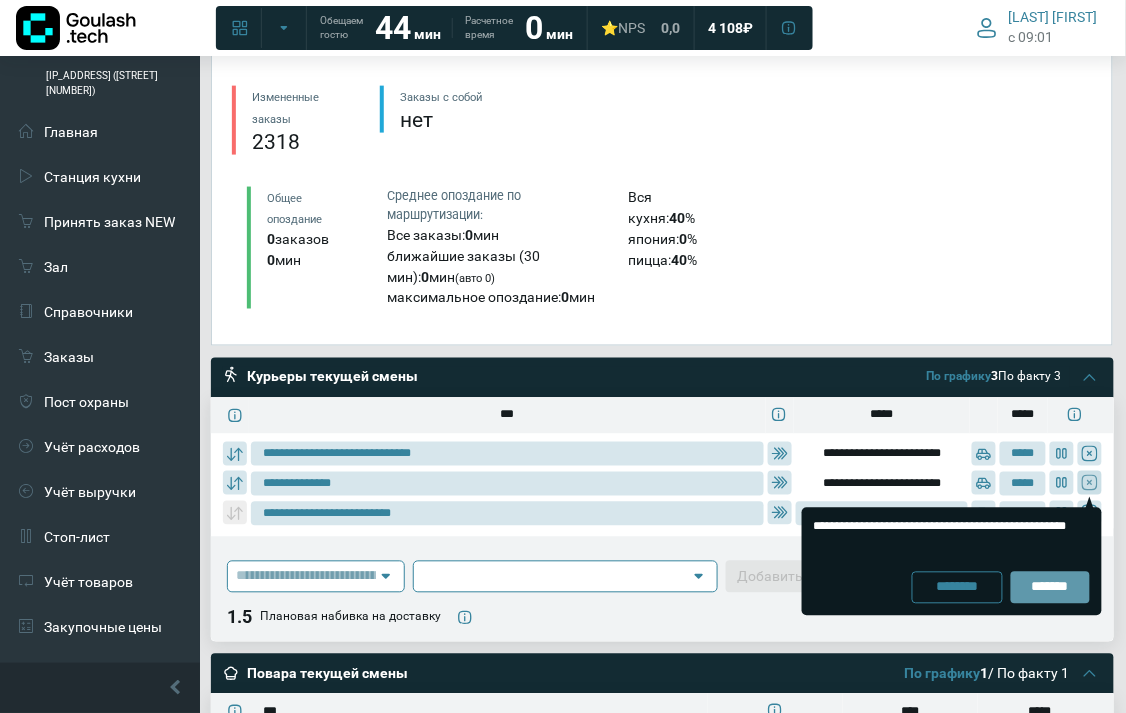 click on "*******" at bounding box center [1050, 588] 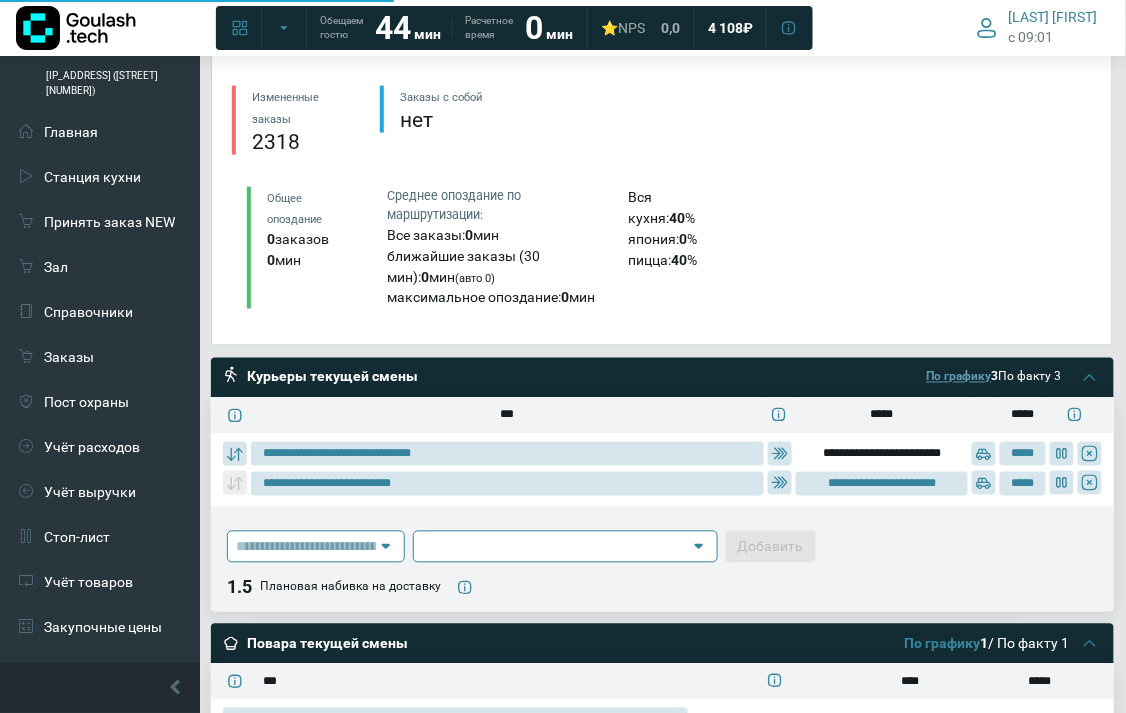 click on "По графику" at bounding box center (959, 377) 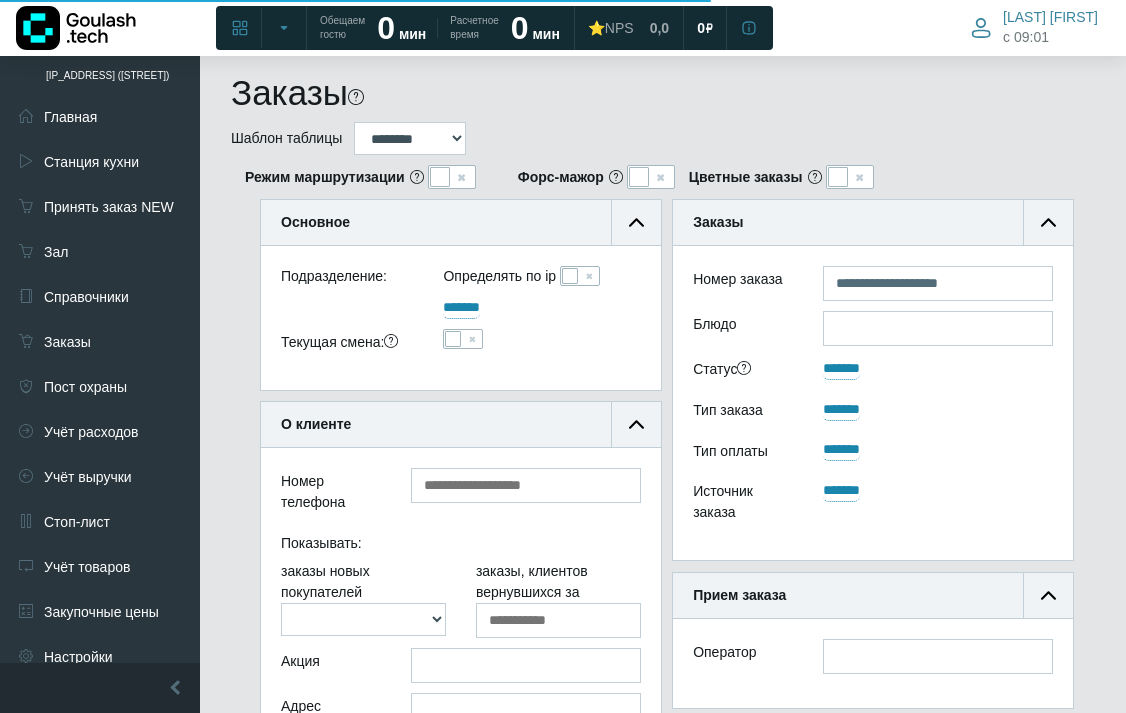 scroll, scrollTop: 1215, scrollLeft: 278, axis: both 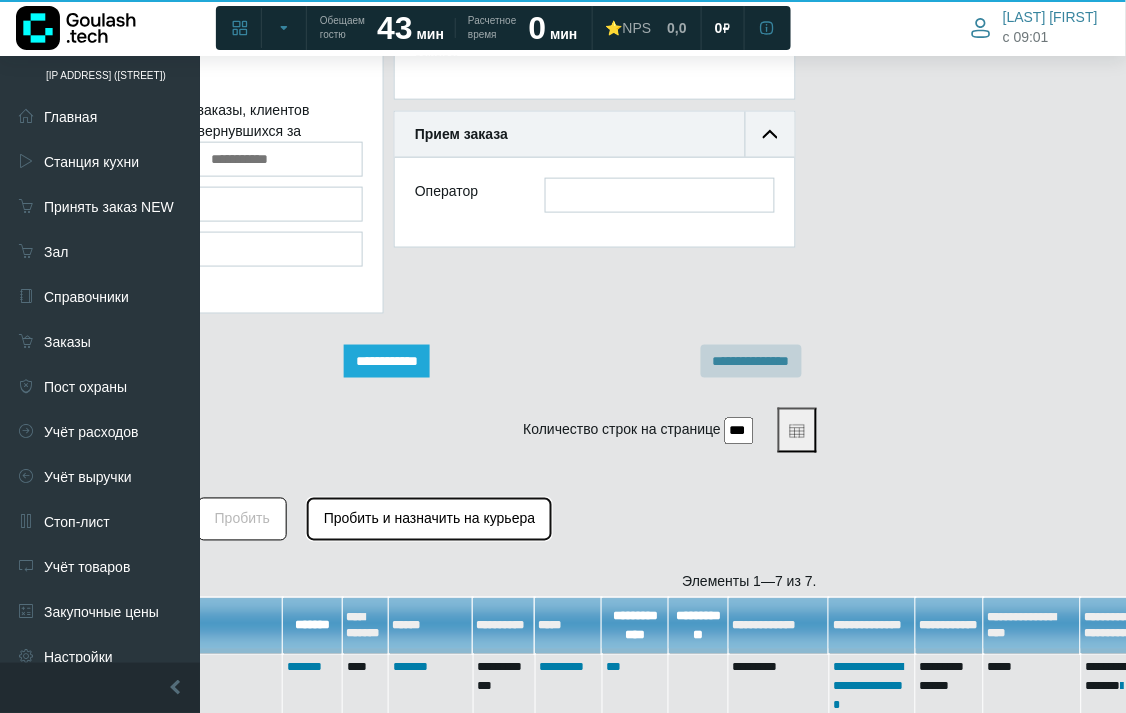click on "Пробить и назначить на курьера" at bounding box center [429, 519] 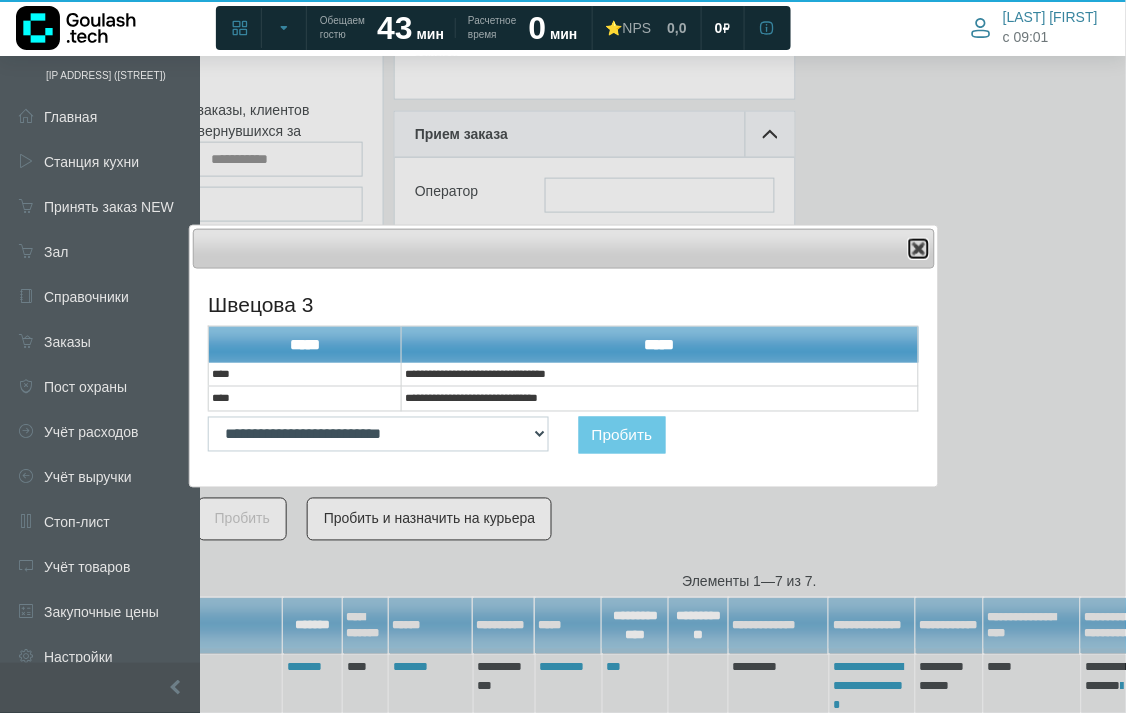 click at bounding box center (919, 249) 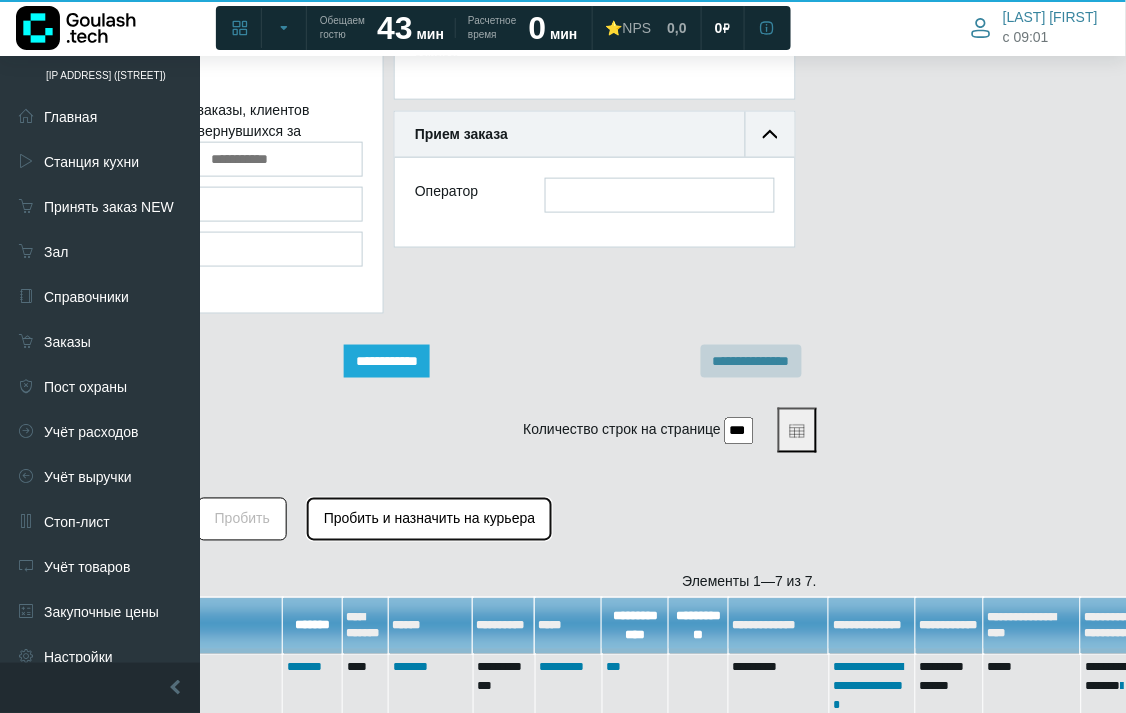 scroll, scrollTop: 905, scrollLeft: 278, axis: both 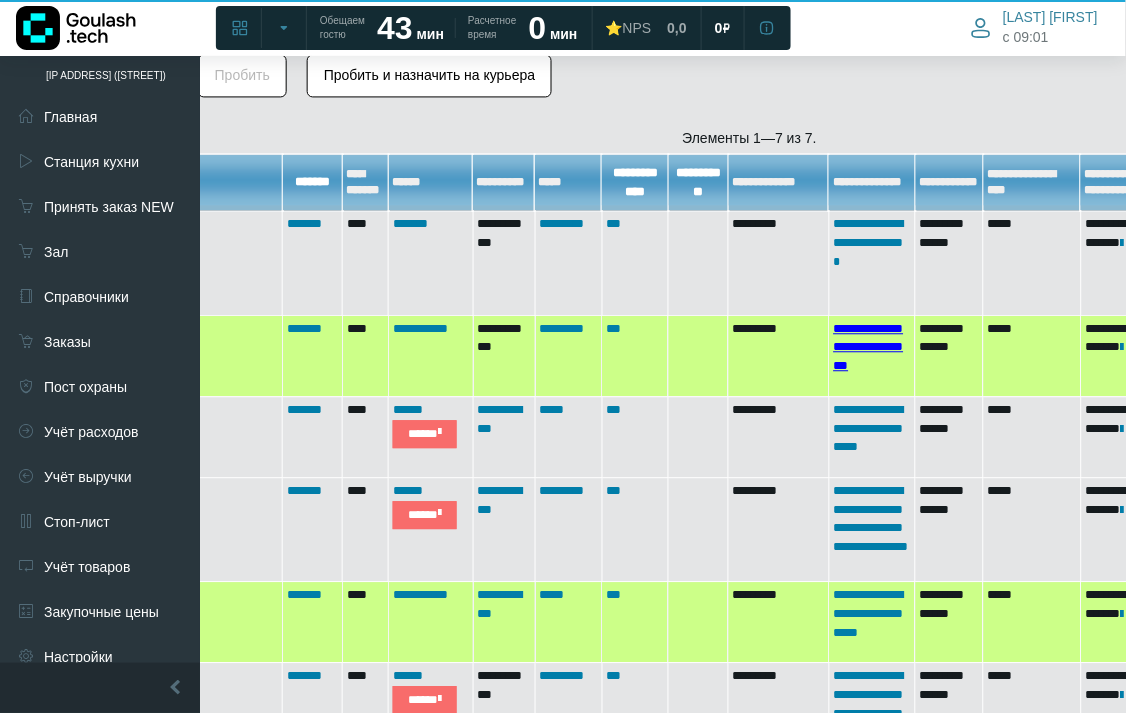 click on "**********" at bounding box center [869, 347] 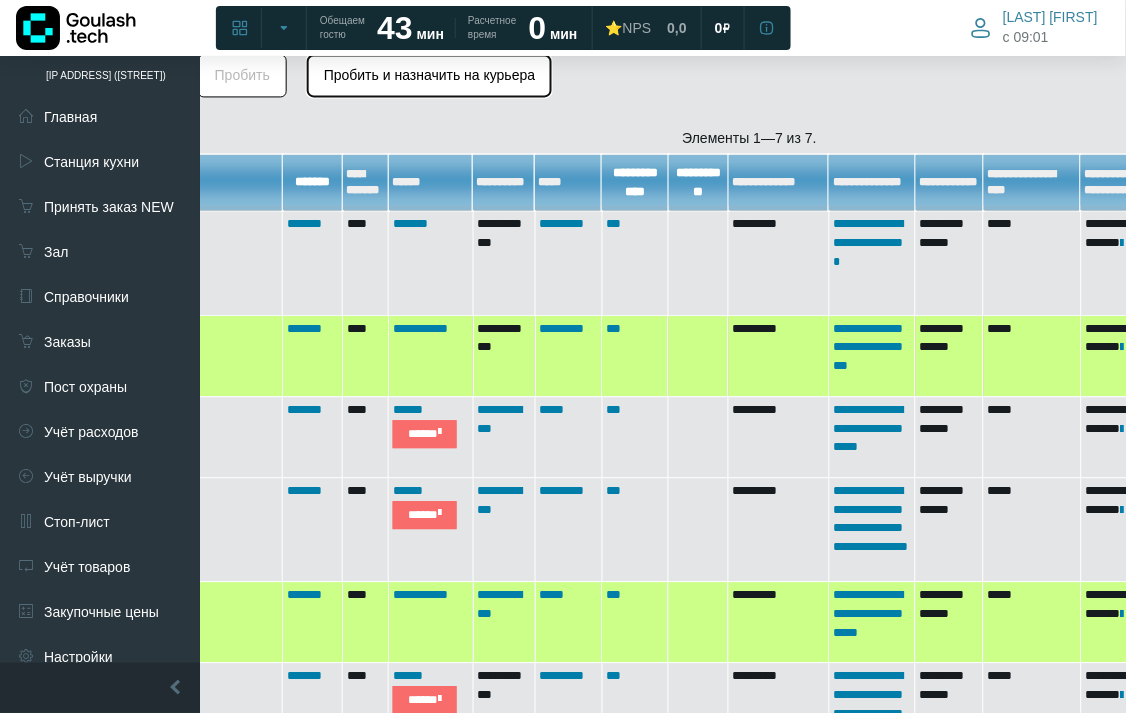 click on "Пробить и назначить на курьера" at bounding box center (429, 75) 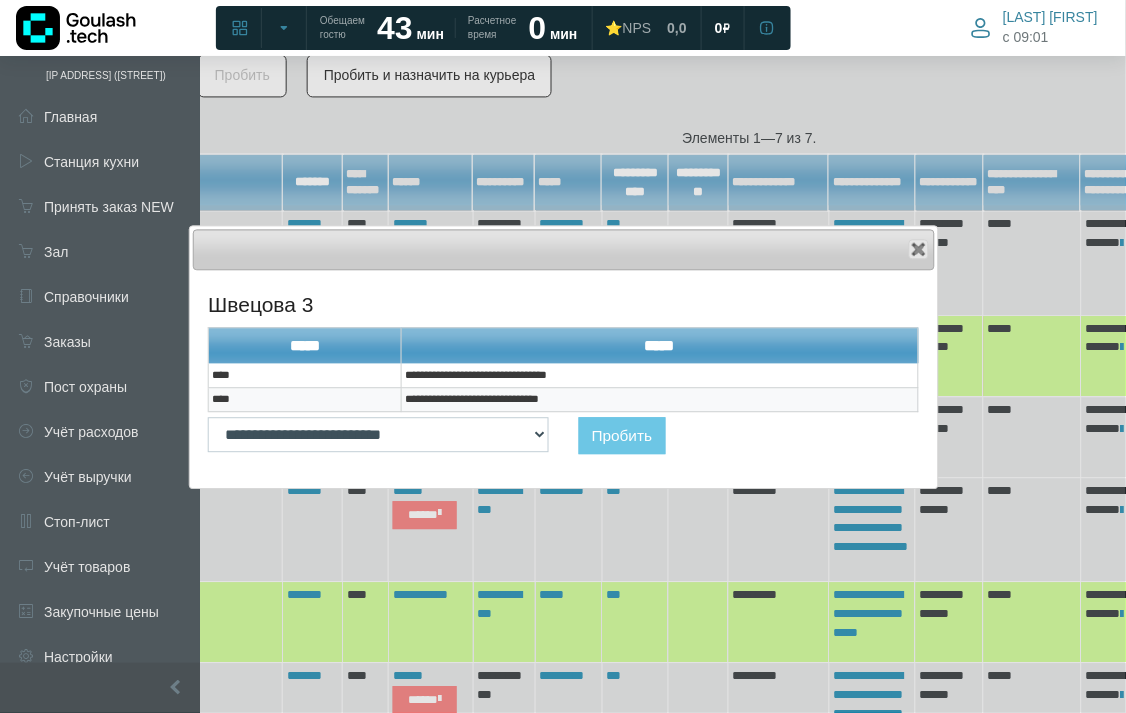 click on "**********" at bounding box center [660, 399] 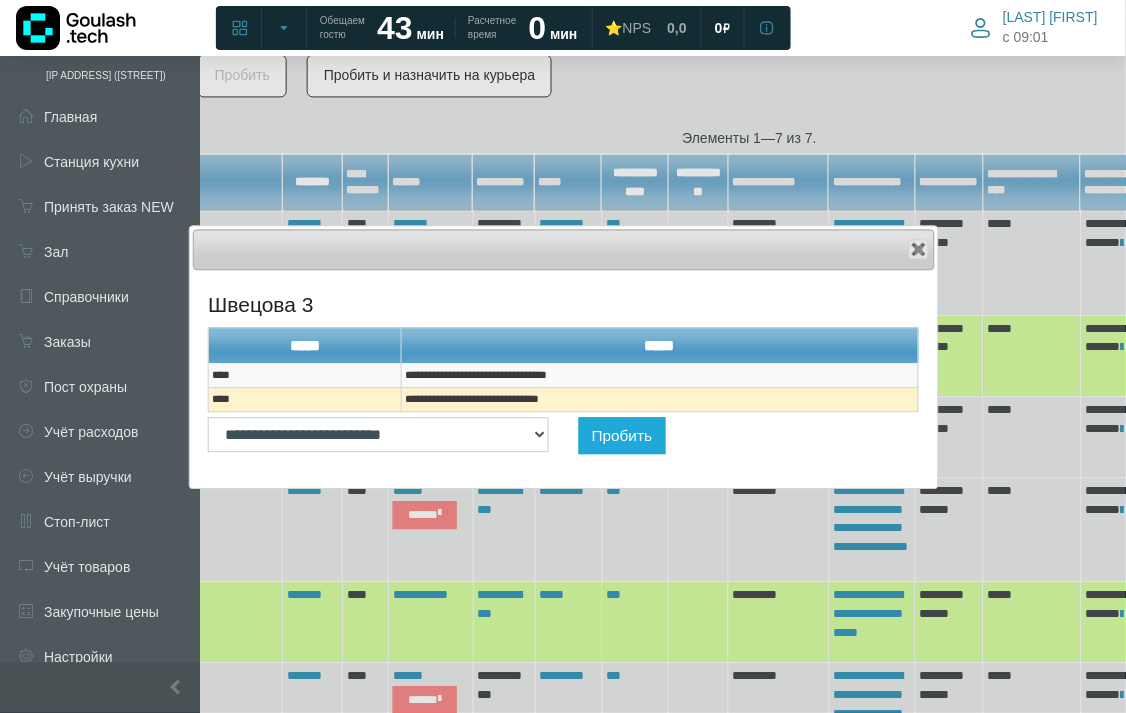 click on "**********" at bounding box center [660, 375] 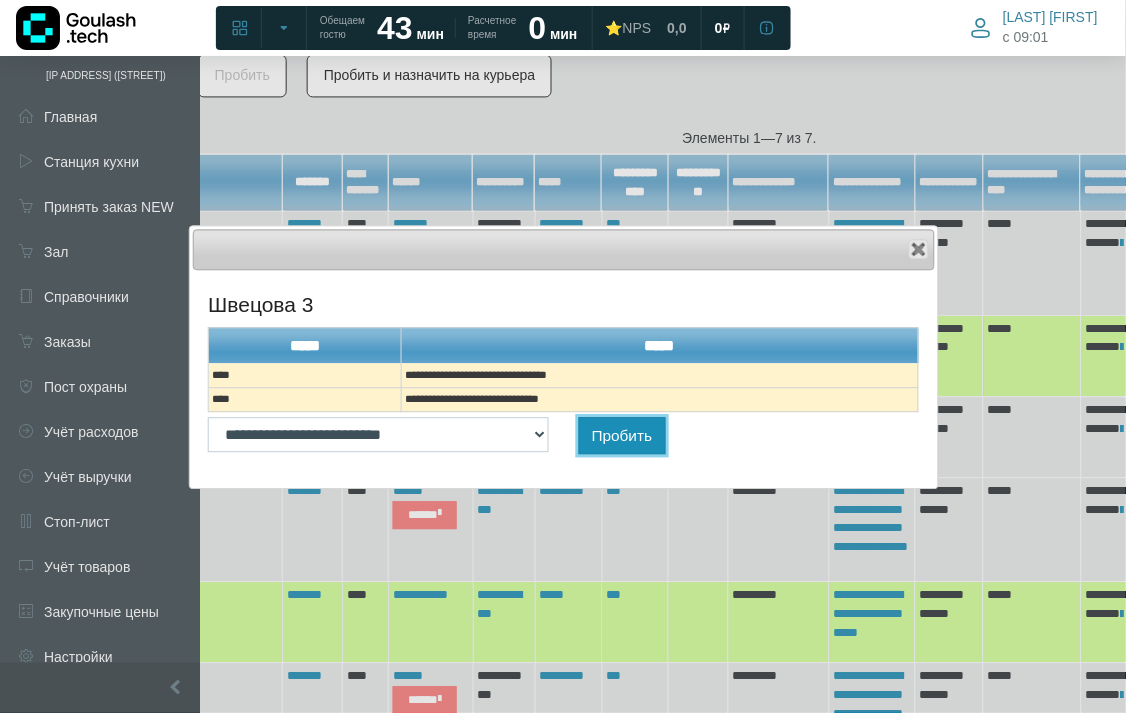 click on "Пробить" at bounding box center (622, 435) 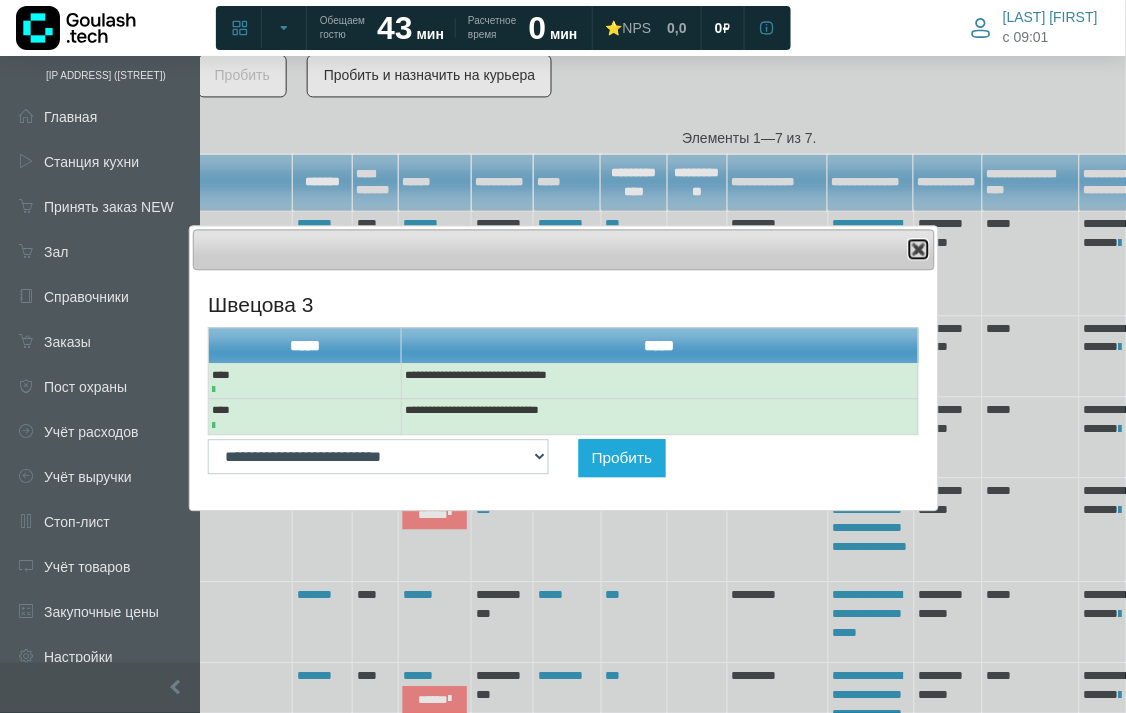 click on "Close" at bounding box center (919, 249) 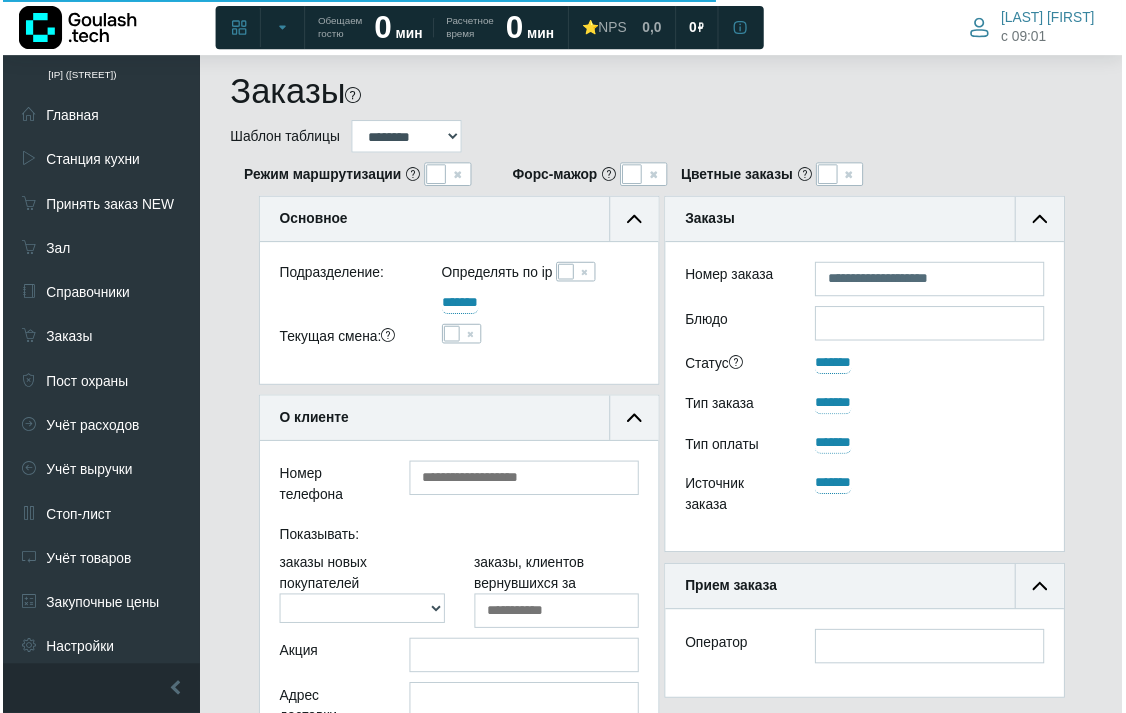 scroll, scrollTop: 905, scrollLeft: 278, axis: both 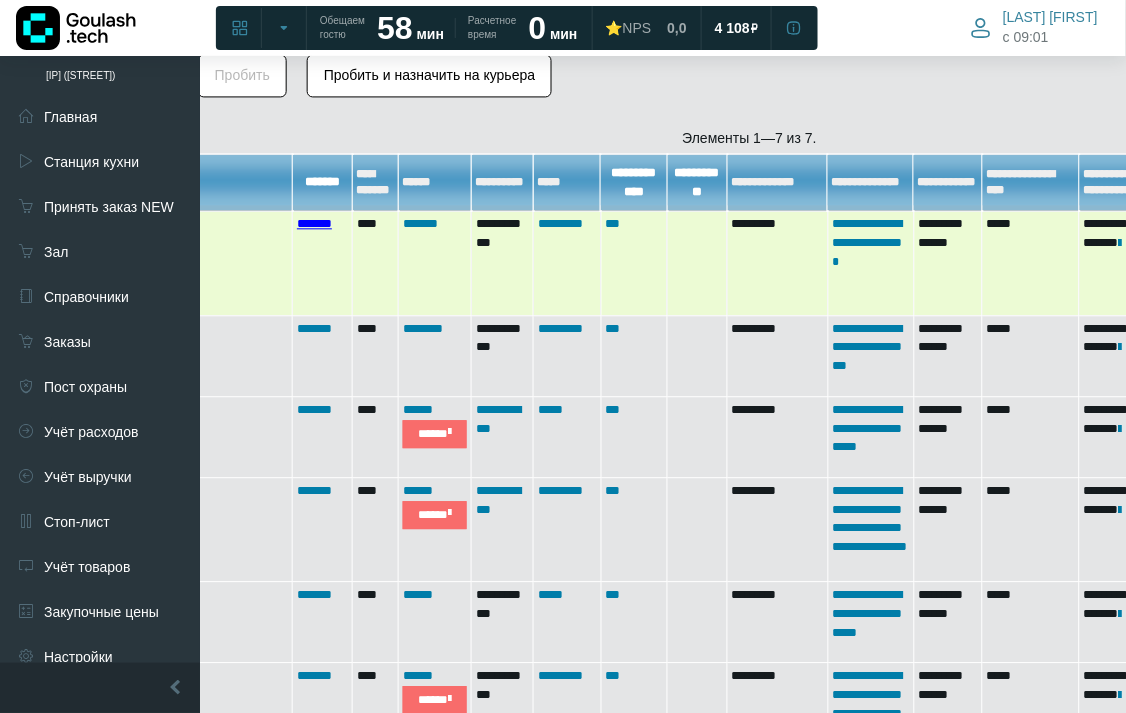 click on "*******" at bounding box center (314, 223) 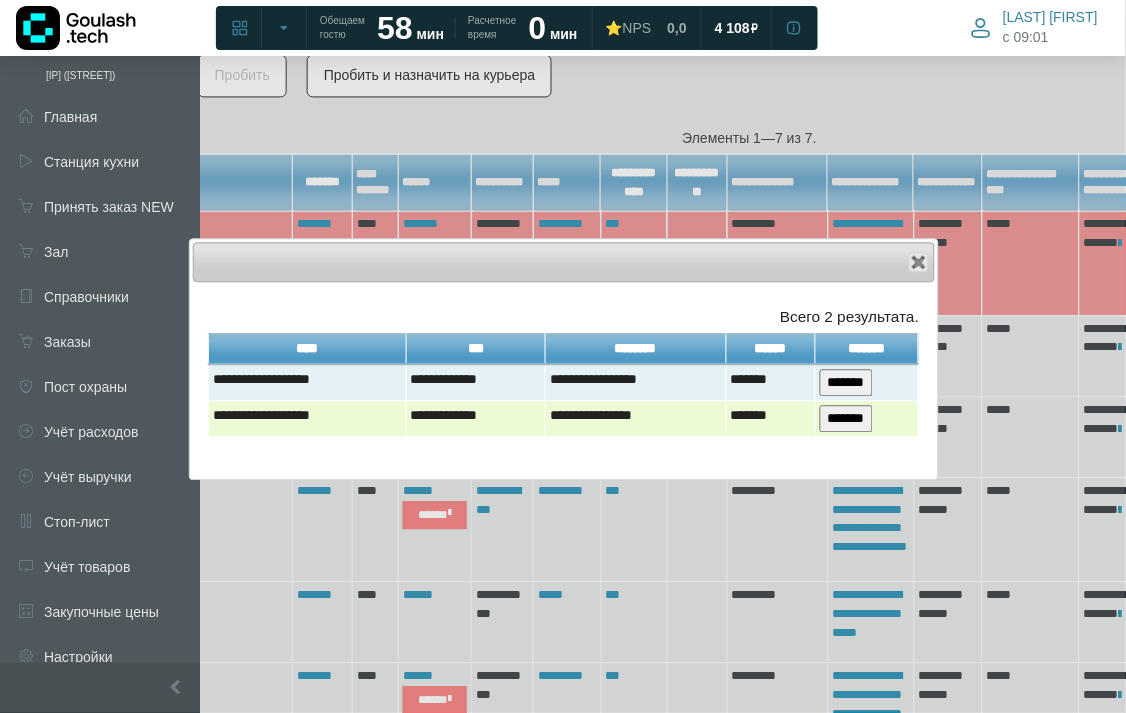 click on "*******" at bounding box center (846, 418) 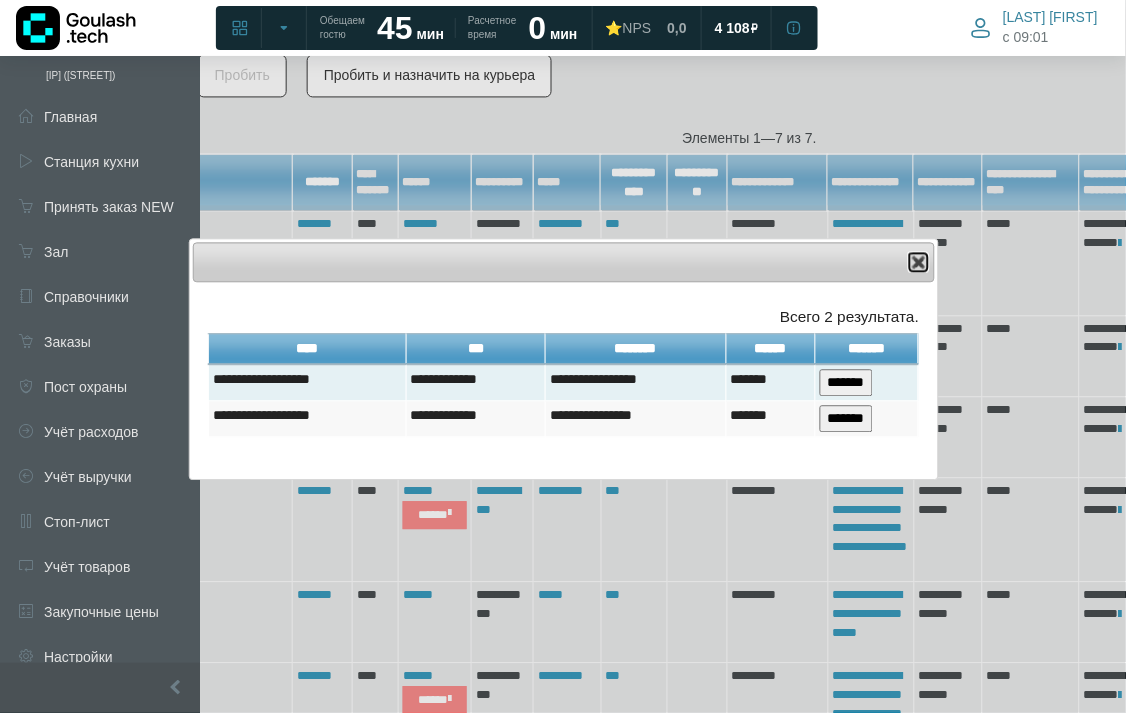 click at bounding box center [919, 262] 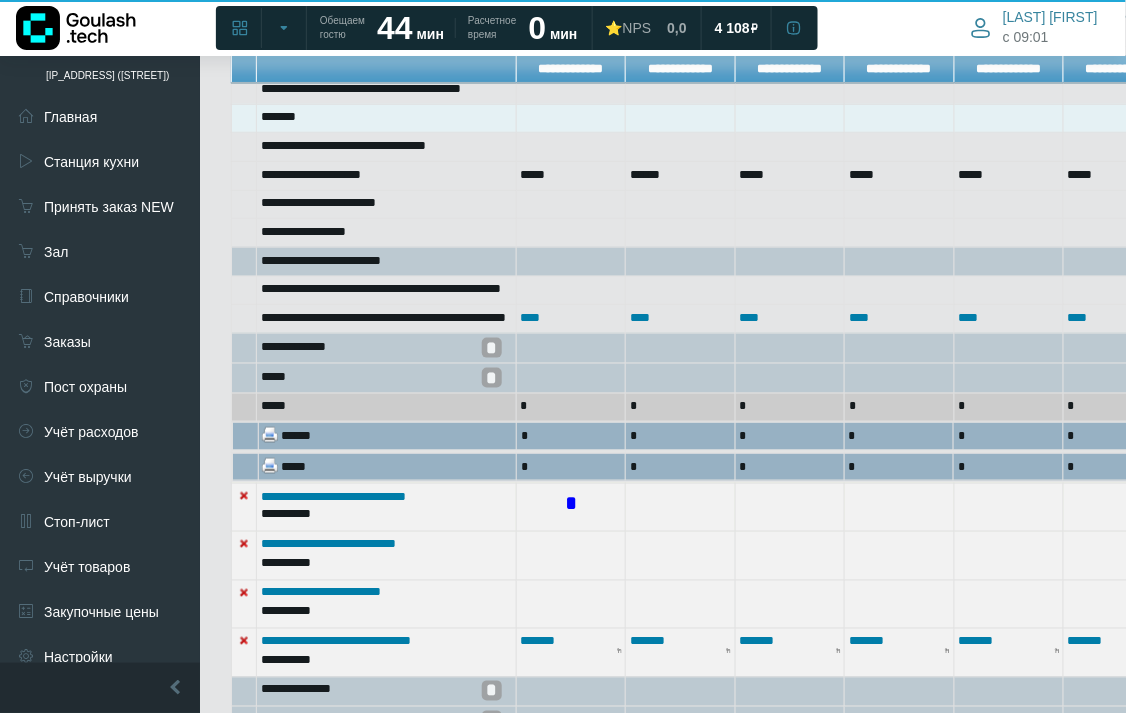 scroll, scrollTop: 778, scrollLeft: 0, axis: vertical 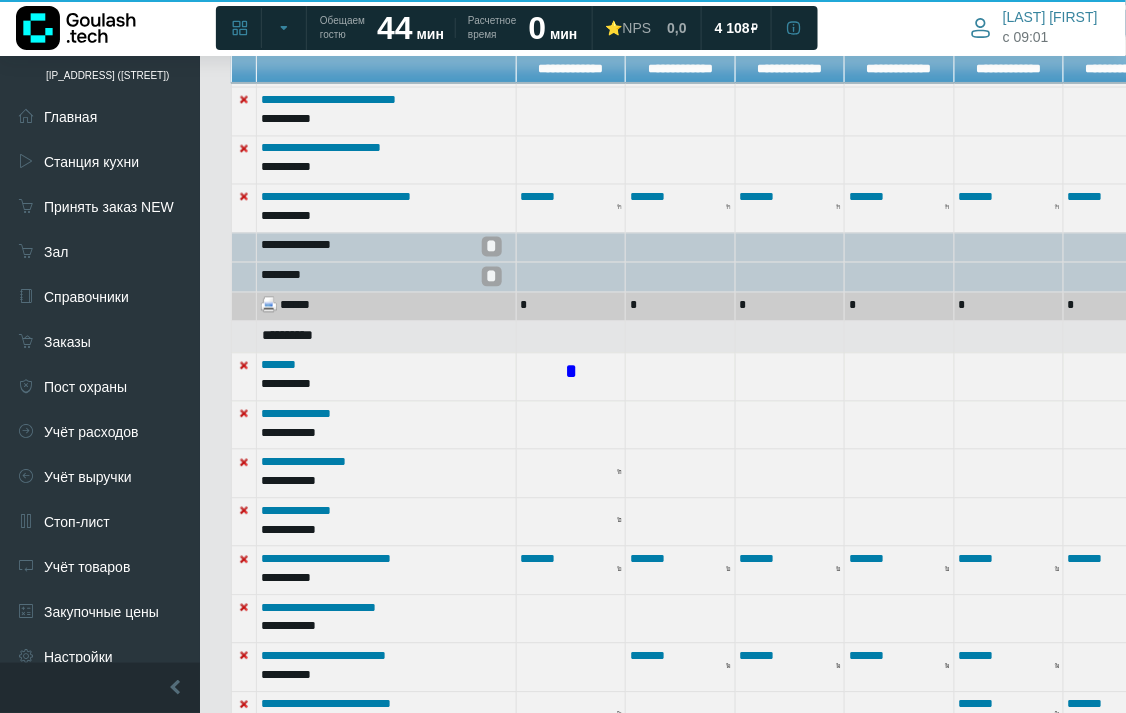 click on "*" at bounding box center (571, 373) 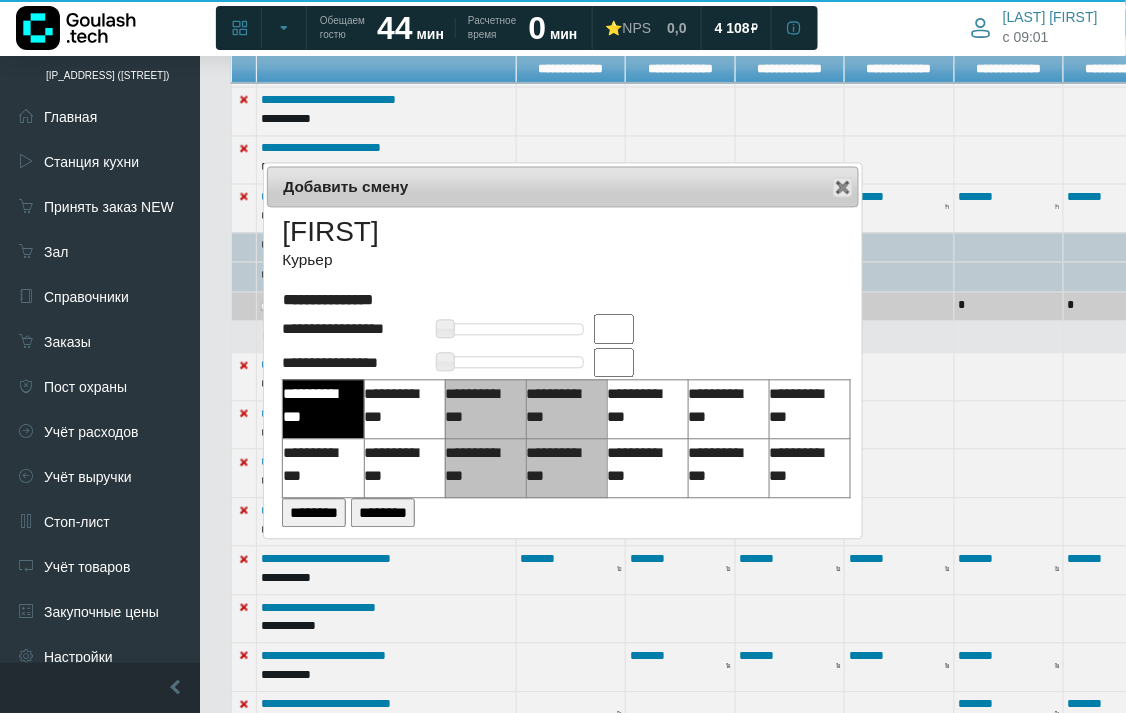 click at bounding box center (614, 329) 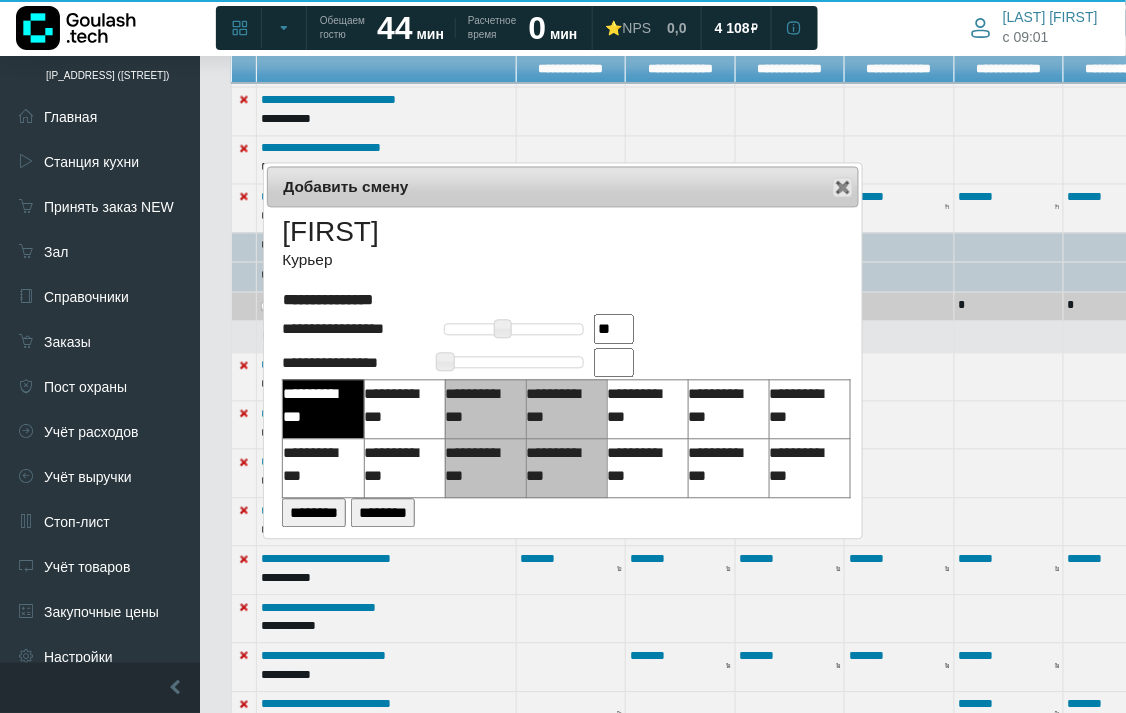 click at bounding box center (614, 363) 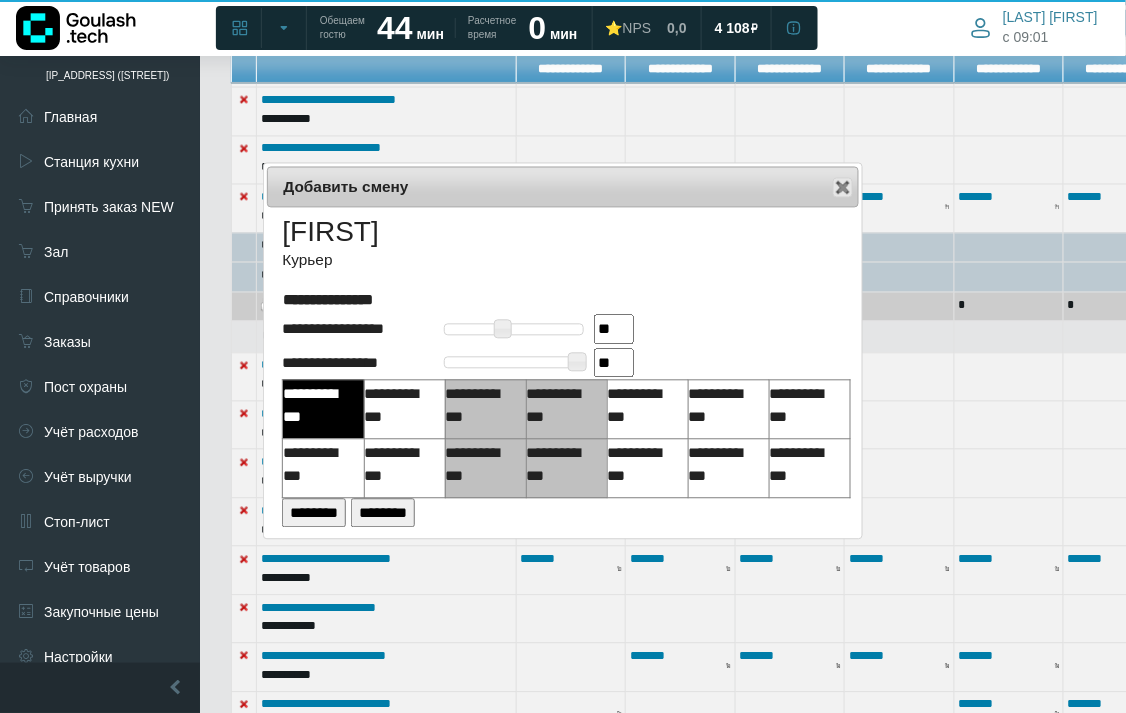 click on "********" at bounding box center (314, 513) 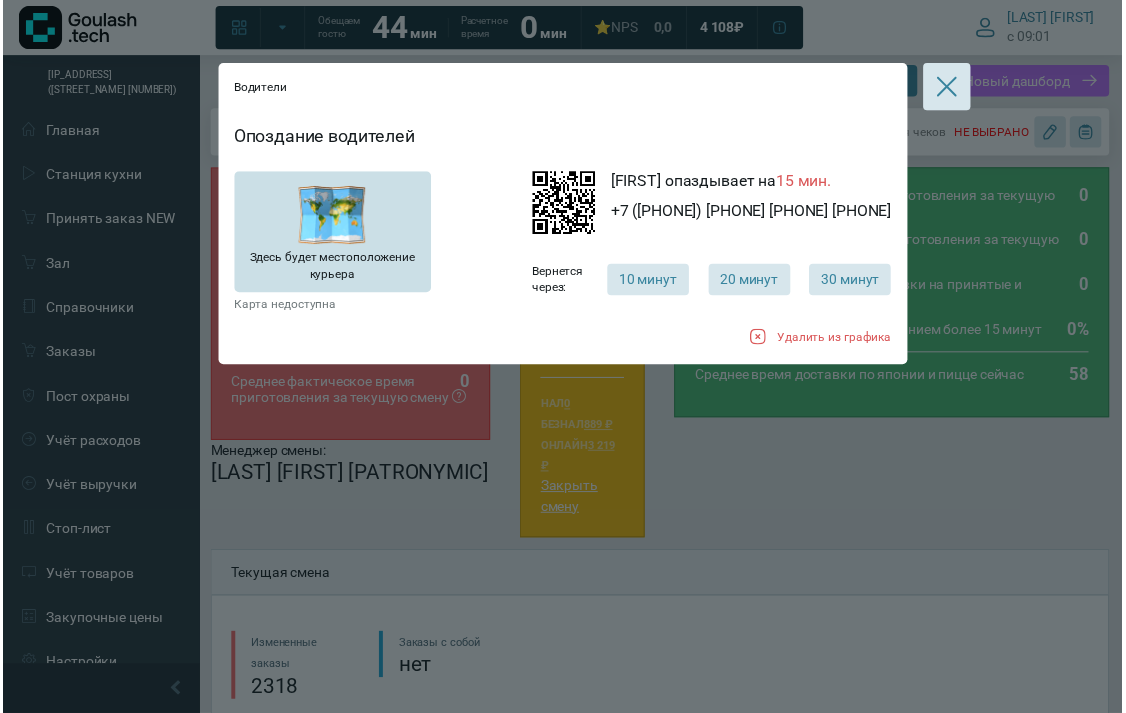 scroll, scrollTop: 555, scrollLeft: 0, axis: vertical 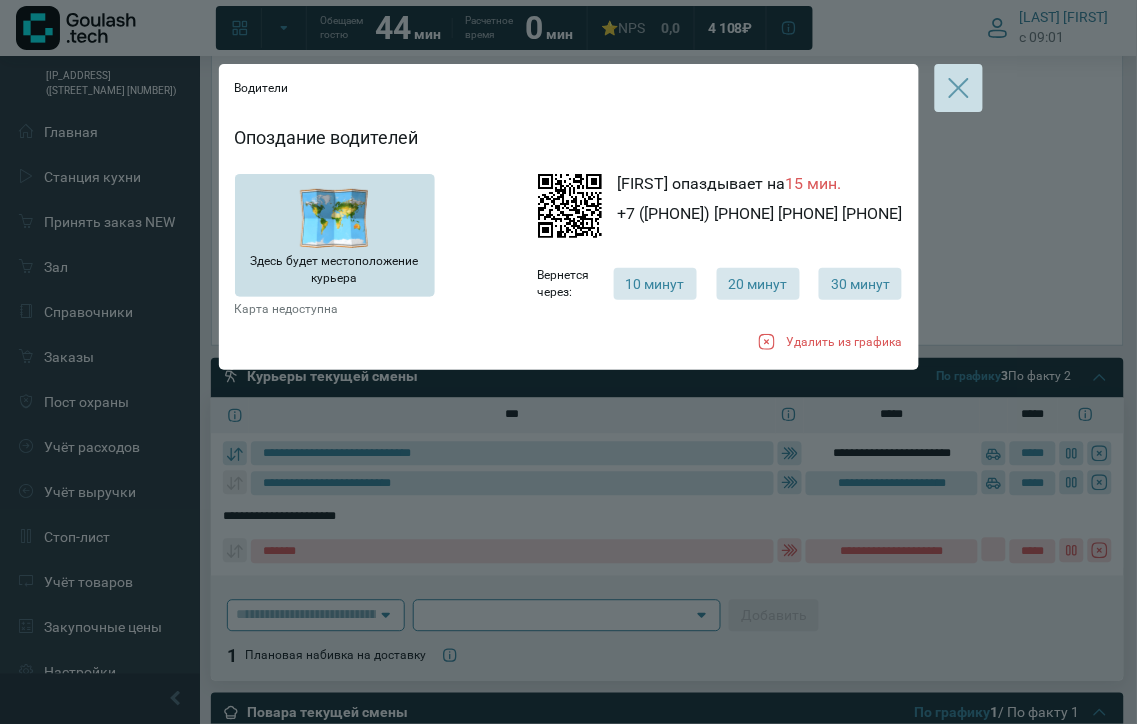 click at bounding box center [959, 88] 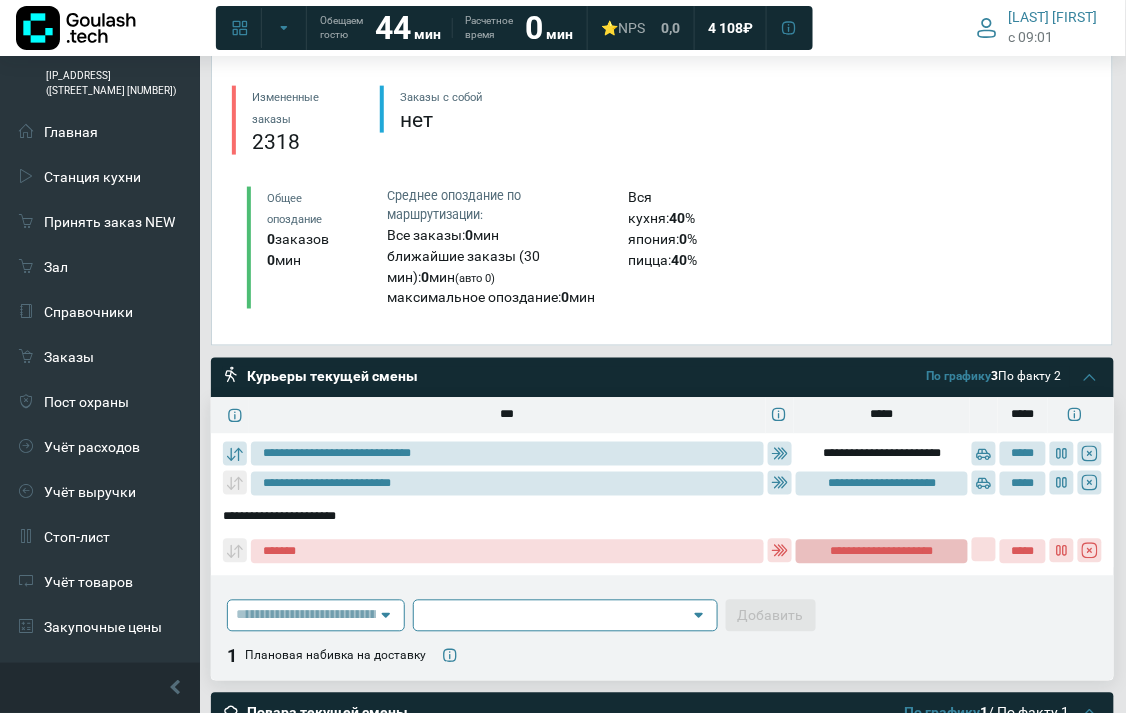 click on "**********" at bounding box center [882, 552] 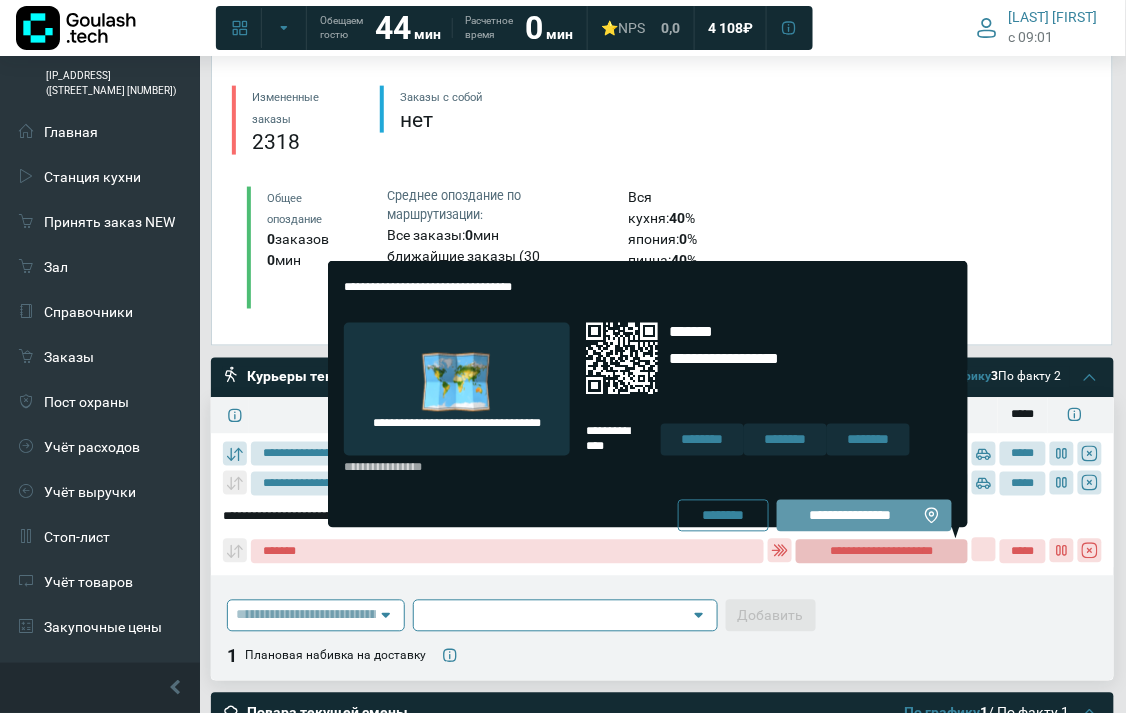 click on "**********" at bounding box center (850, 516) 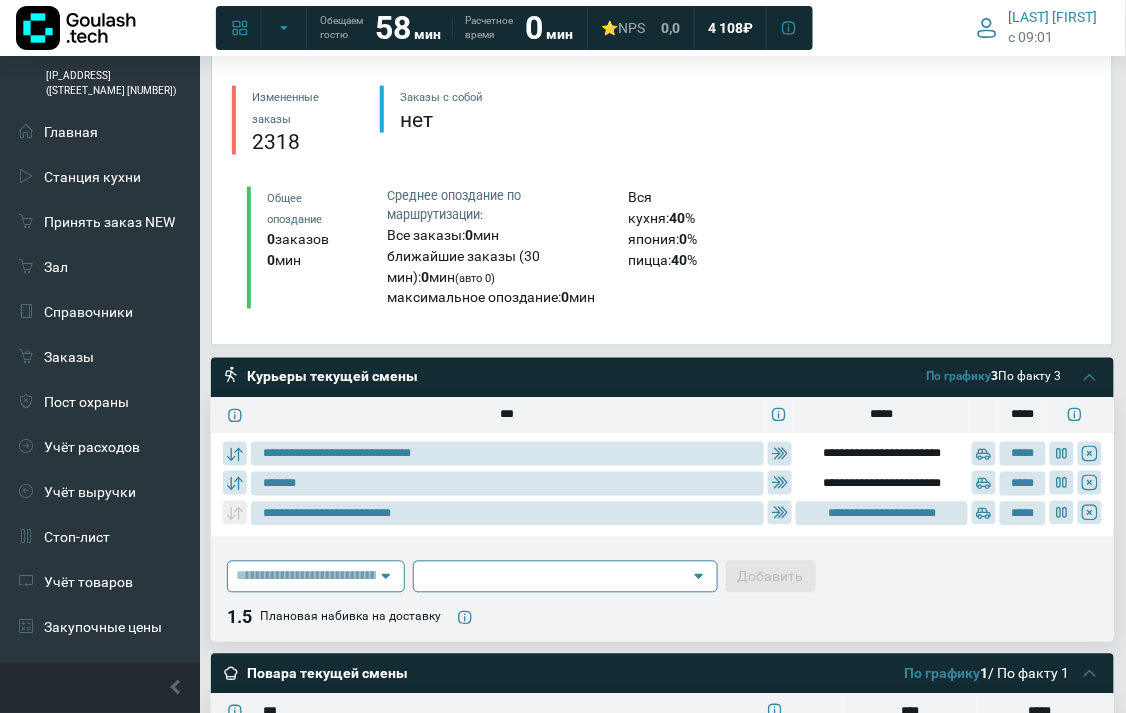 type on "**********" 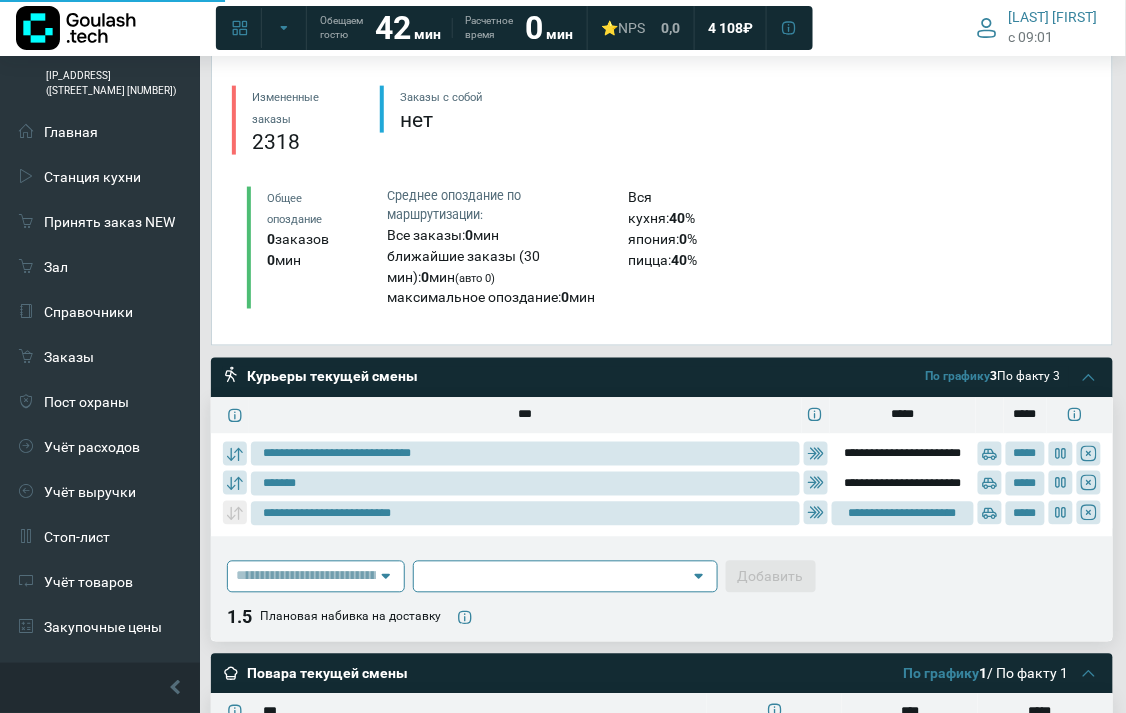 type on "**********" 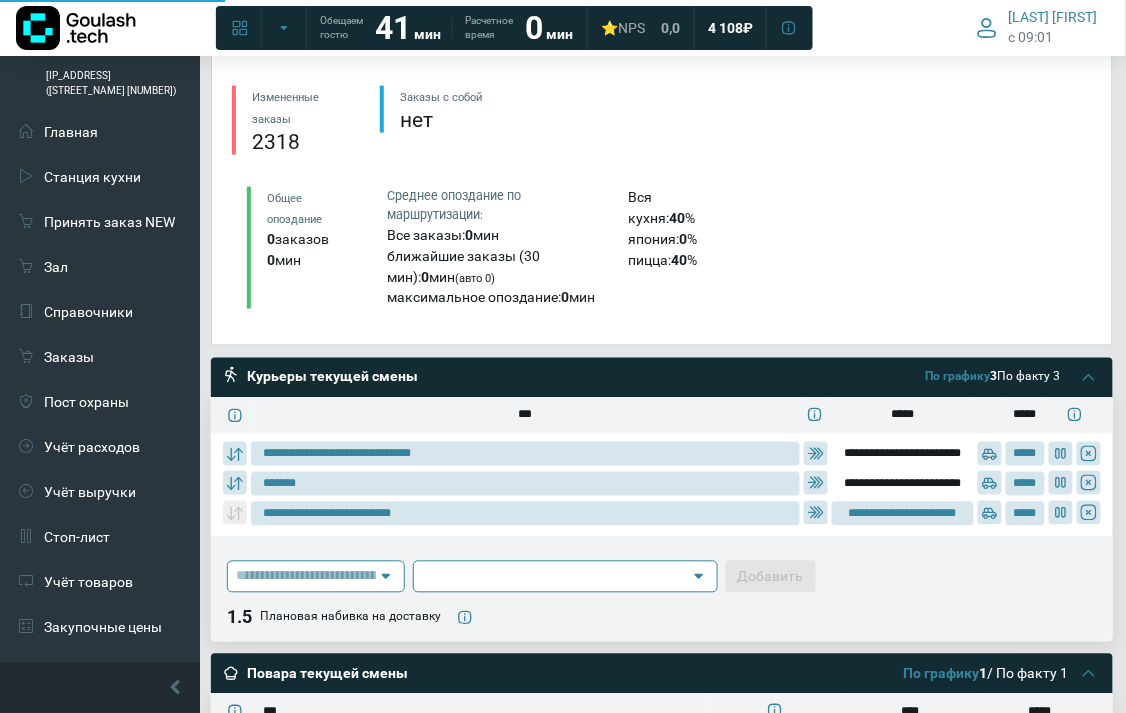 type on "**********" 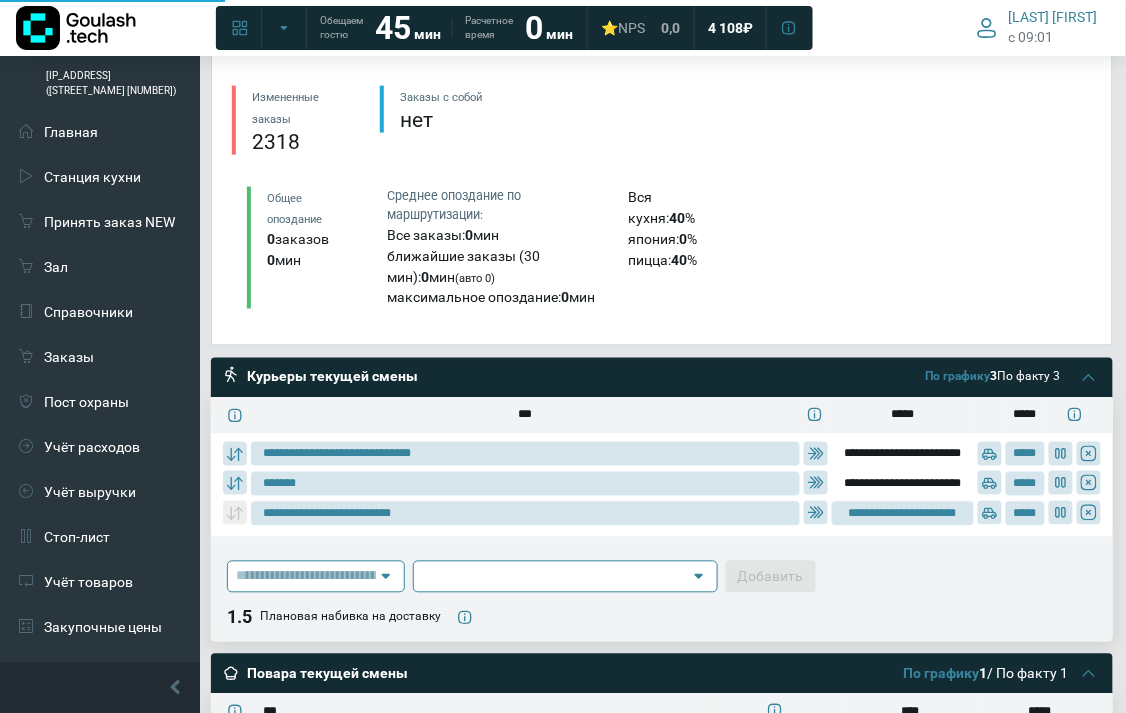 type on "**********" 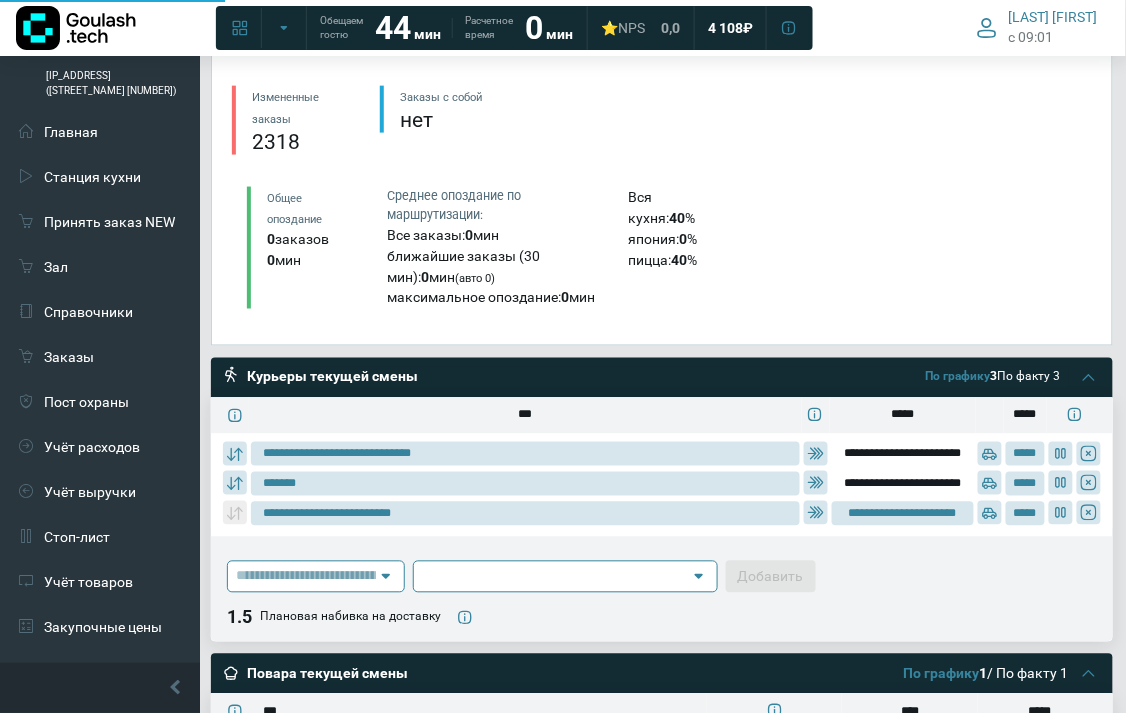 type on "**********" 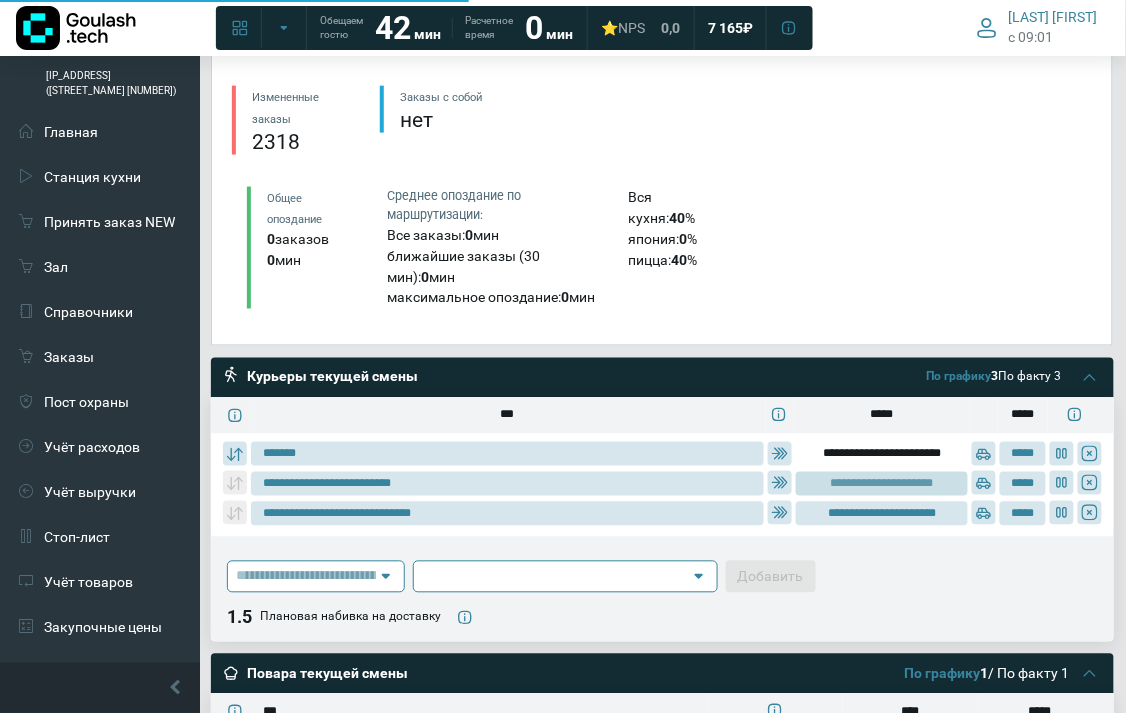 click on "**********" at bounding box center [882, 484] 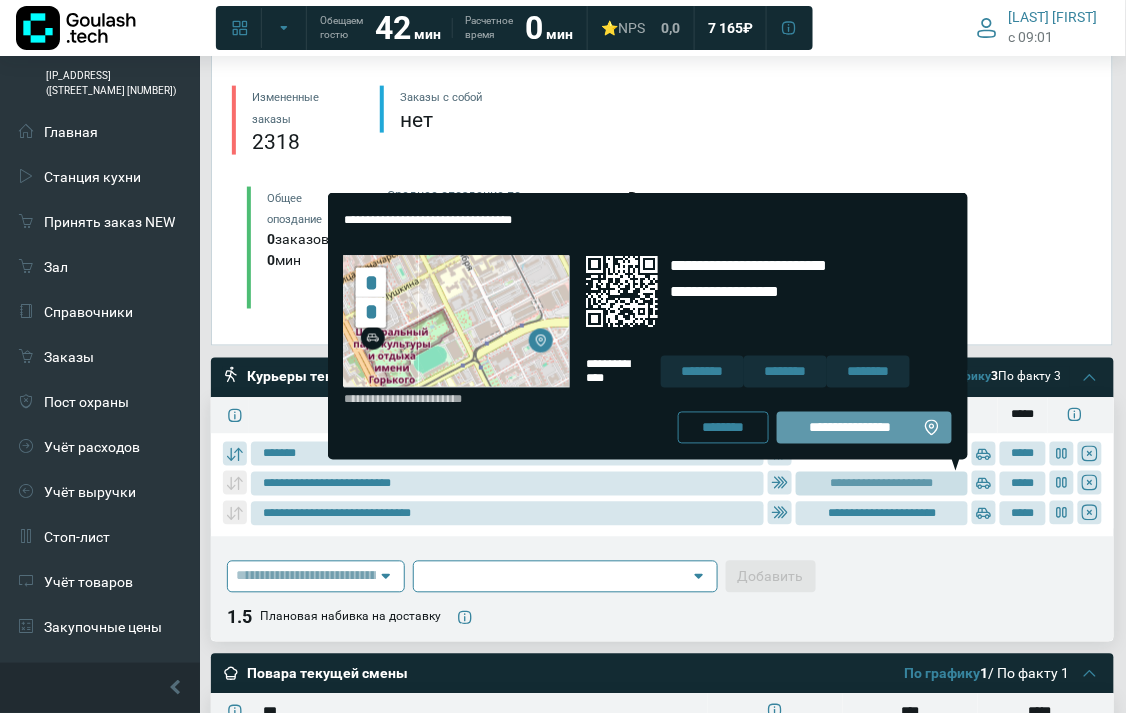 click on "**********" at bounding box center [864, 428] 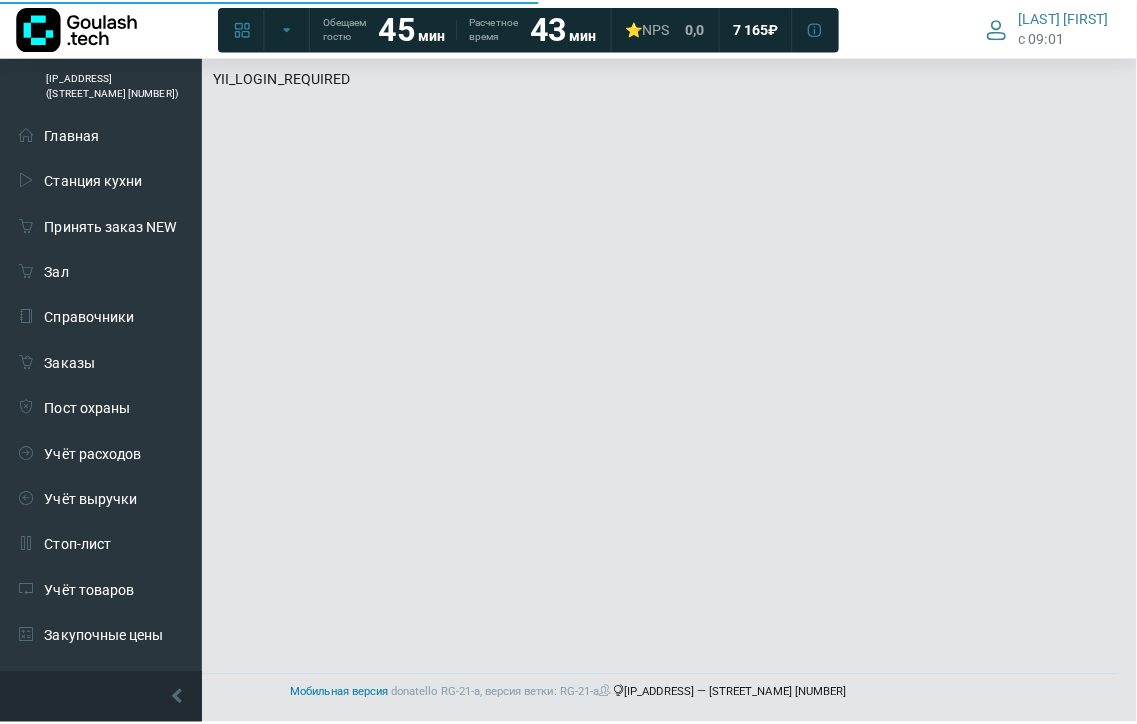 scroll, scrollTop: 0, scrollLeft: 0, axis: both 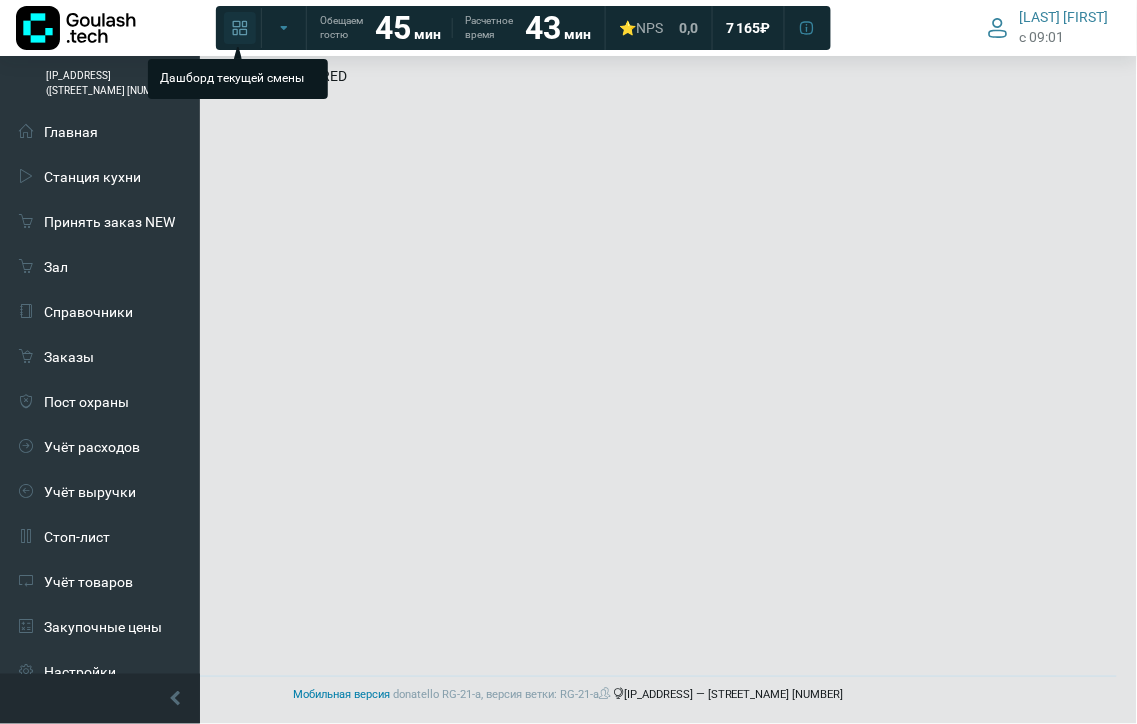 click at bounding box center (240, 28) 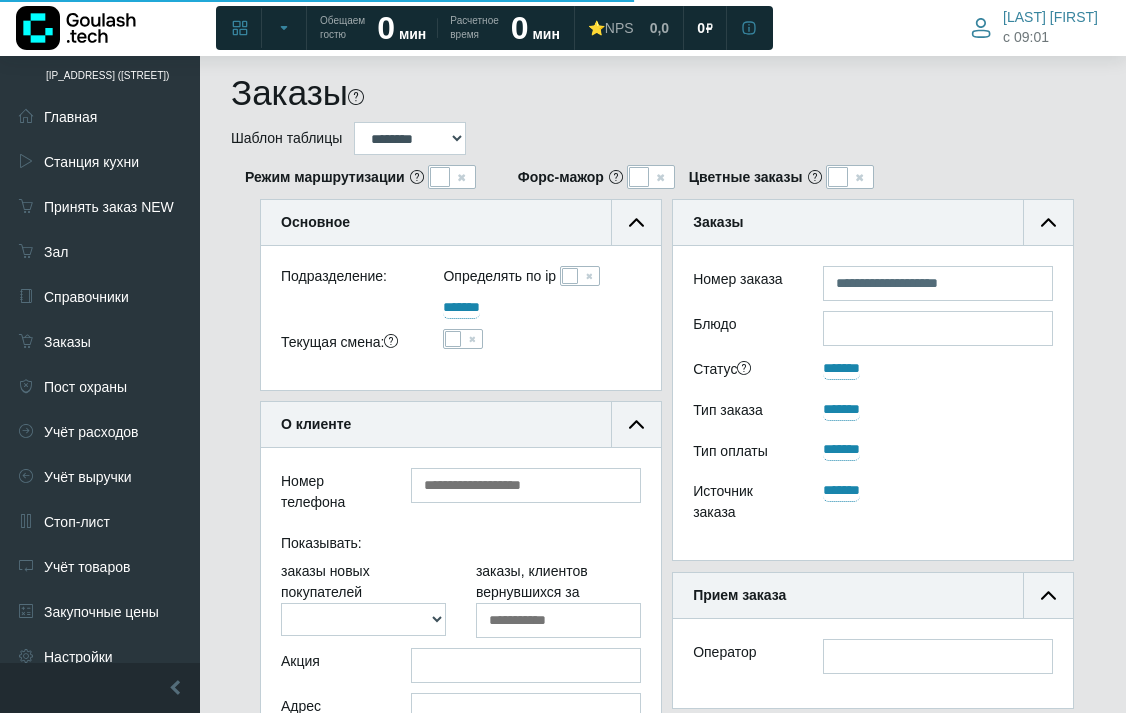scroll, scrollTop: 905, scrollLeft: 278, axis: both 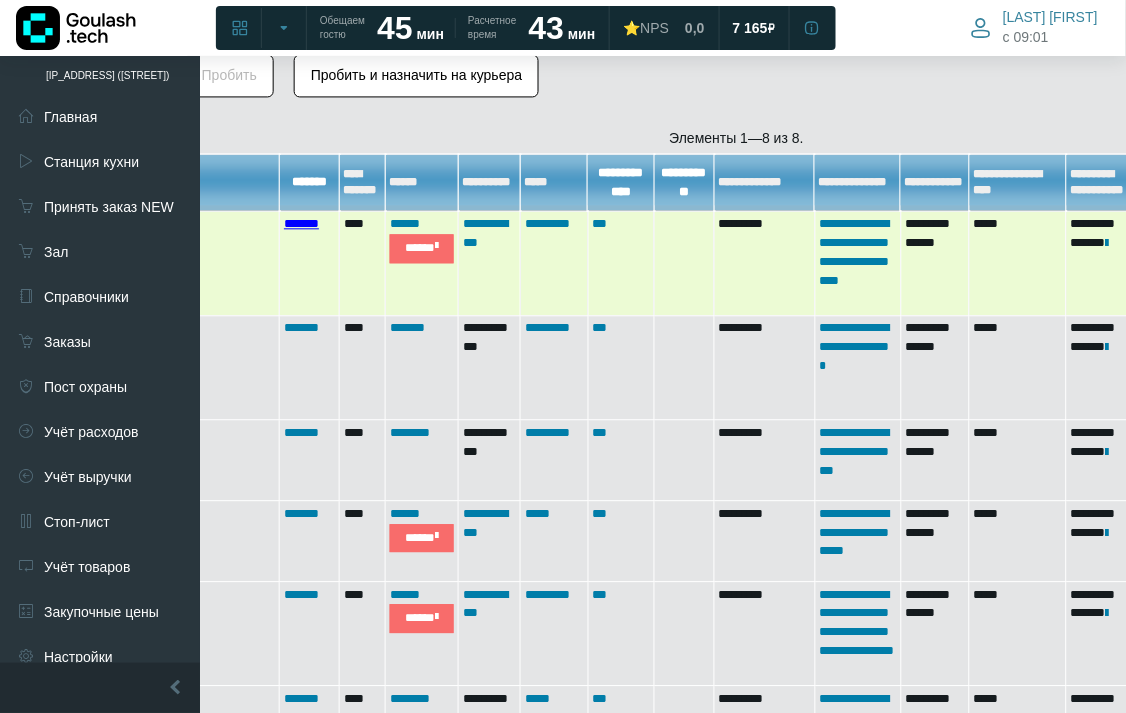 click on "*******" at bounding box center [301, 223] 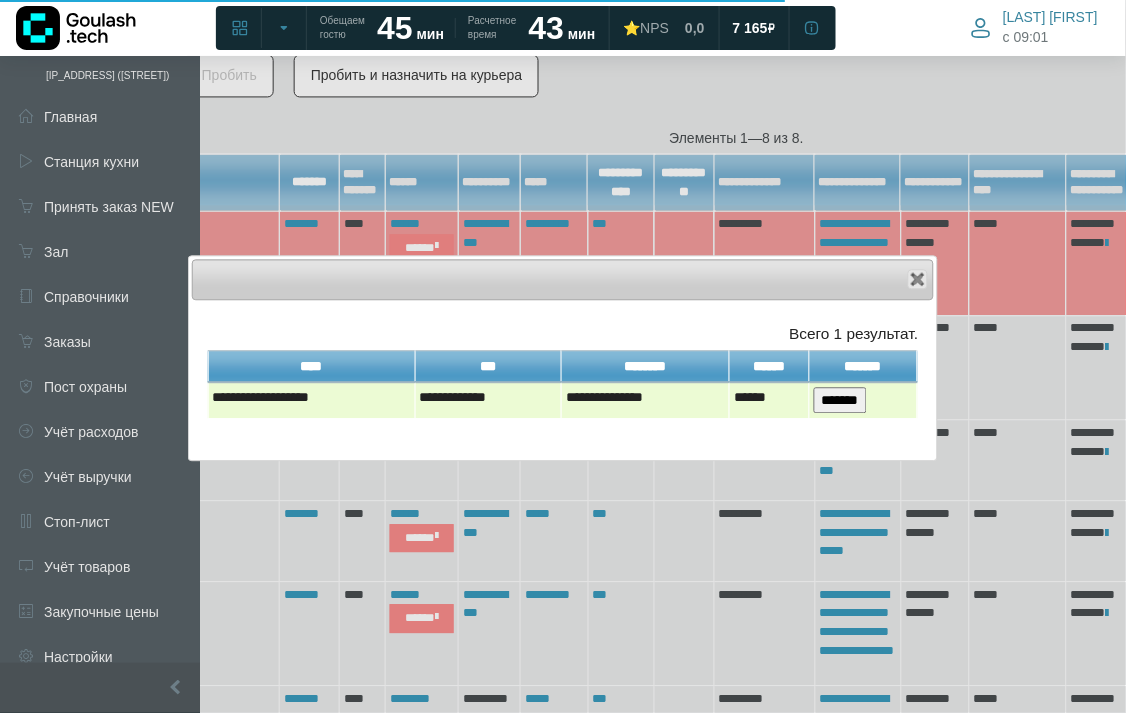 click on "*******" at bounding box center (840, 400) 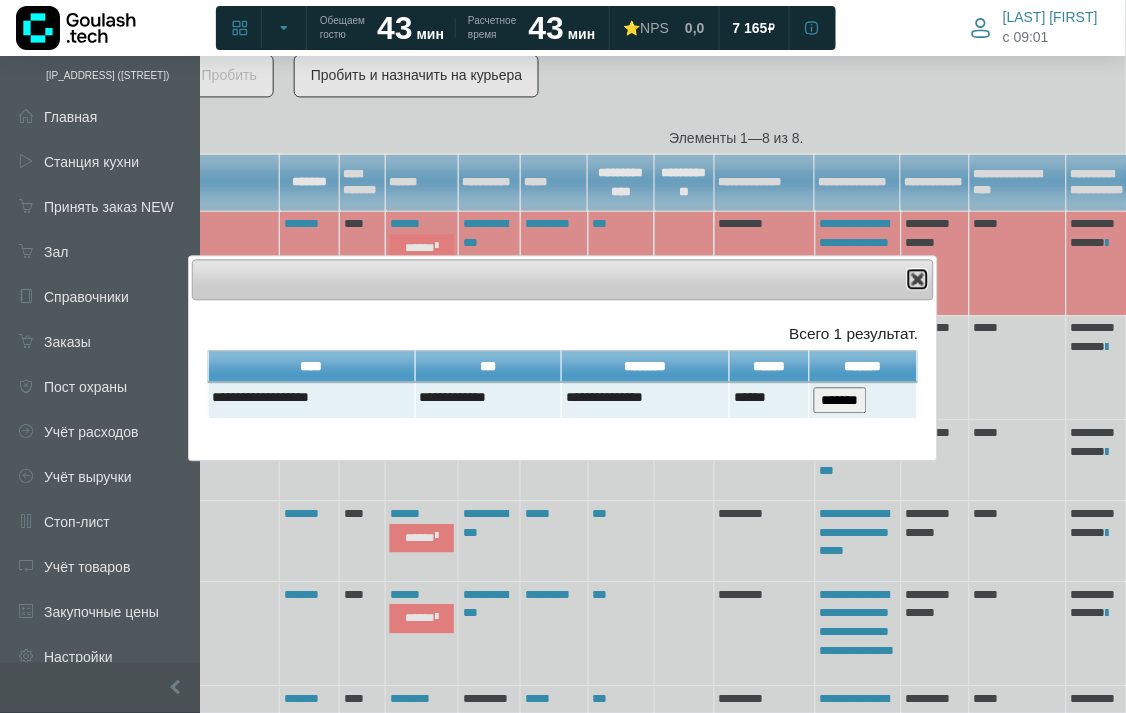 click at bounding box center [918, 279] 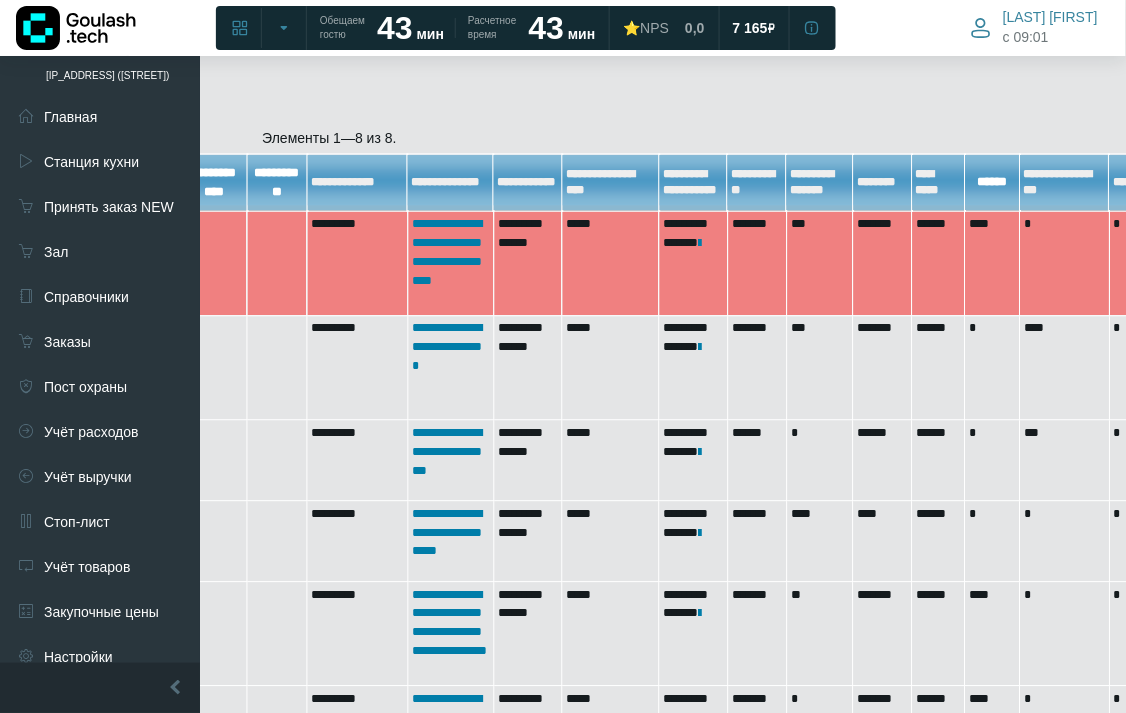 scroll, scrollTop: 905, scrollLeft: 104, axis: both 